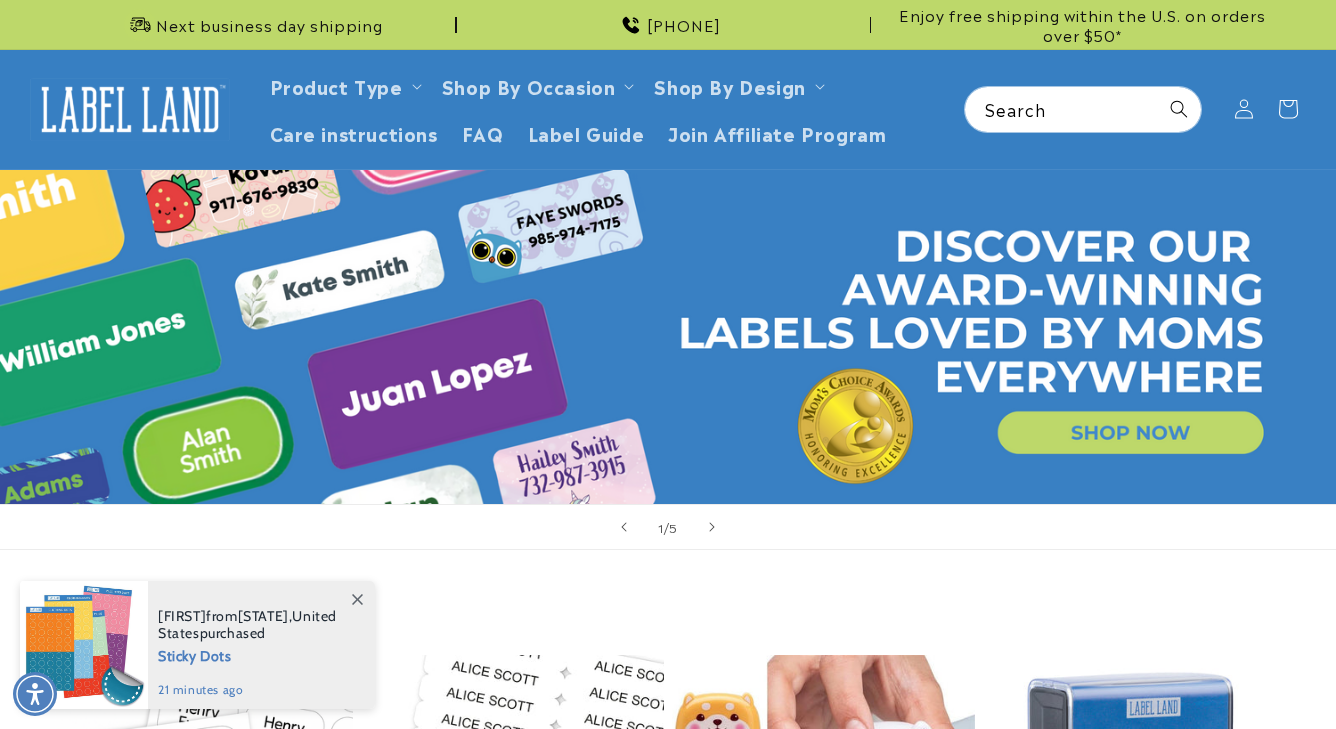 scroll, scrollTop: 0, scrollLeft: 0, axis: both 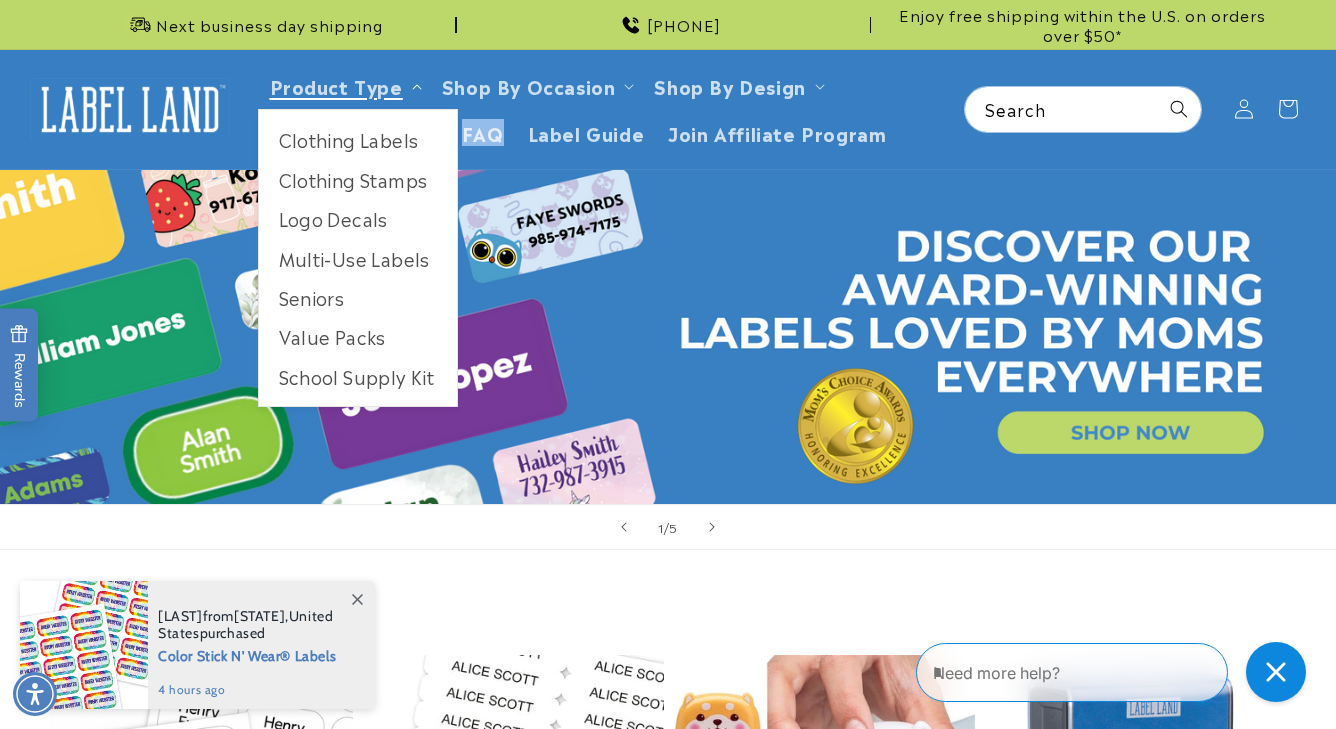 click on "Product Type" at bounding box center [344, 85] 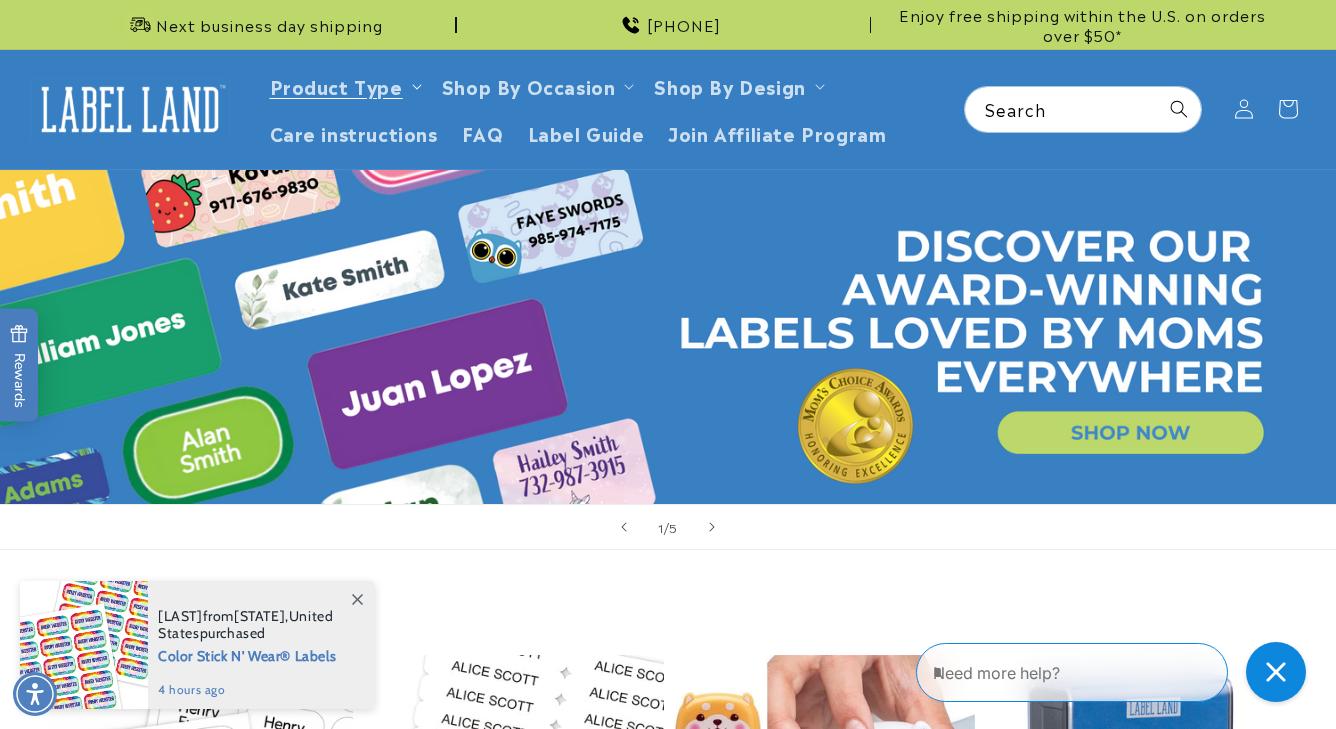 click on "Product Type" at bounding box center (344, 85) 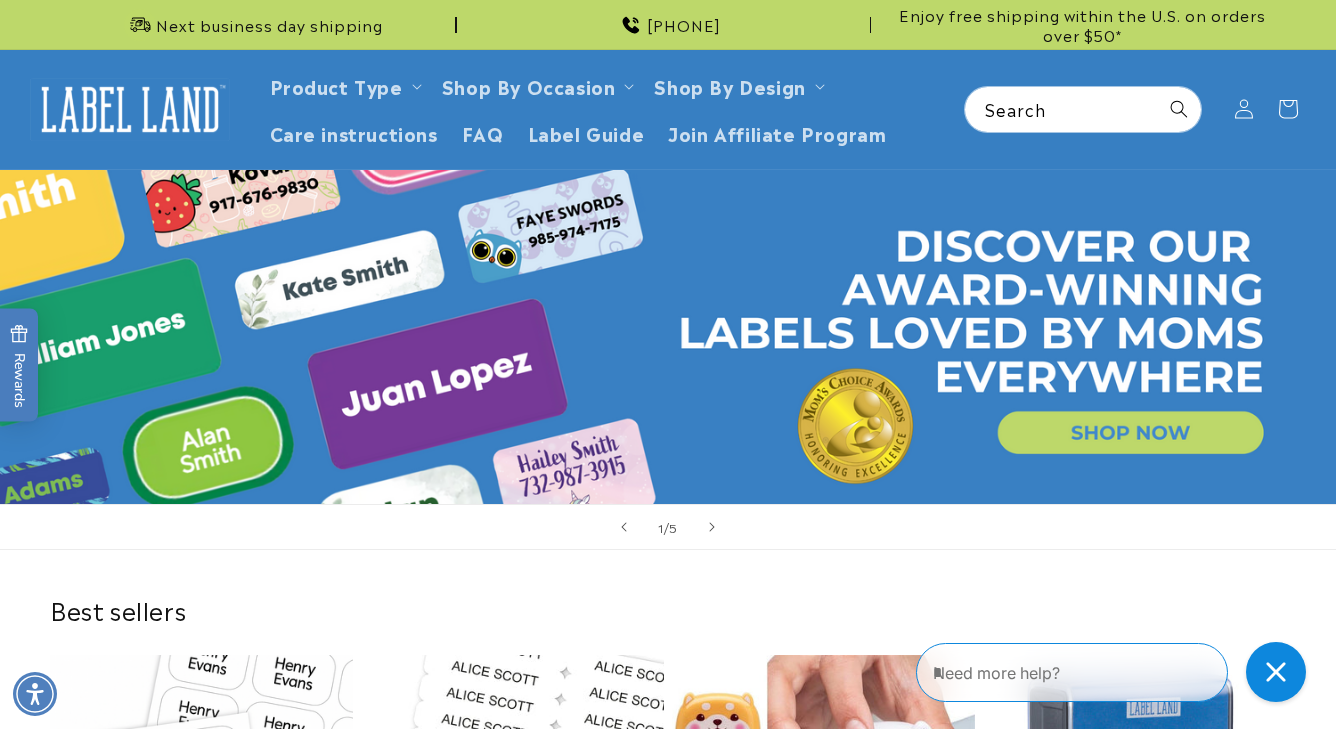 click at bounding box center (668, 337) 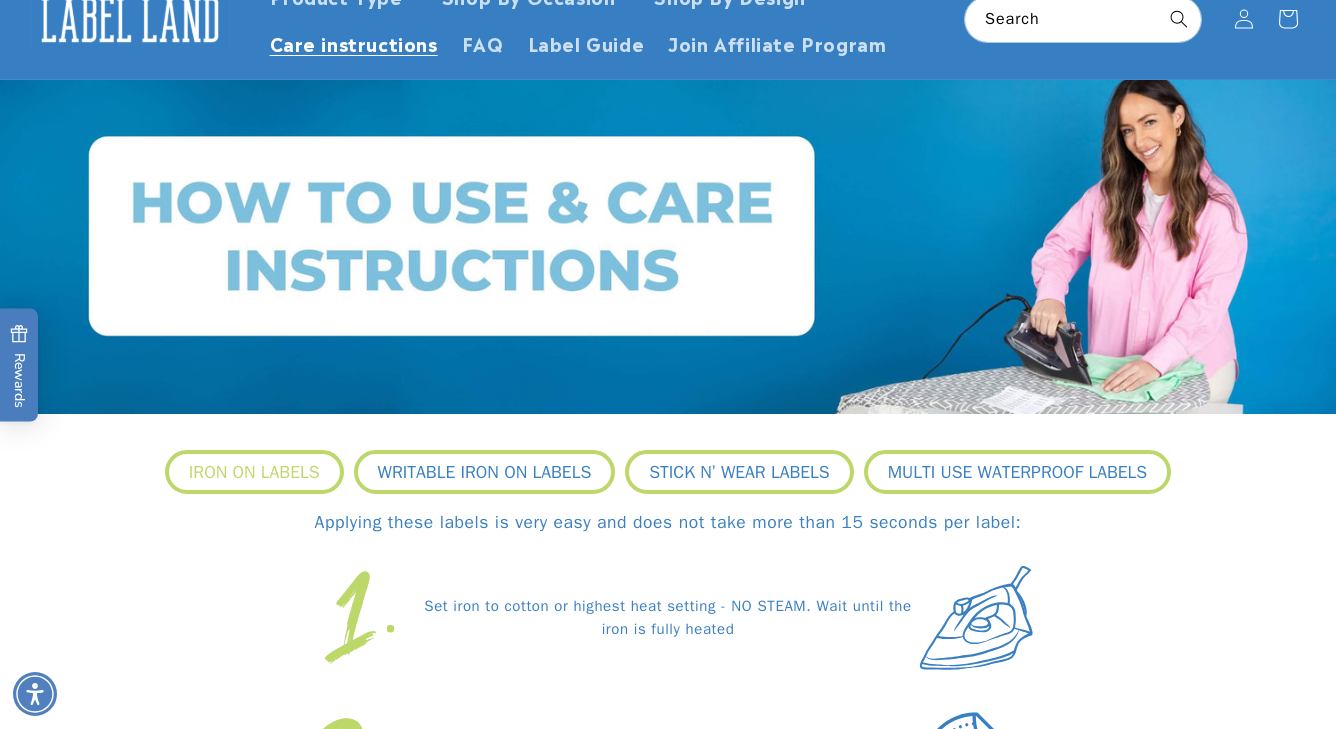 scroll, scrollTop: 421, scrollLeft: 0, axis: vertical 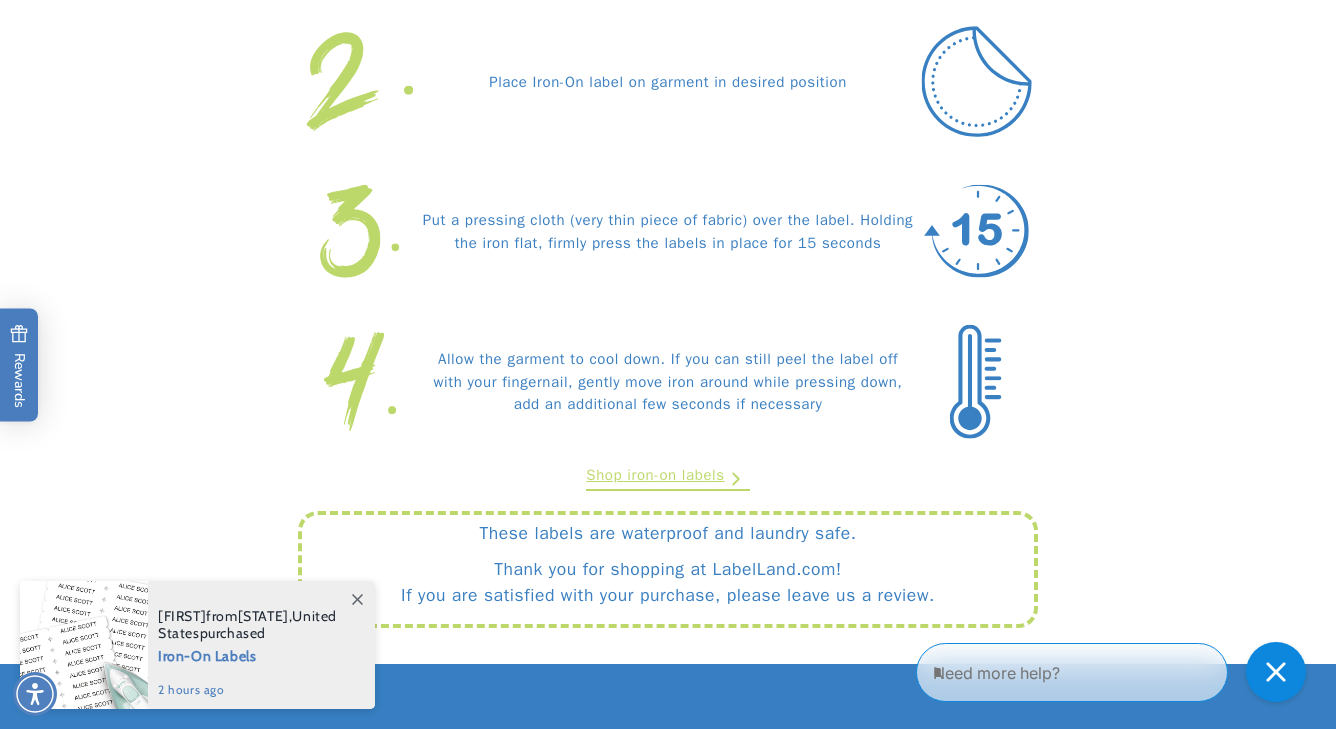 click at bounding box center [357, 599] 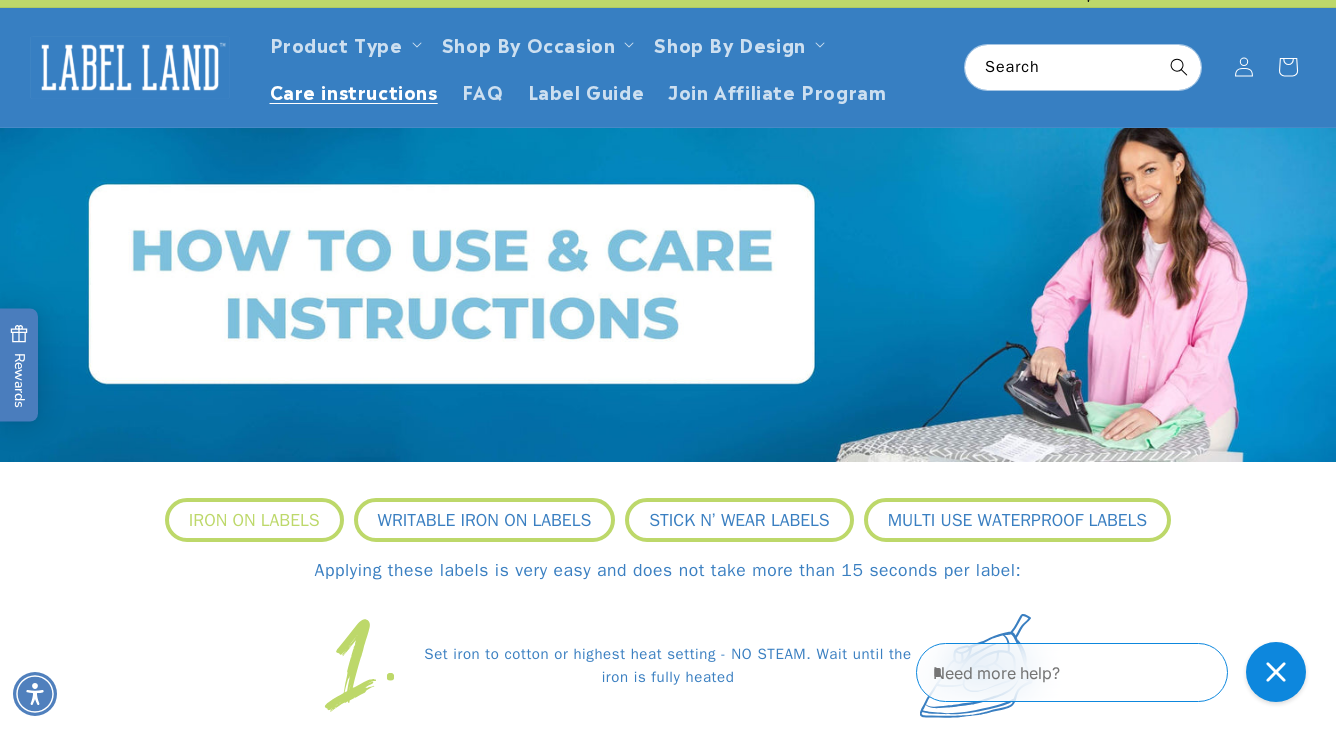 scroll, scrollTop: 45, scrollLeft: 0, axis: vertical 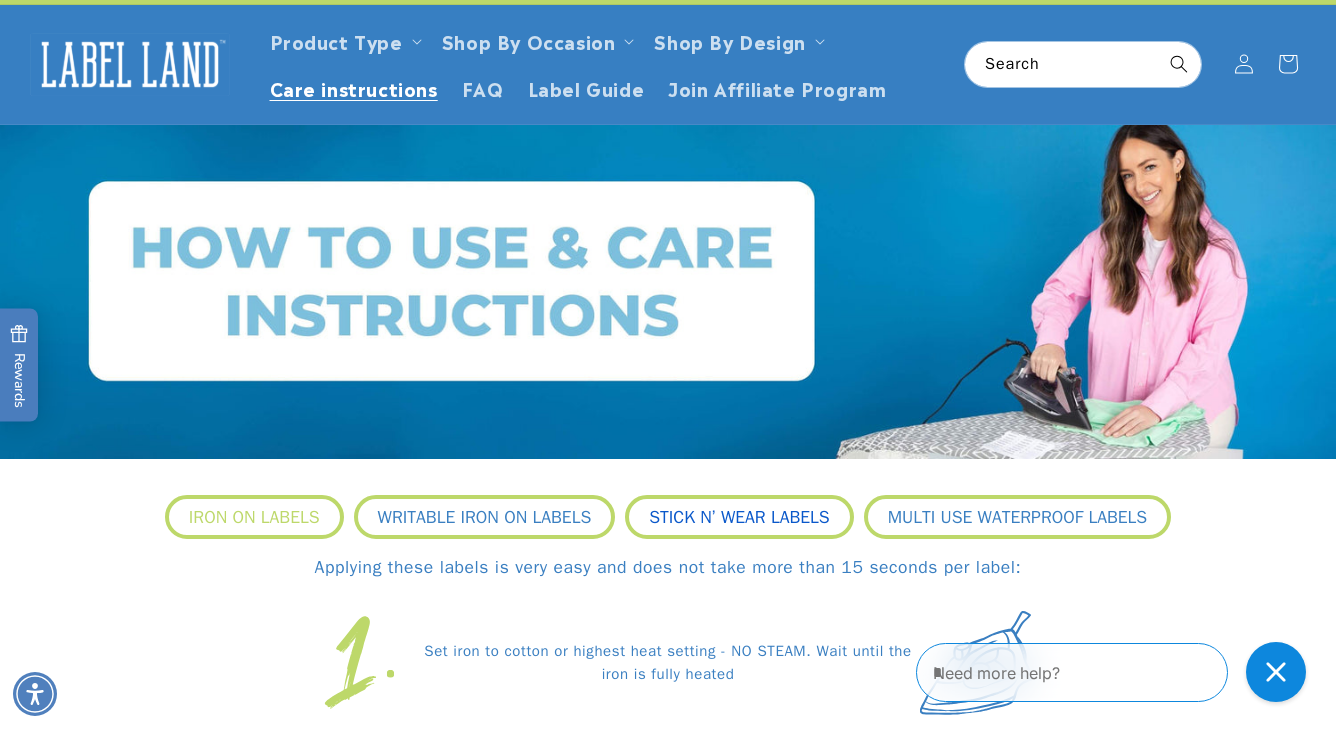 click on "STICK N’ WEAR LABELS" at bounding box center [739, 517] 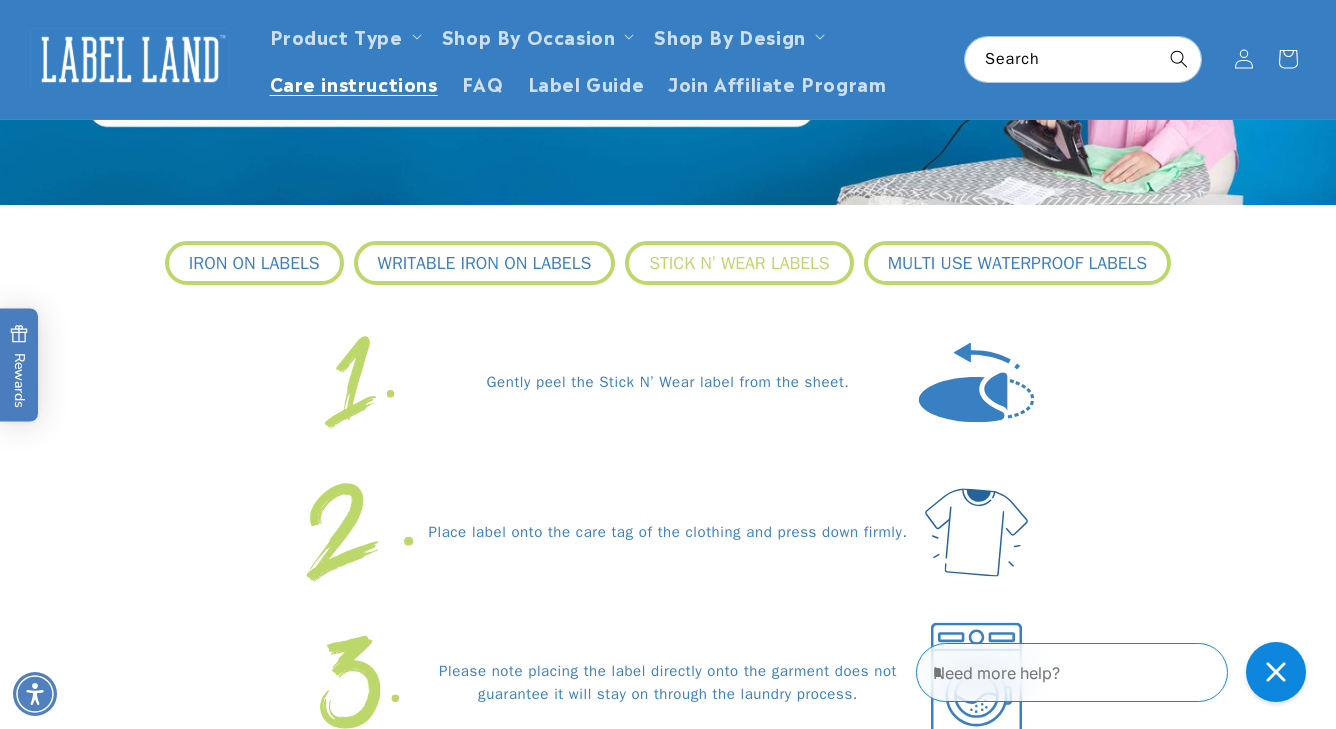 scroll, scrollTop: 257, scrollLeft: 0, axis: vertical 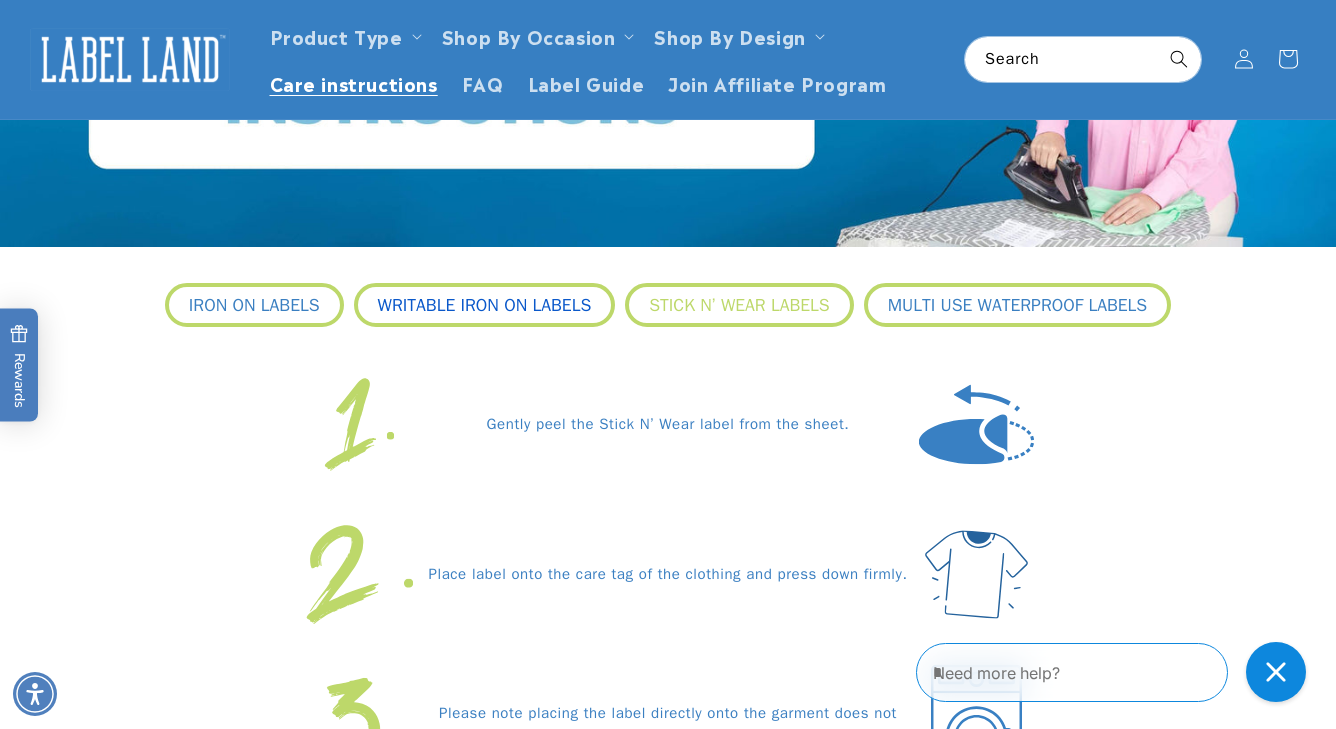 click on "WRITABLE IRON ON LABELS" at bounding box center [485, 305] 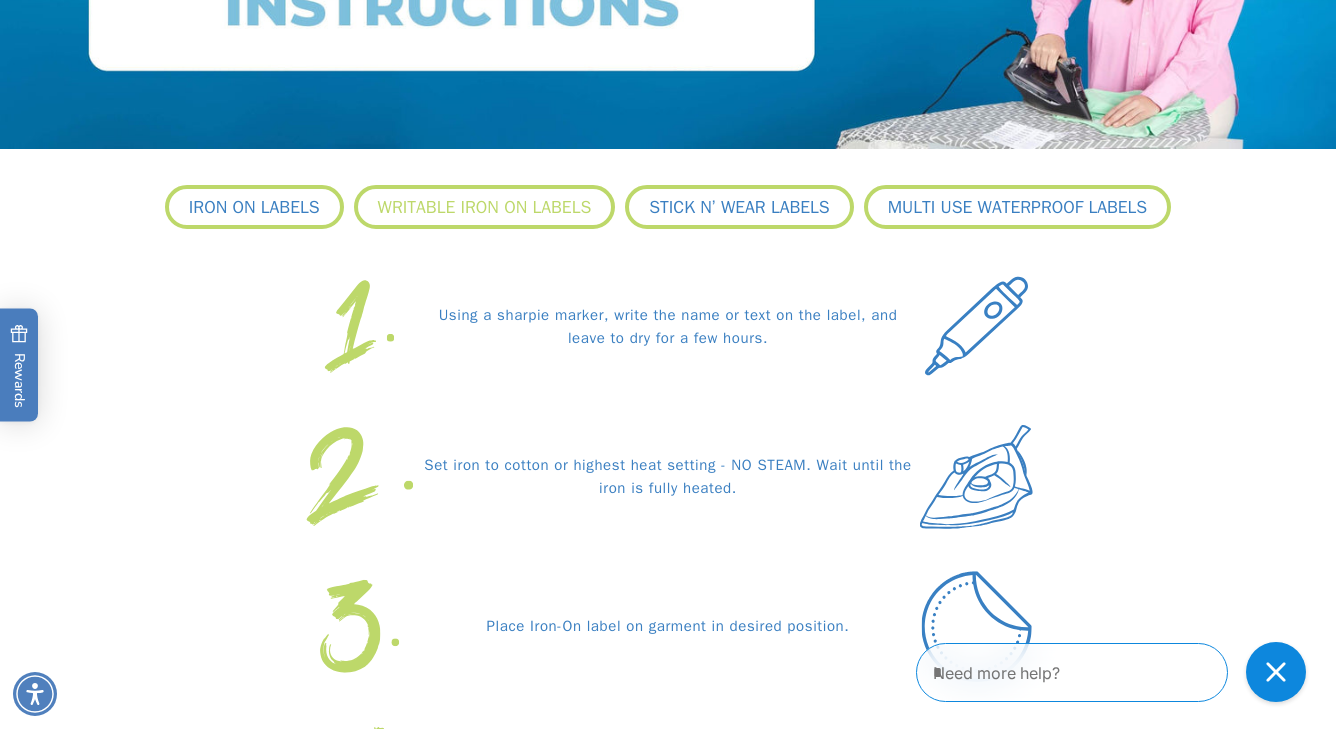 scroll, scrollTop: 357, scrollLeft: 0, axis: vertical 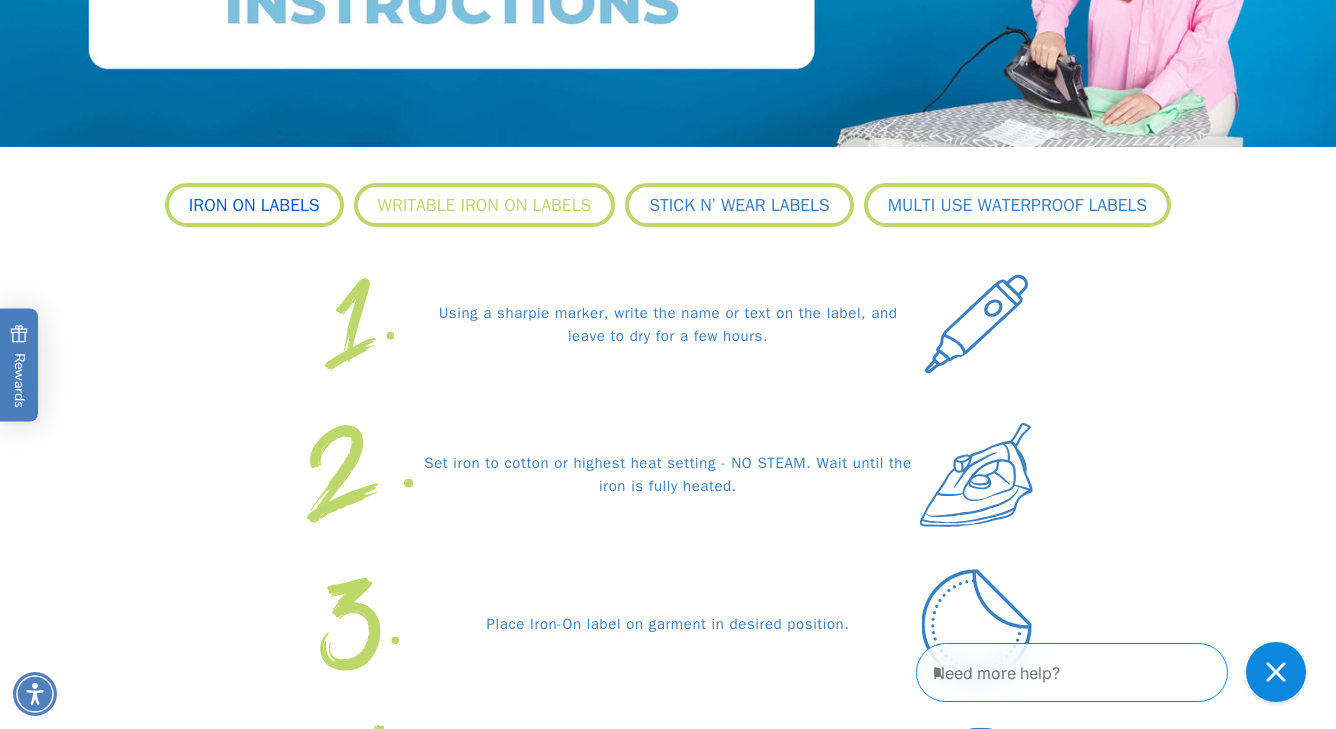 click on "IRON ON LABELS" at bounding box center (254, 205) 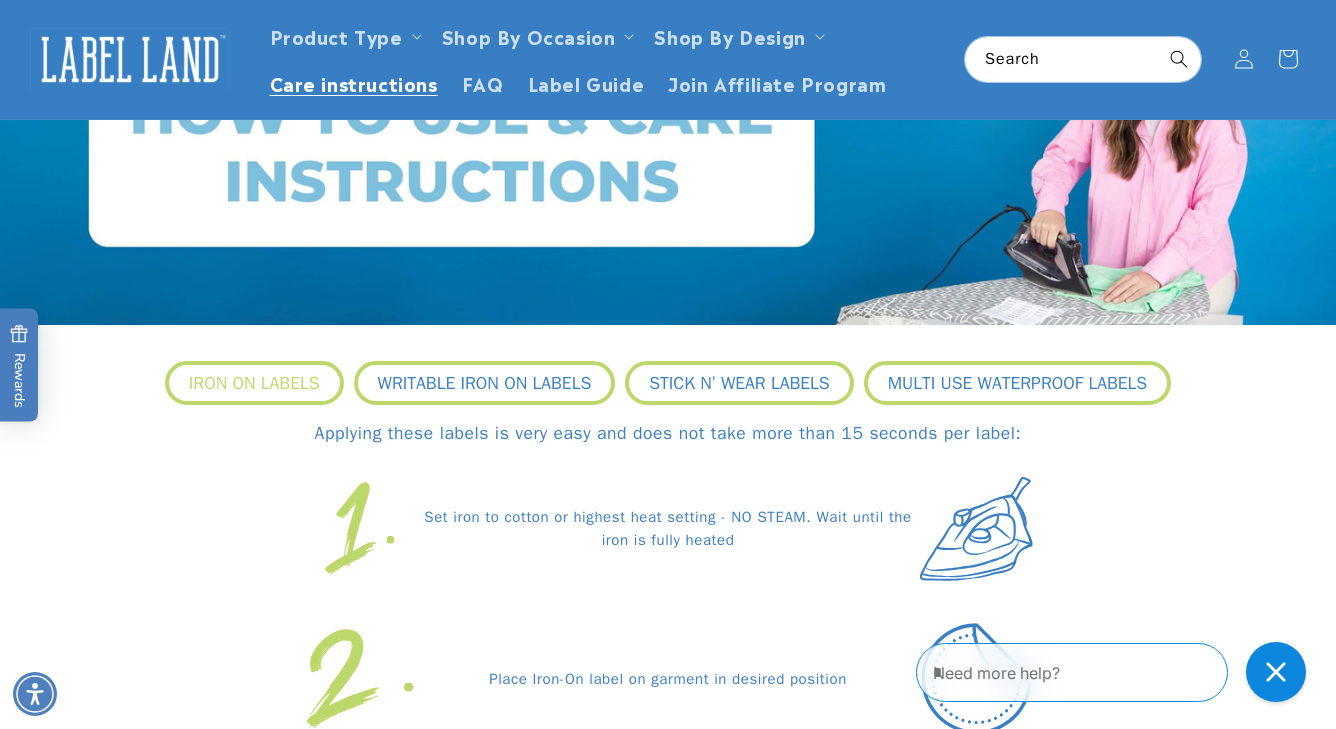 scroll, scrollTop: 0, scrollLeft: 0, axis: both 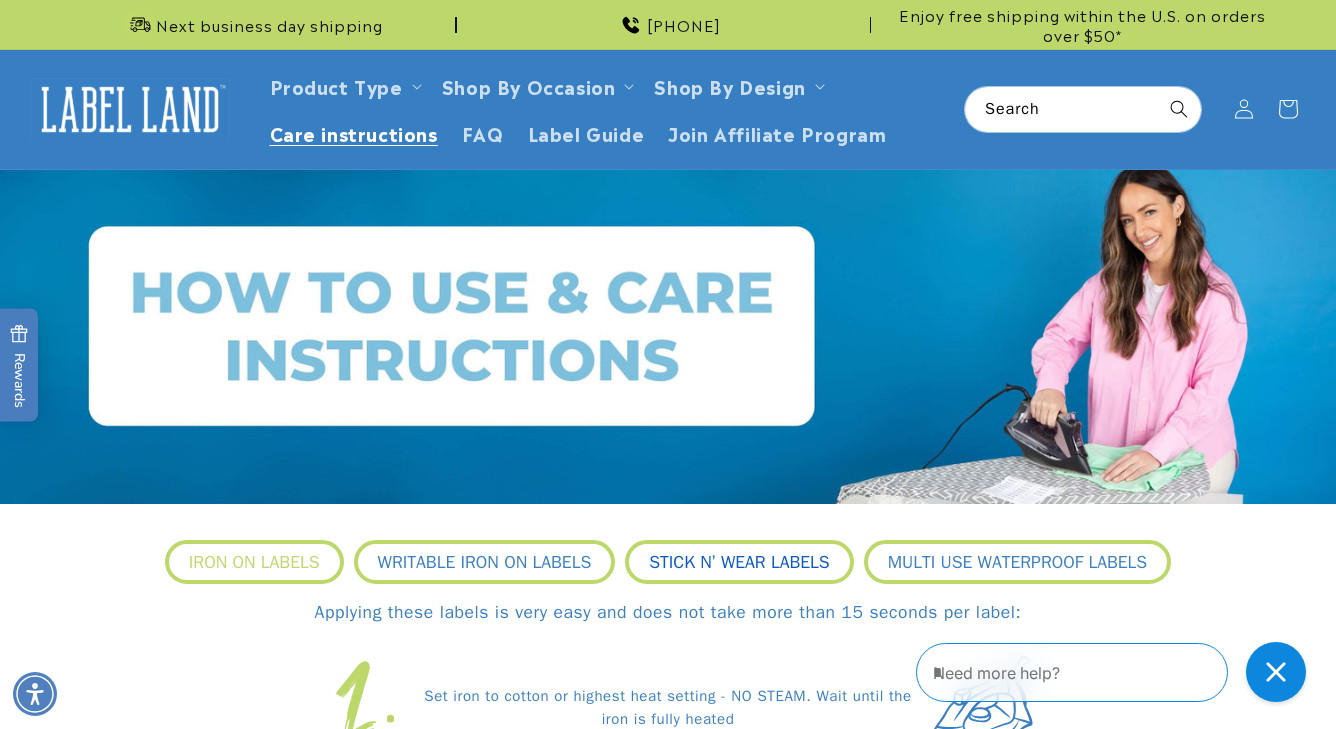 click on "STICK N’ WEAR LABELS" at bounding box center (739, 562) 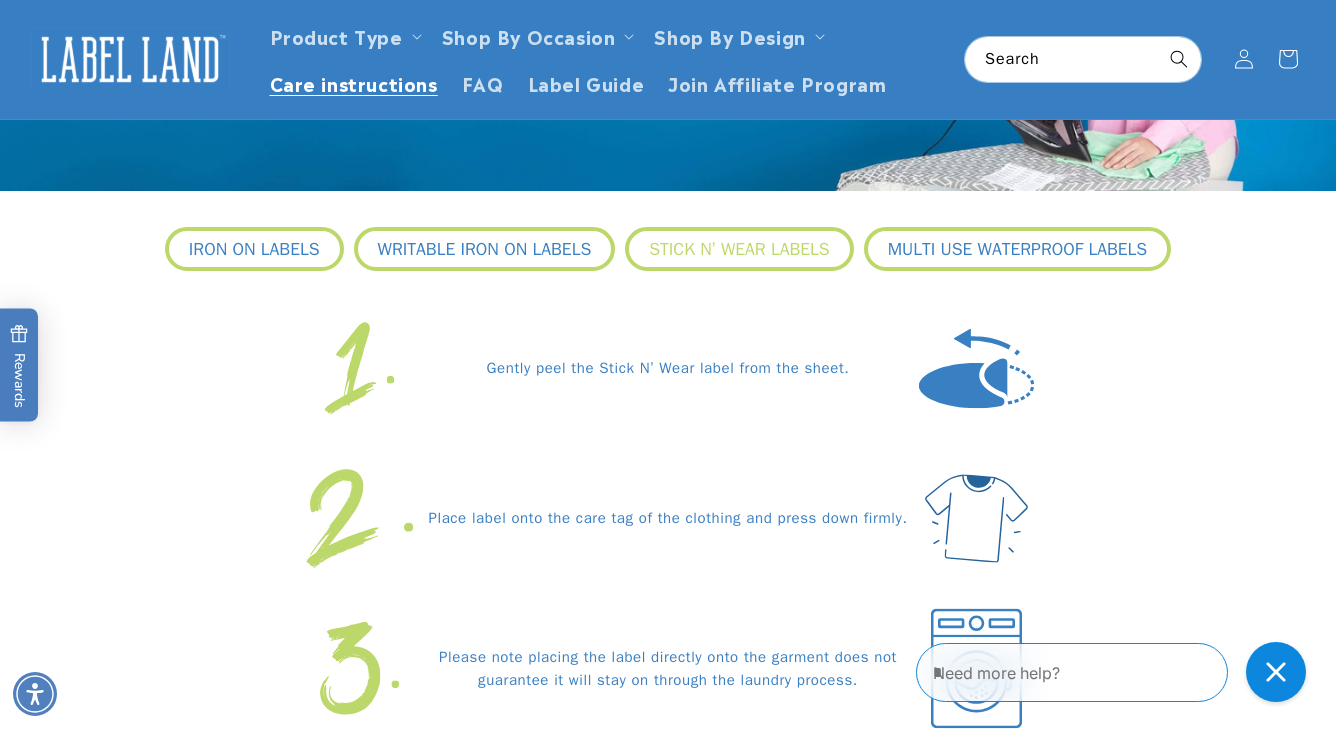 scroll, scrollTop: 0, scrollLeft: 0, axis: both 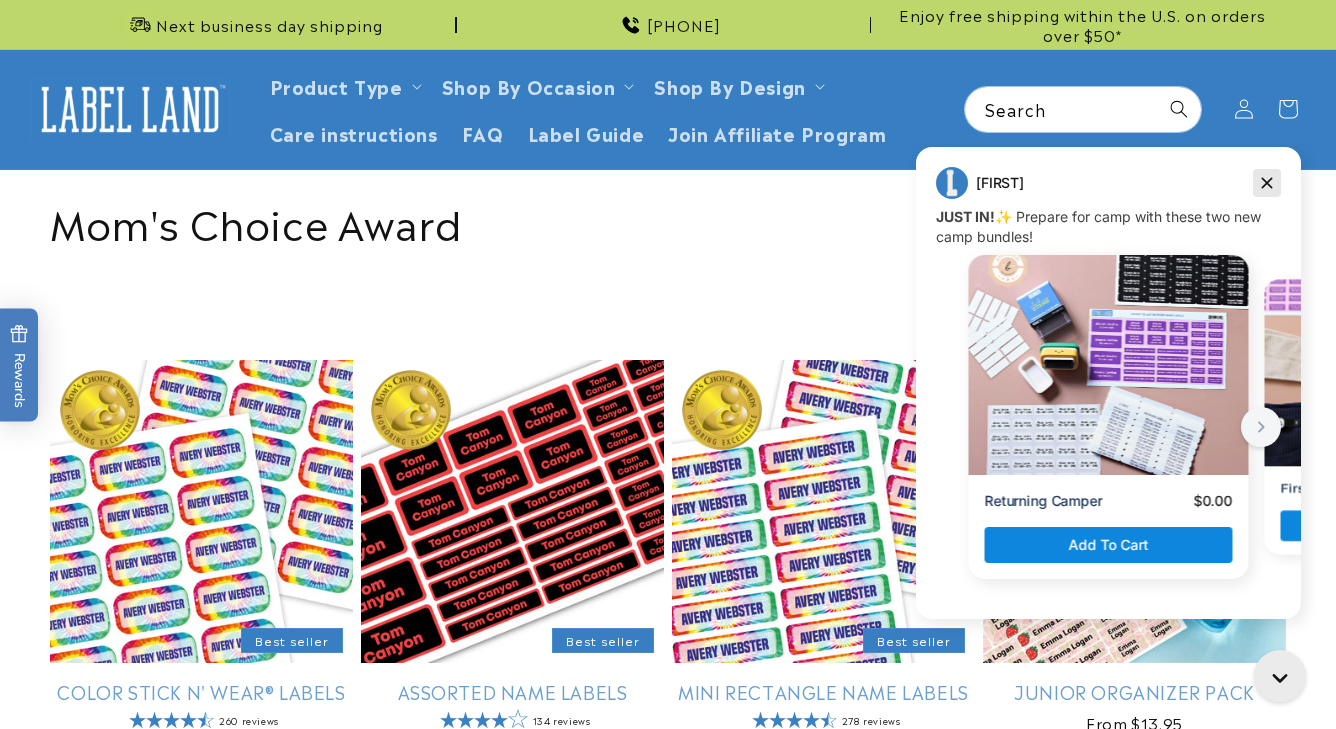 click 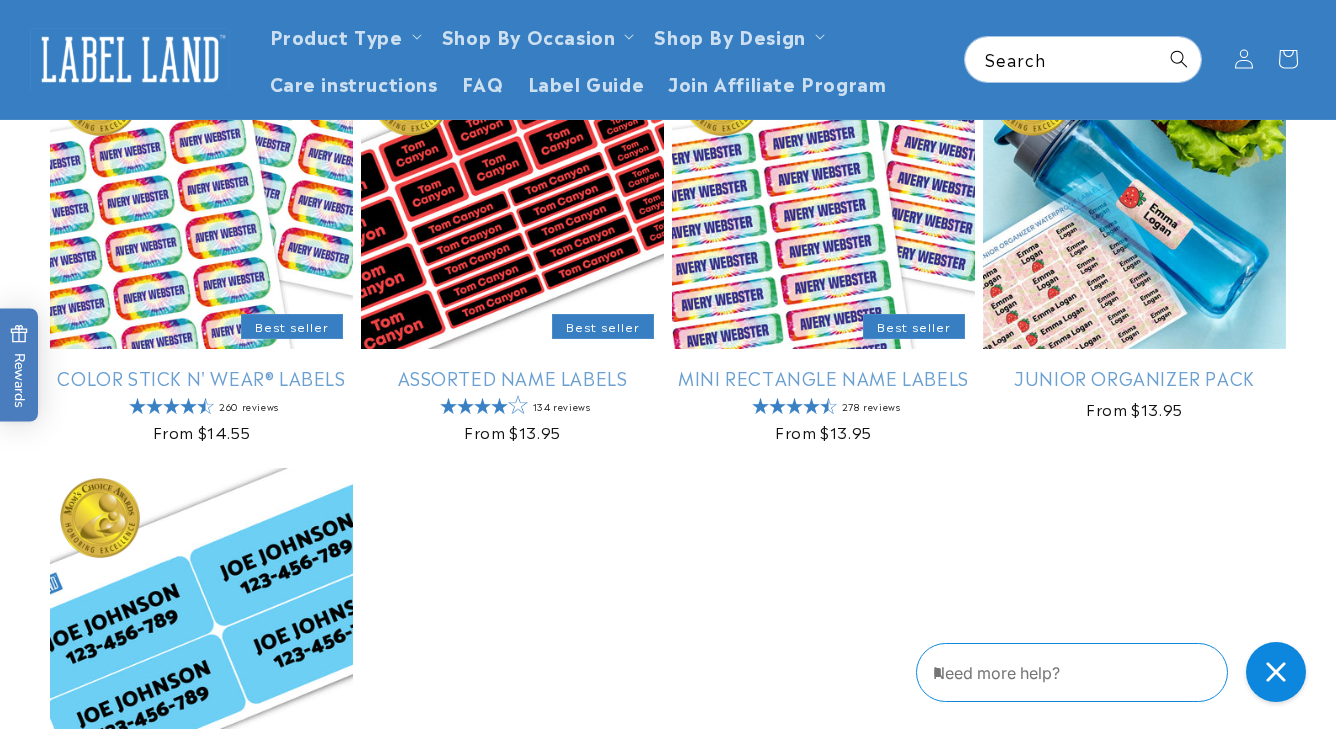 scroll, scrollTop: 276, scrollLeft: 0, axis: vertical 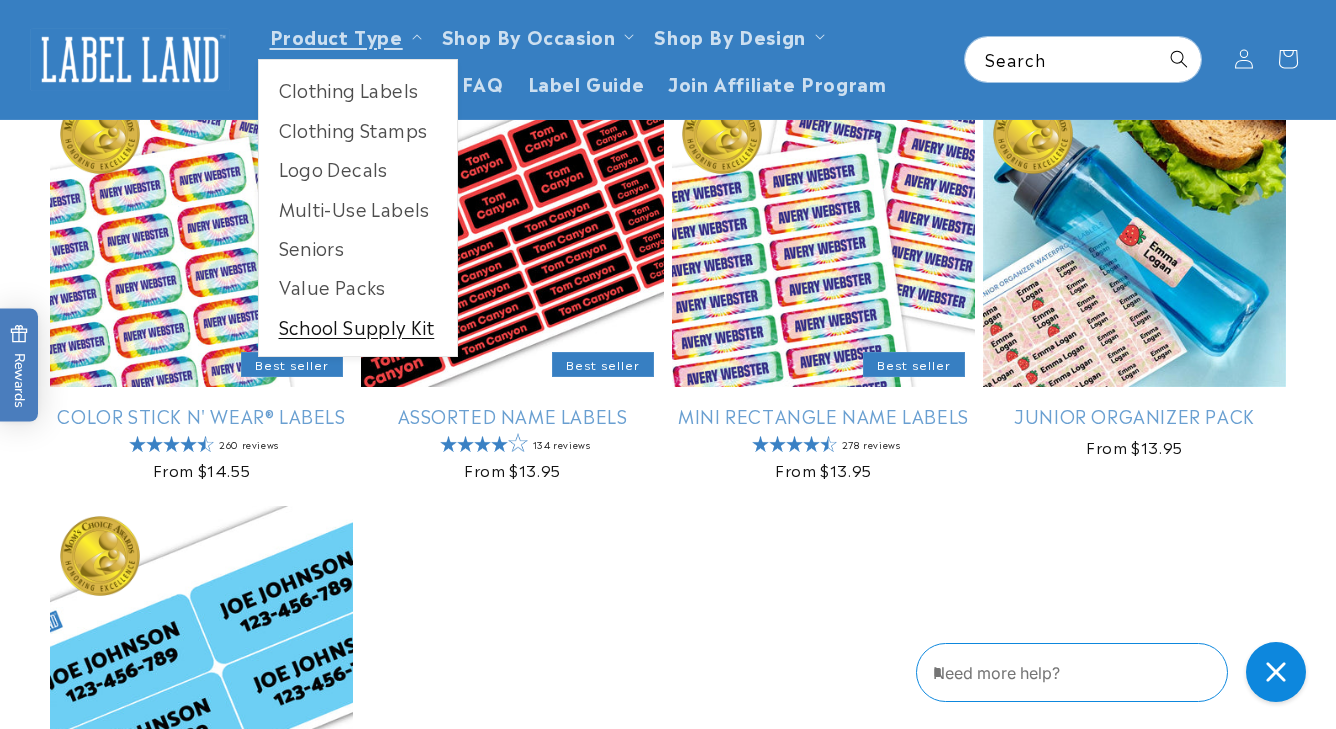 click on "School Supply Kit" at bounding box center [358, 326] 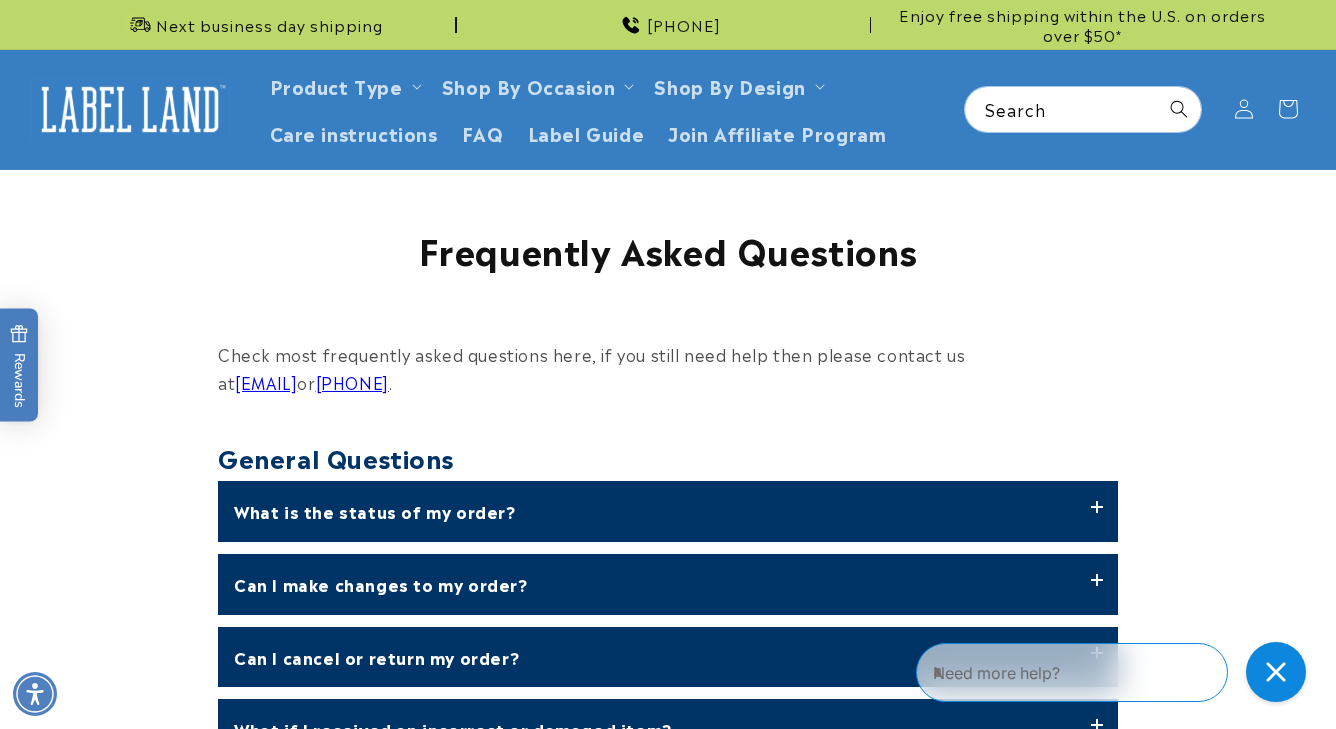scroll, scrollTop: 0, scrollLeft: 0, axis: both 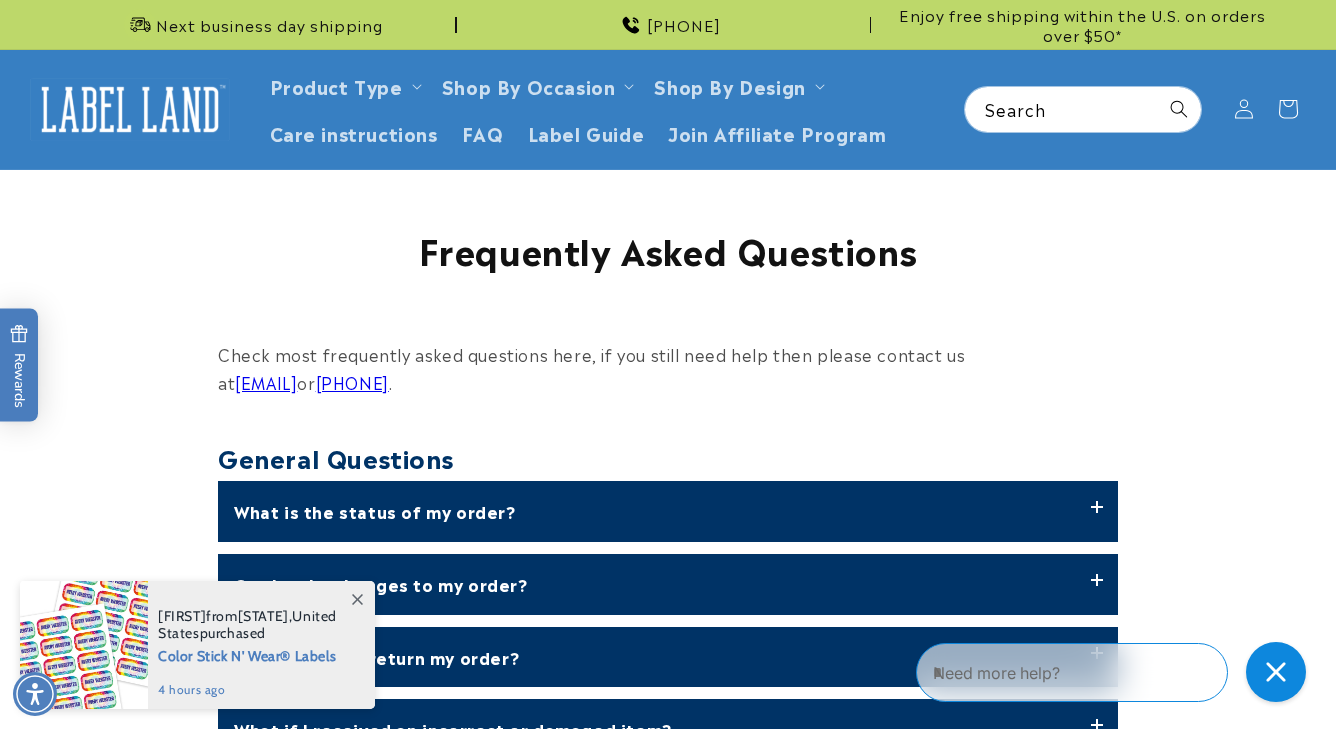 click at bounding box center [357, 599] 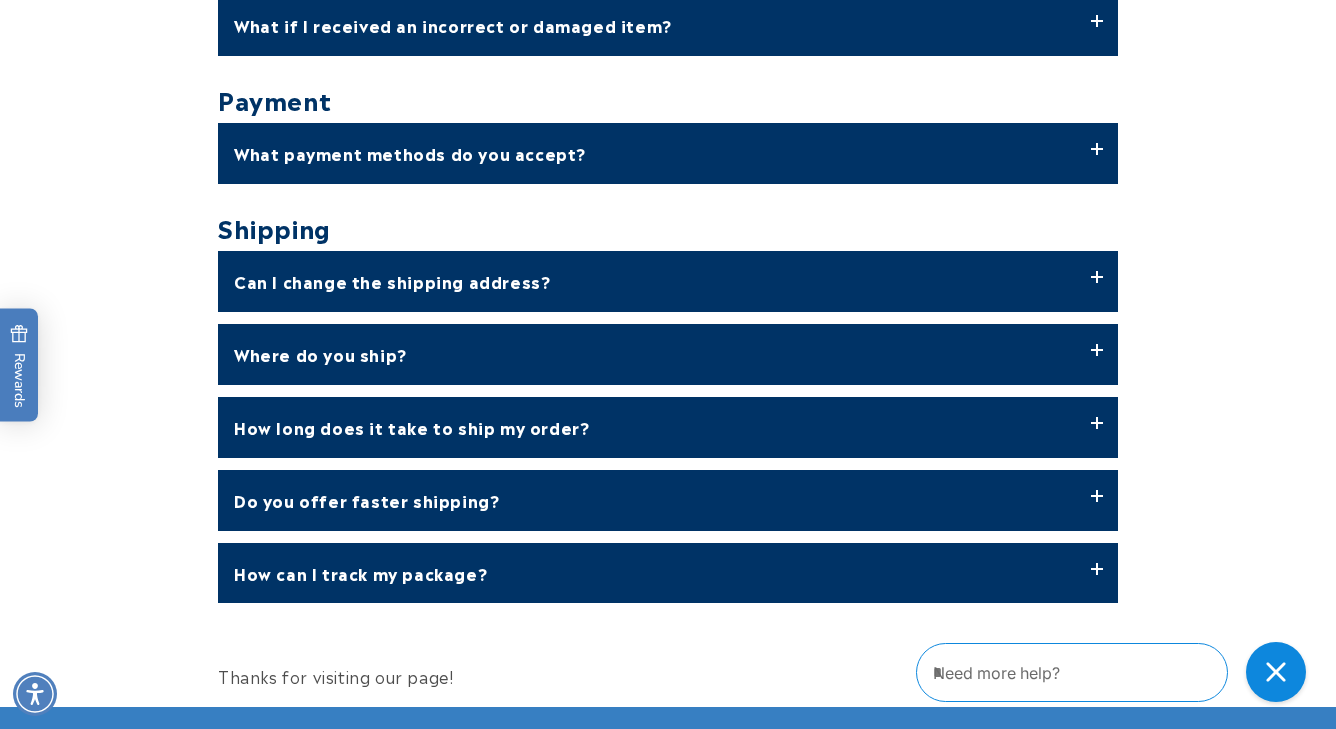 scroll, scrollTop: 707, scrollLeft: 0, axis: vertical 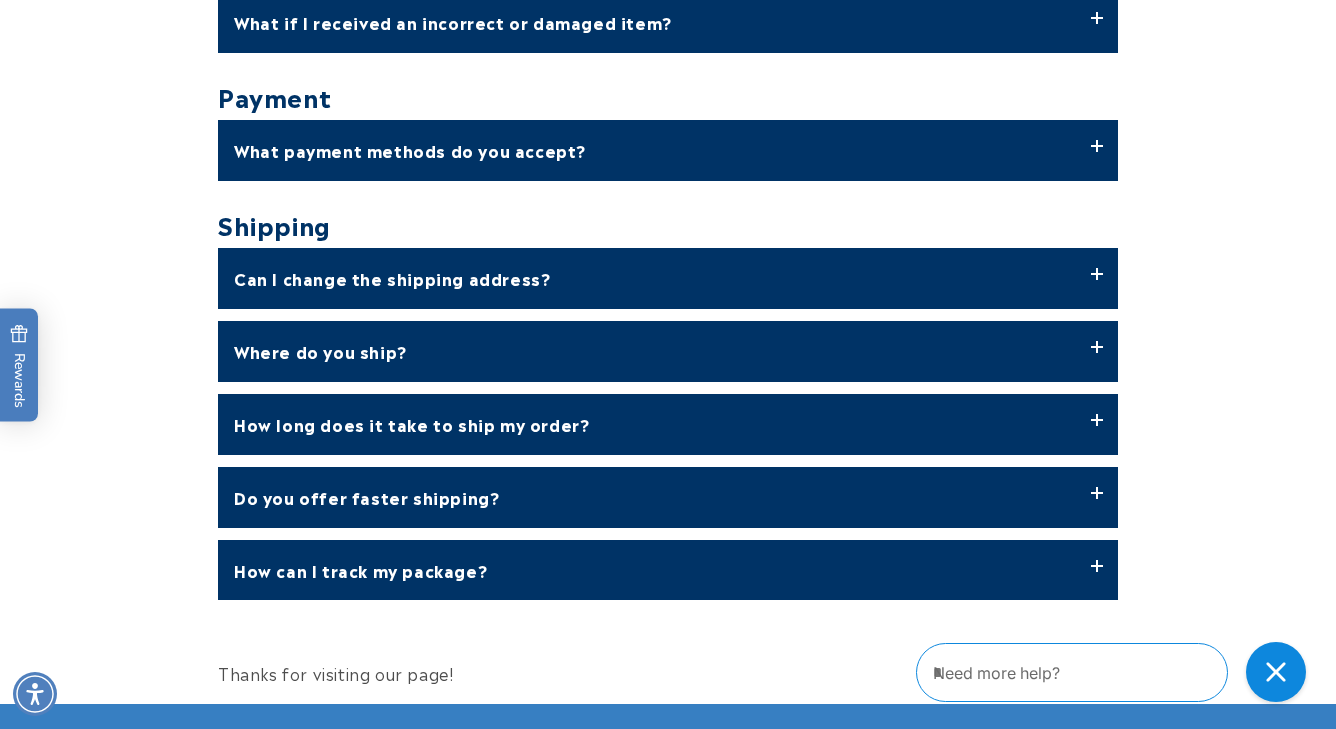 click on "How long does it take to ship my order?" at bounding box center (668, 424) 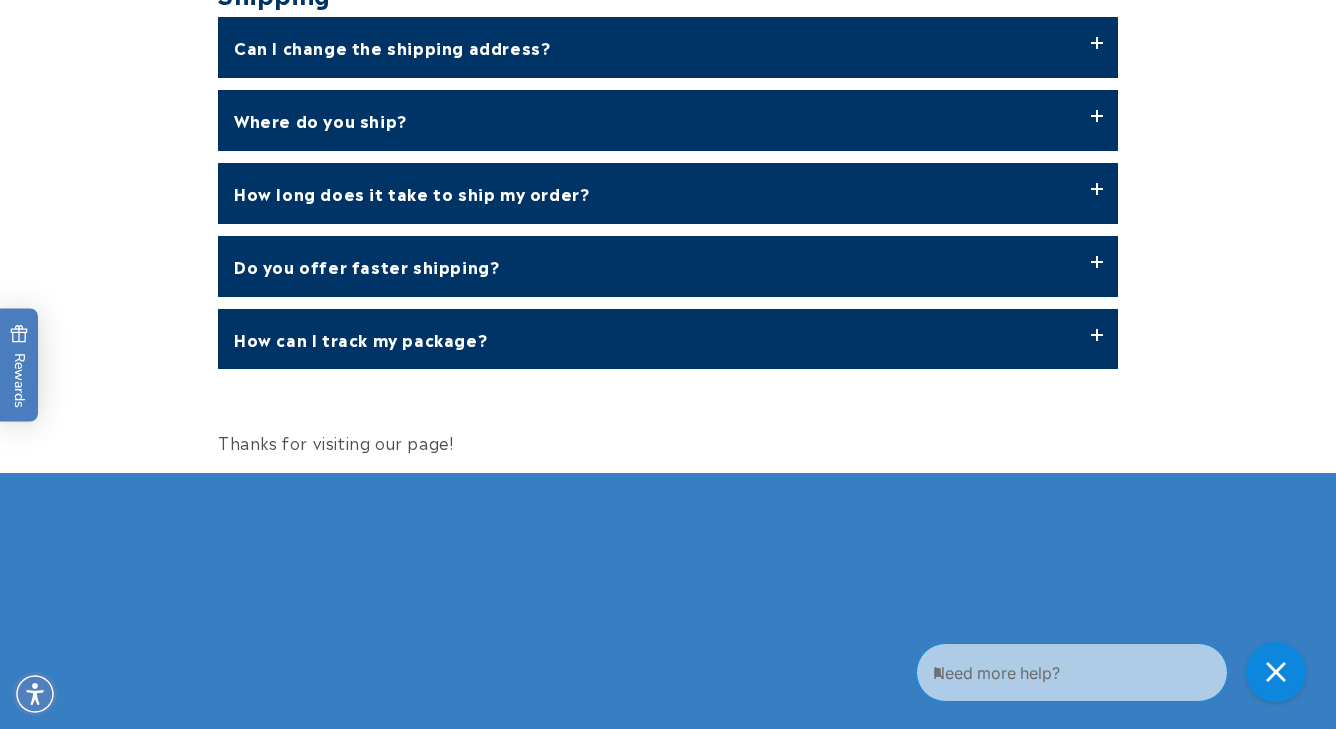 scroll, scrollTop: 0, scrollLeft: 0, axis: both 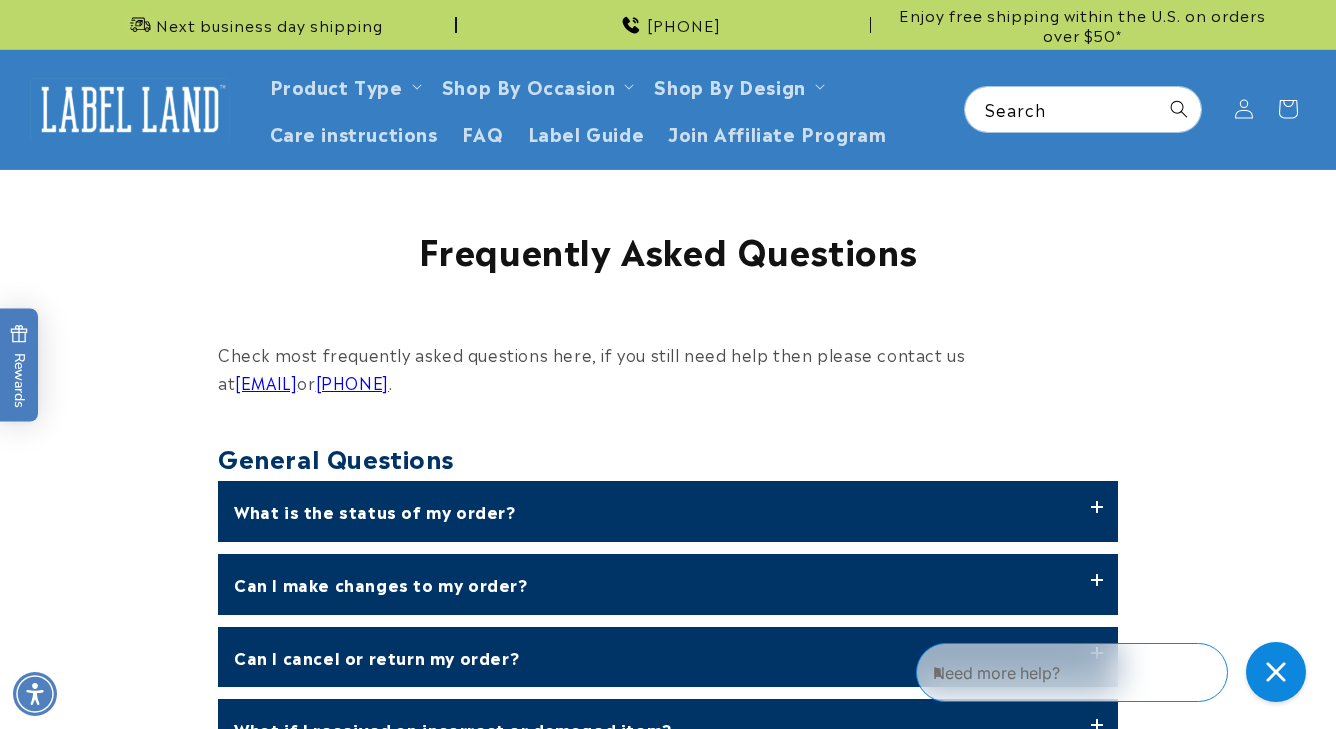 drag, startPoint x: 216, startPoint y: 383, endPoint x: 408, endPoint y: 391, distance: 192.1666 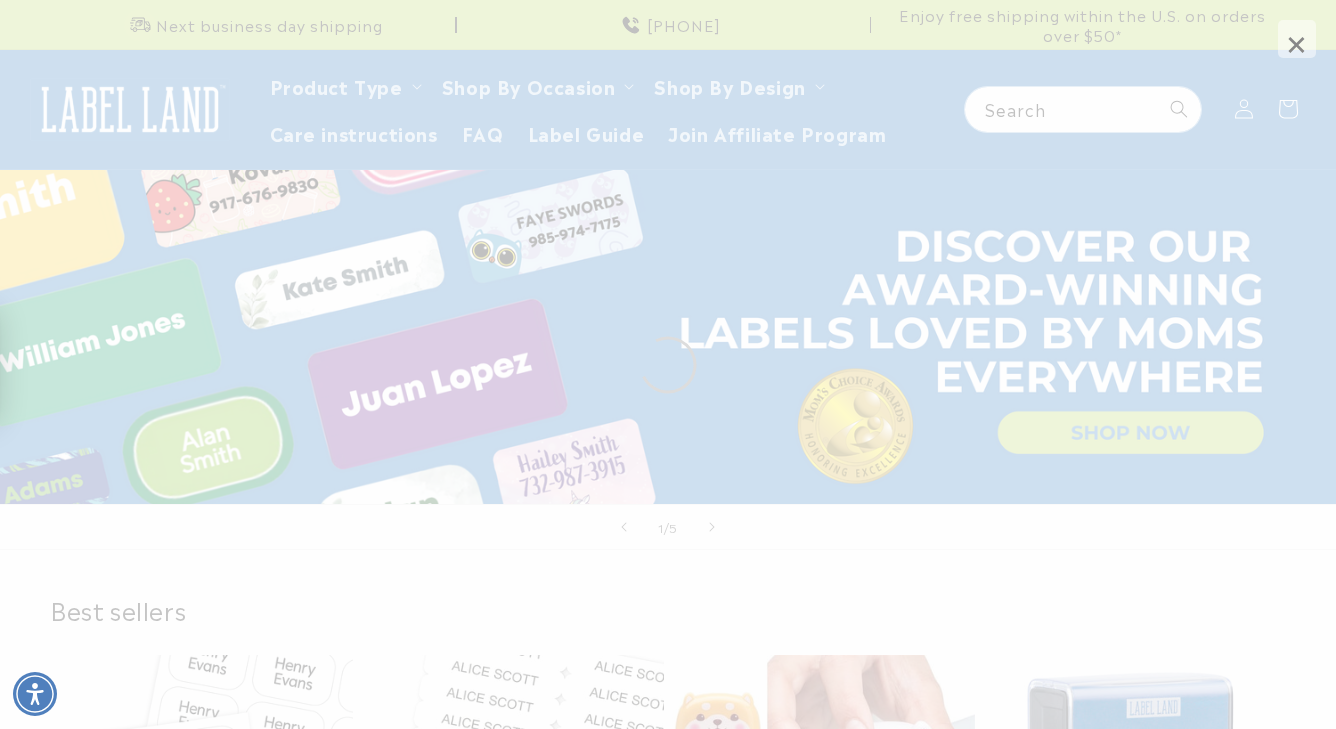 scroll, scrollTop: 0, scrollLeft: 0, axis: both 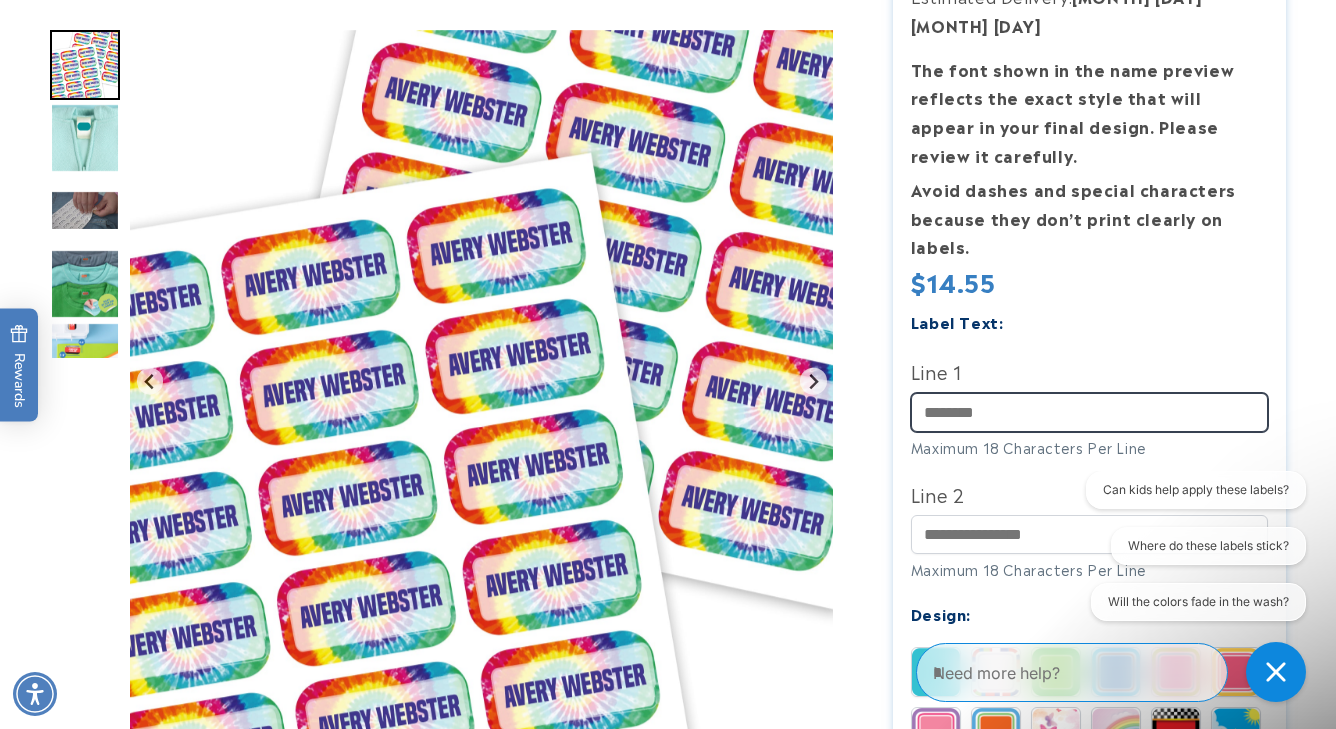 click on "Line 1" at bounding box center [1090, 412] 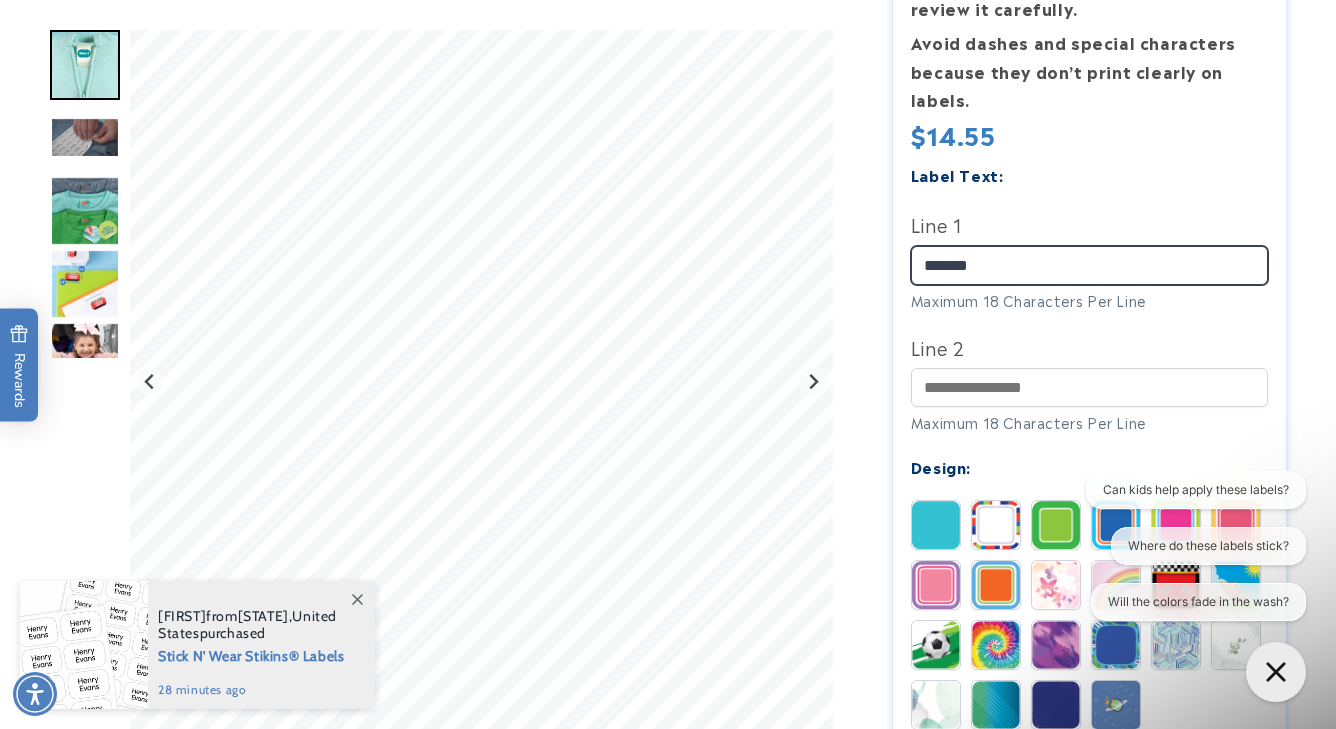 scroll, scrollTop: 564, scrollLeft: 0, axis: vertical 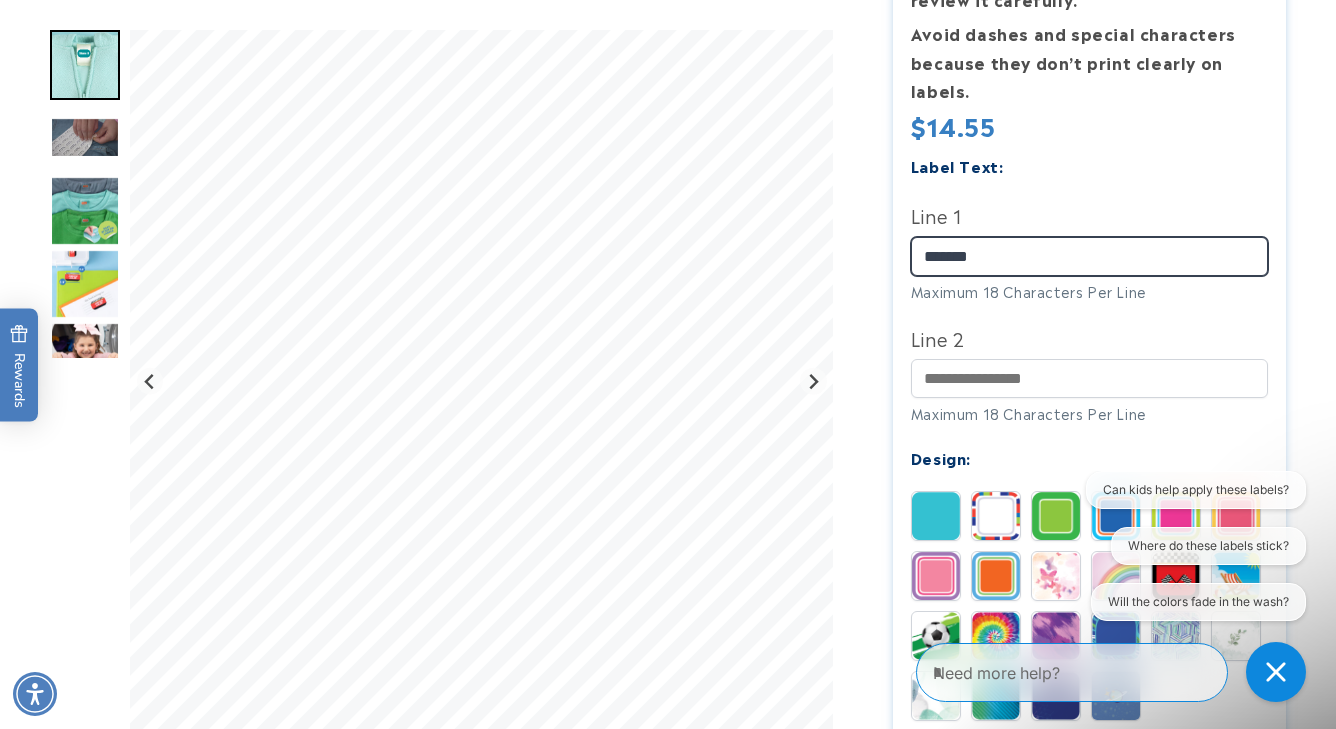type on "*******" 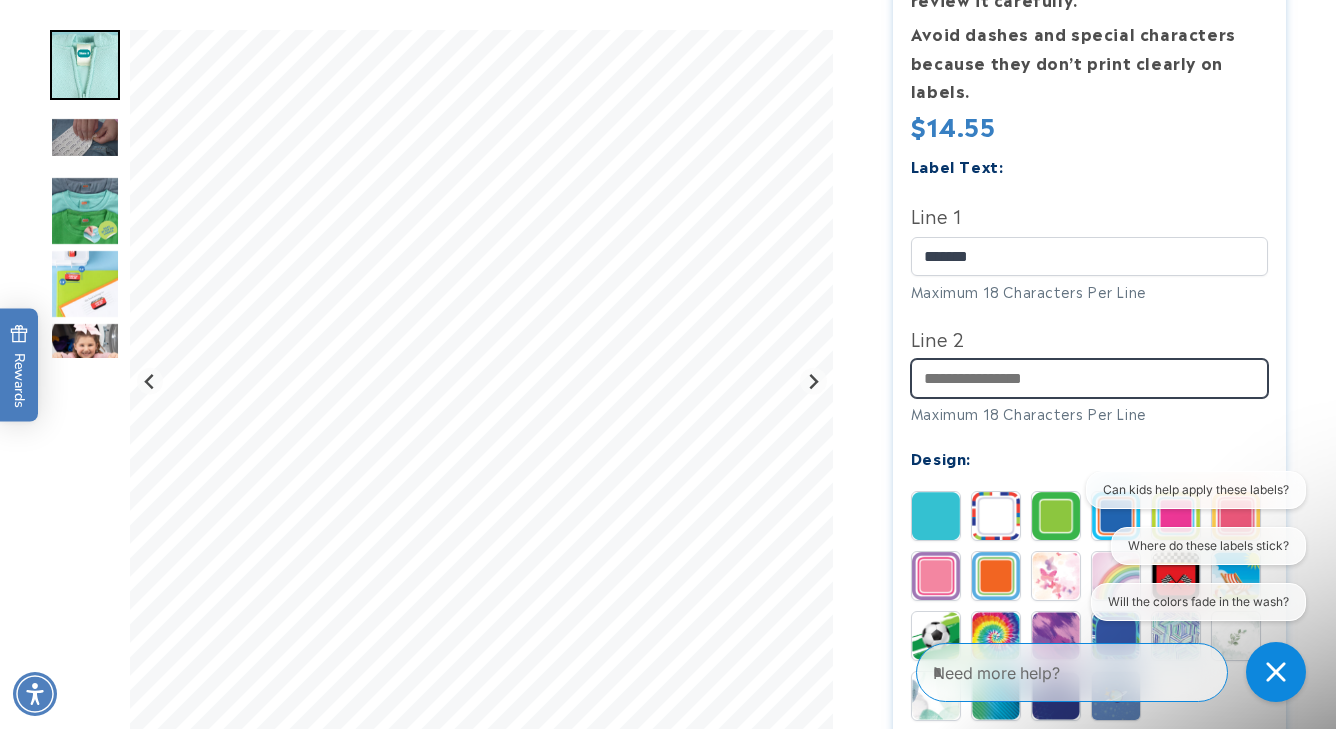 click on "Line 2" at bounding box center (1090, 378) 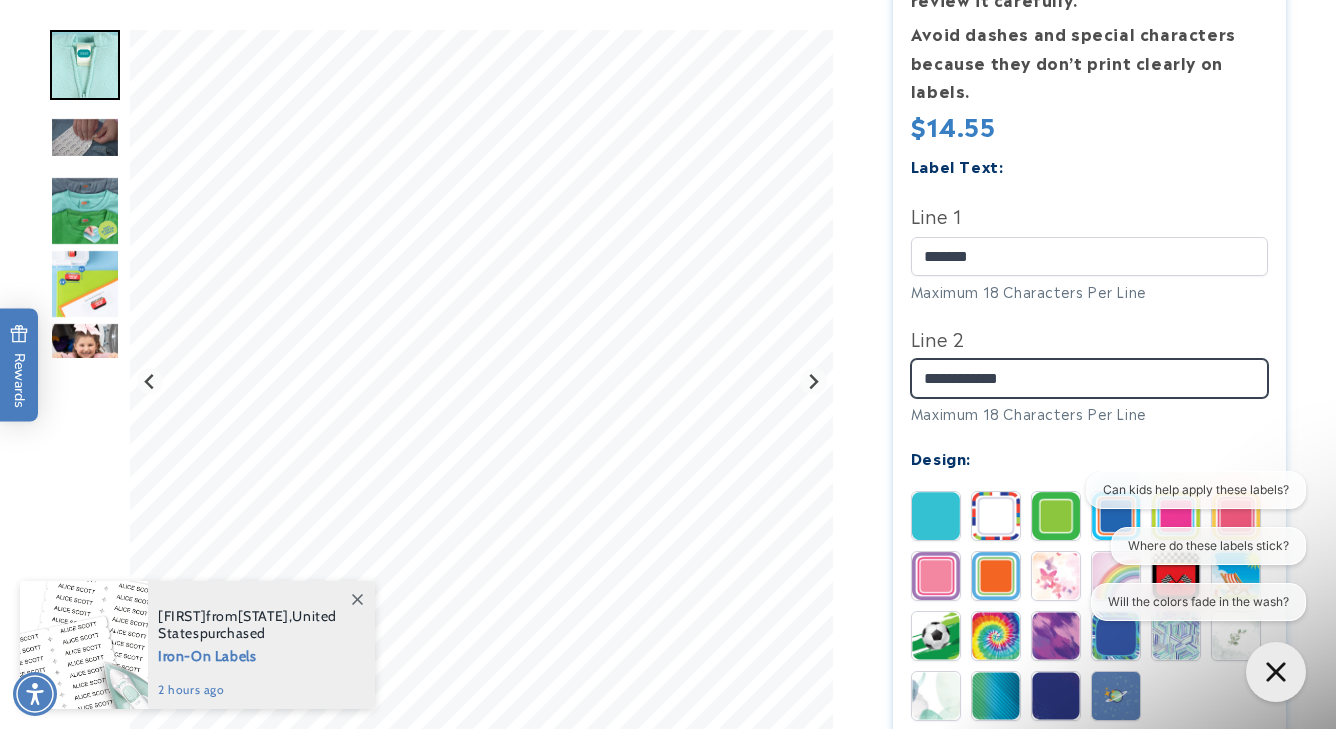 type on "**********" 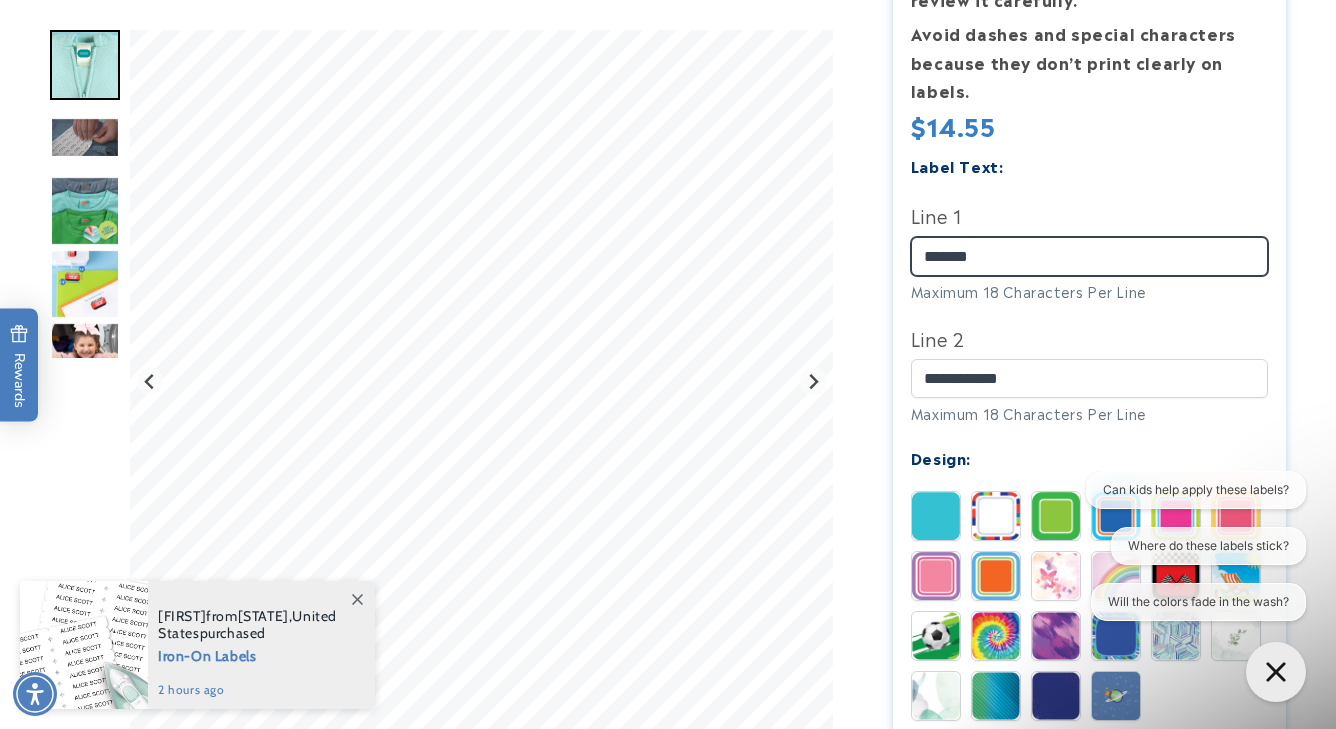 click on "*******" at bounding box center [1090, 256] 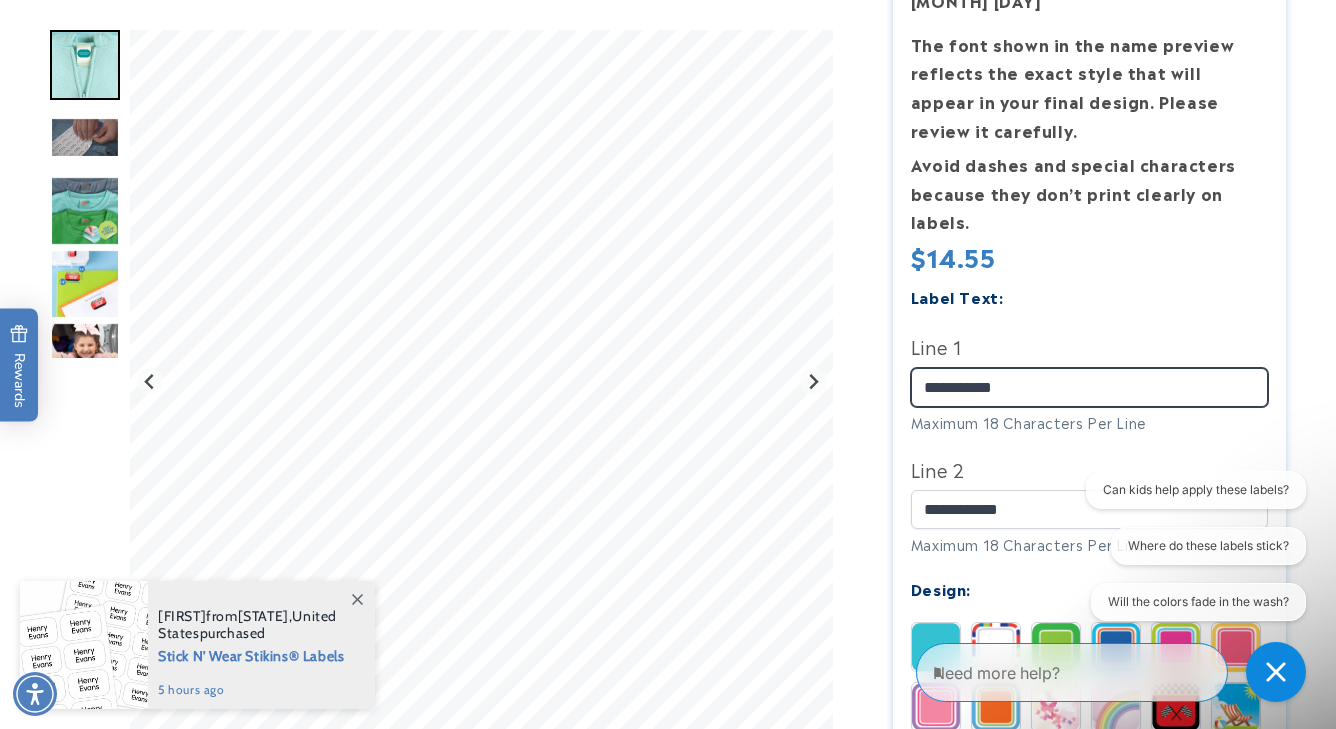 scroll, scrollTop: 448, scrollLeft: 0, axis: vertical 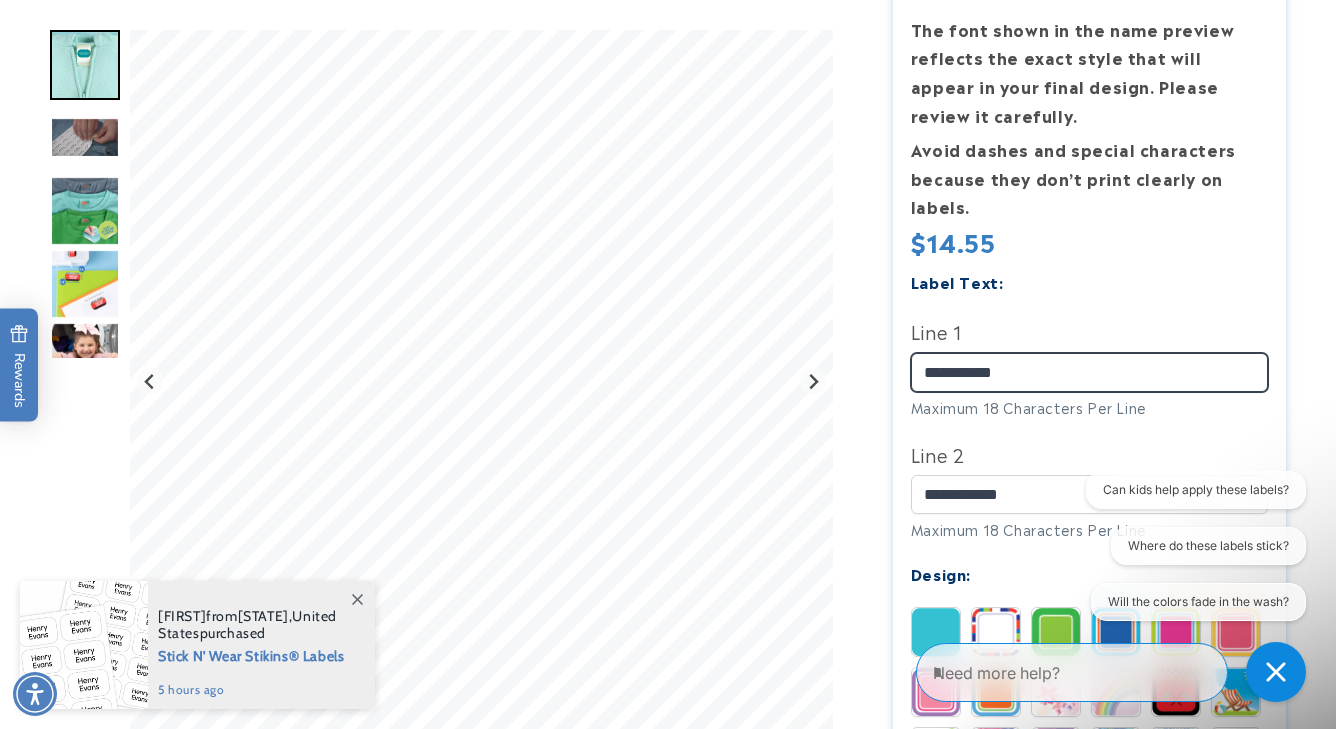 type on "**********" 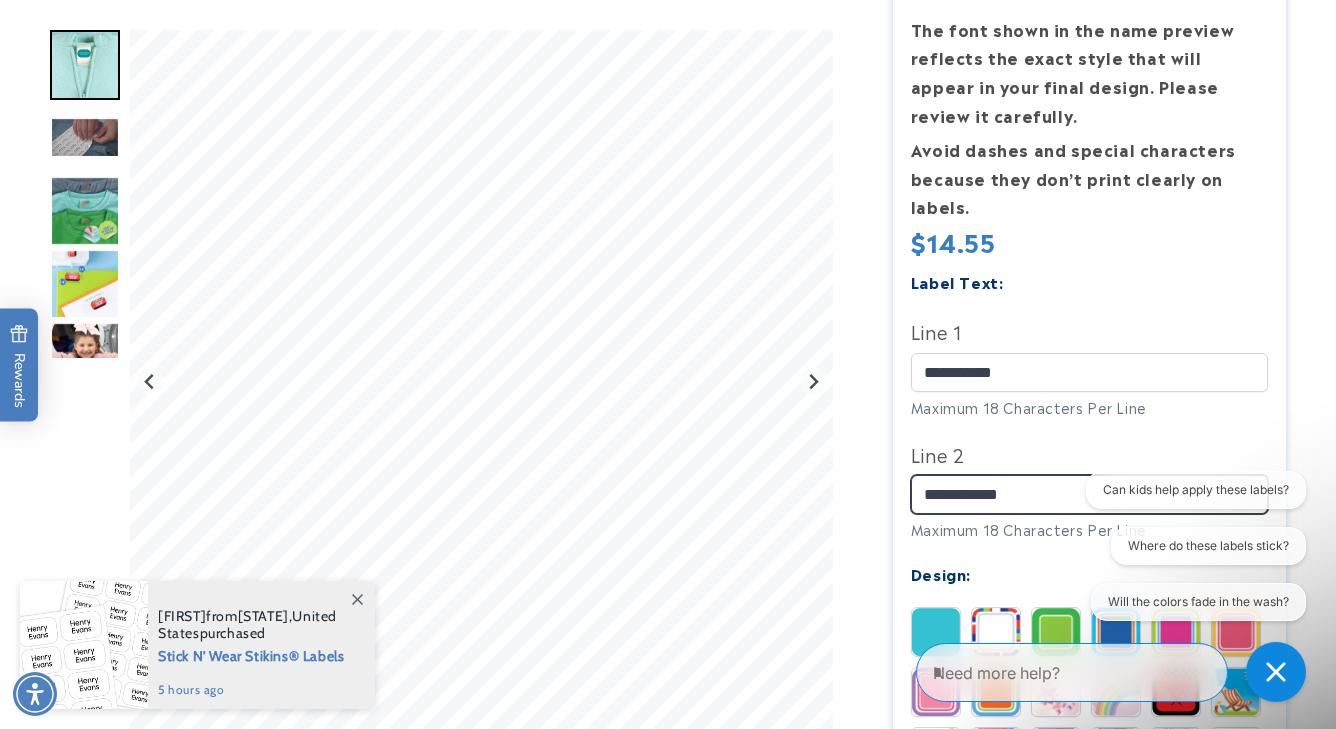 click on "**********" at bounding box center (1090, 494) 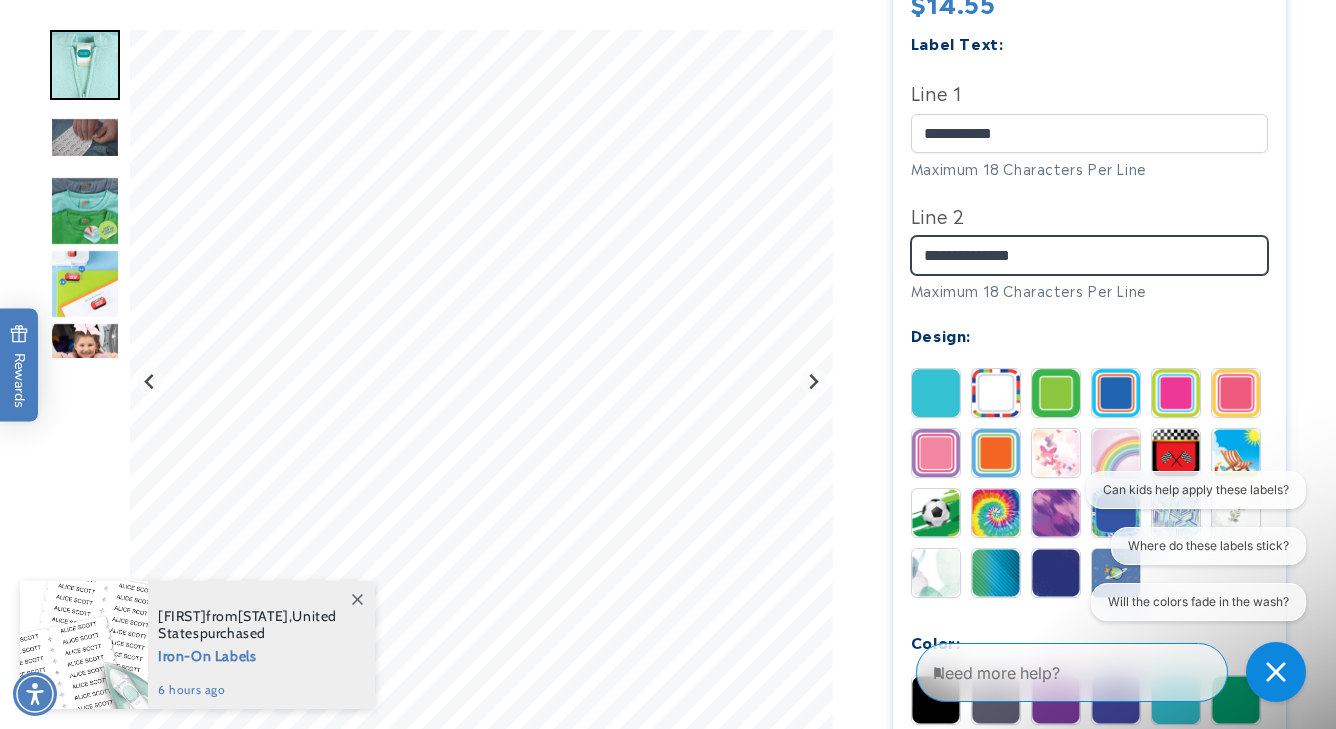 scroll, scrollTop: 698, scrollLeft: 0, axis: vertical 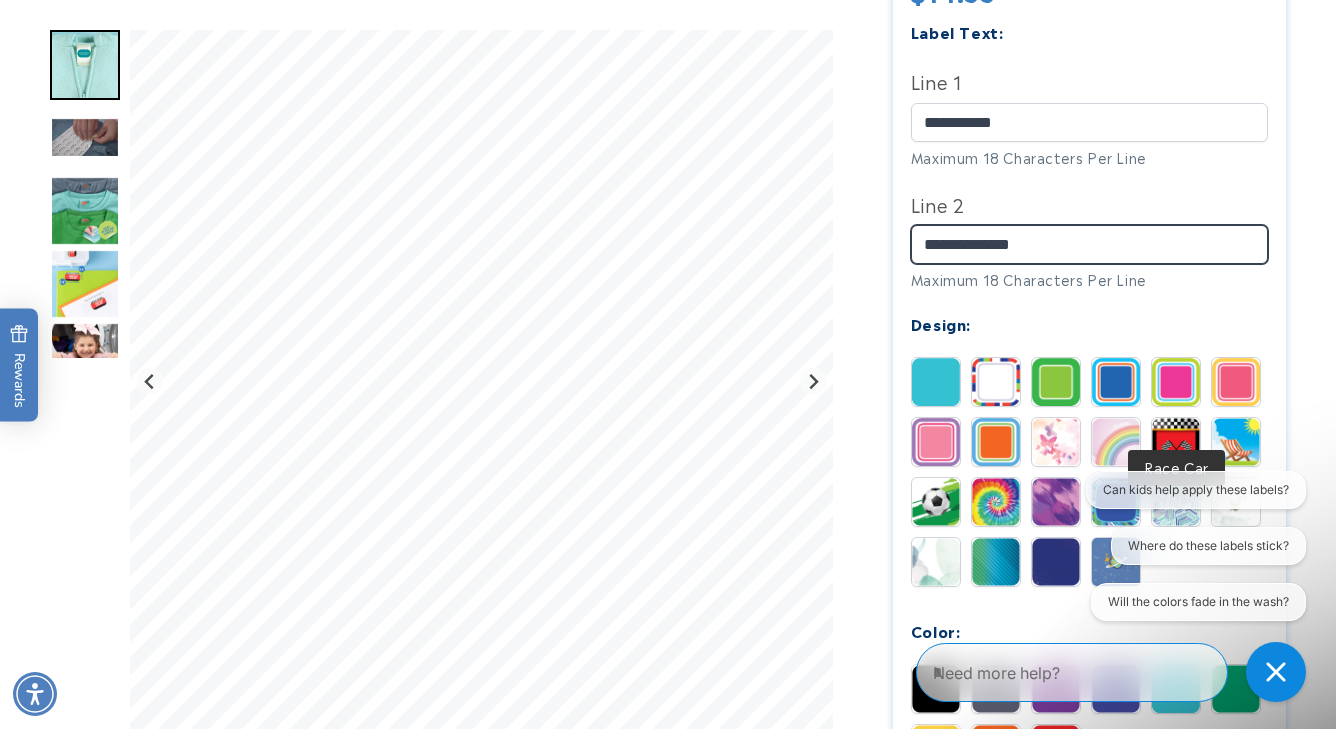 type on "**********" 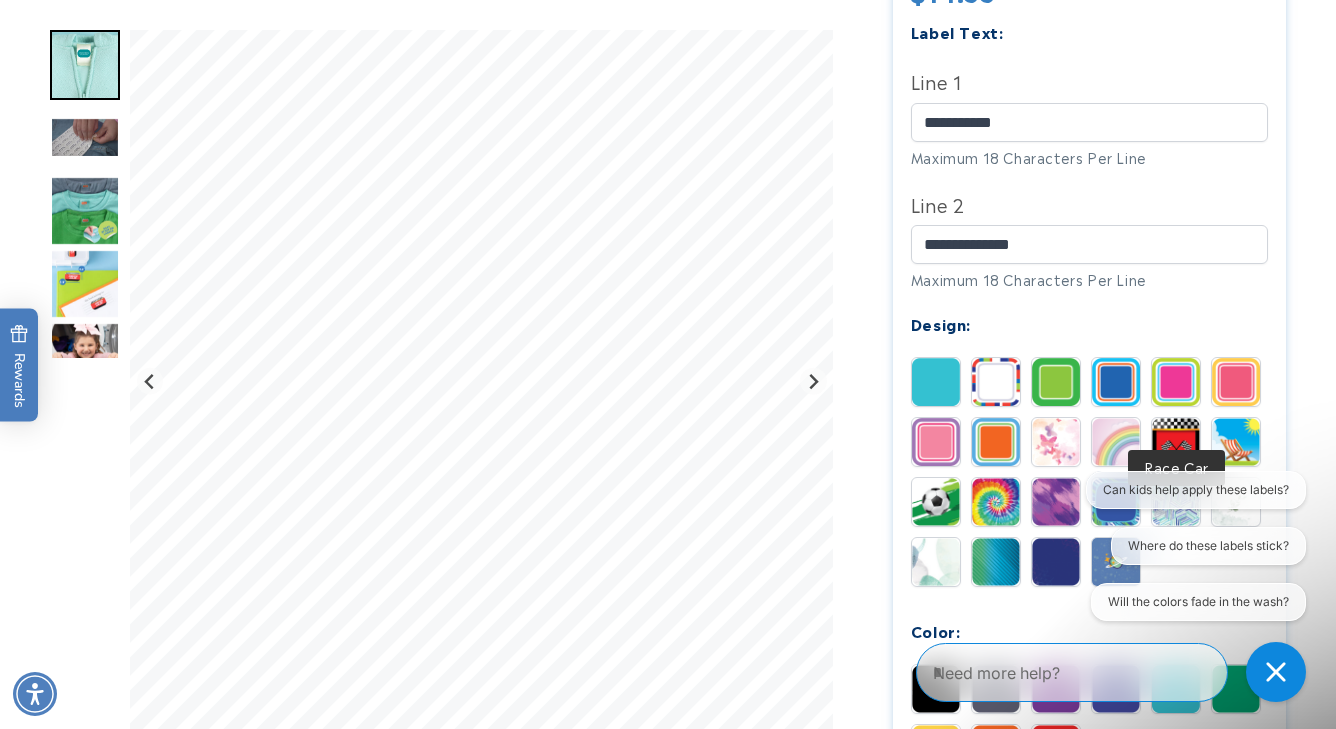 click at bounding box center (1176, 442) 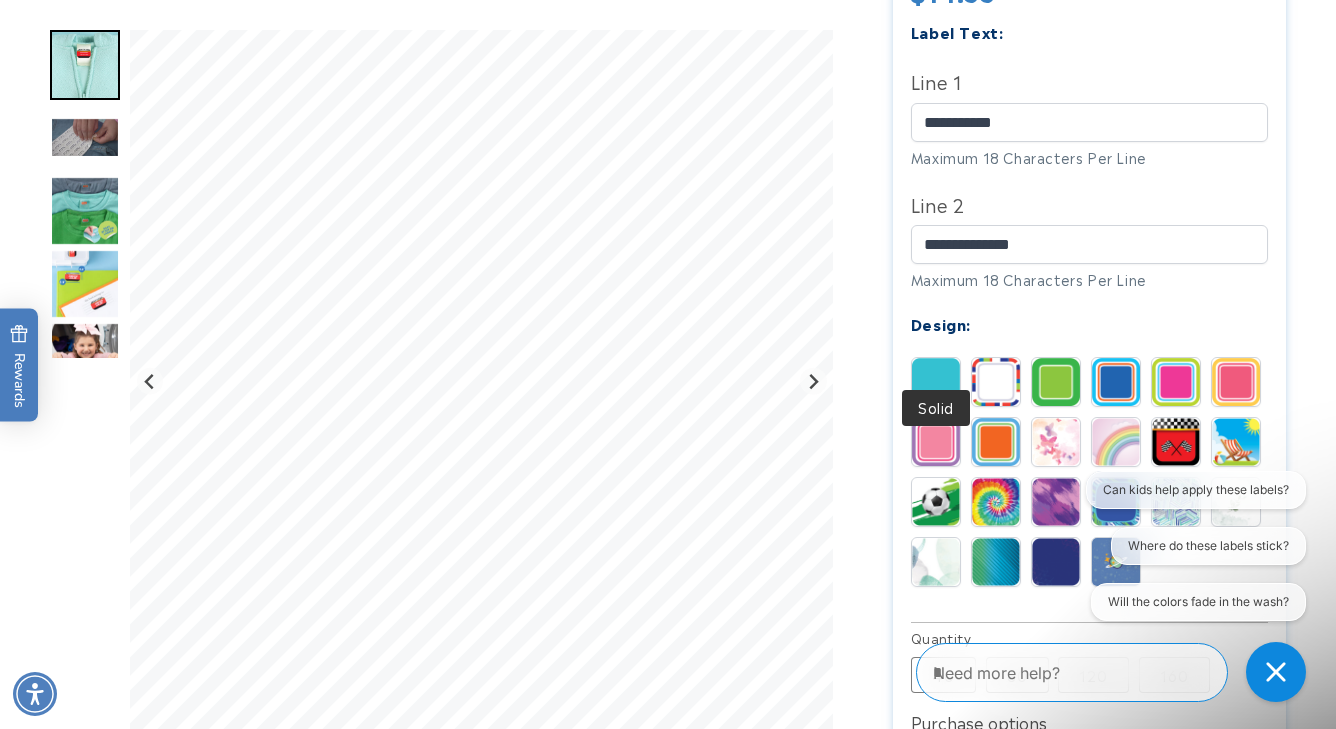 click at bounding box center (936, 382) 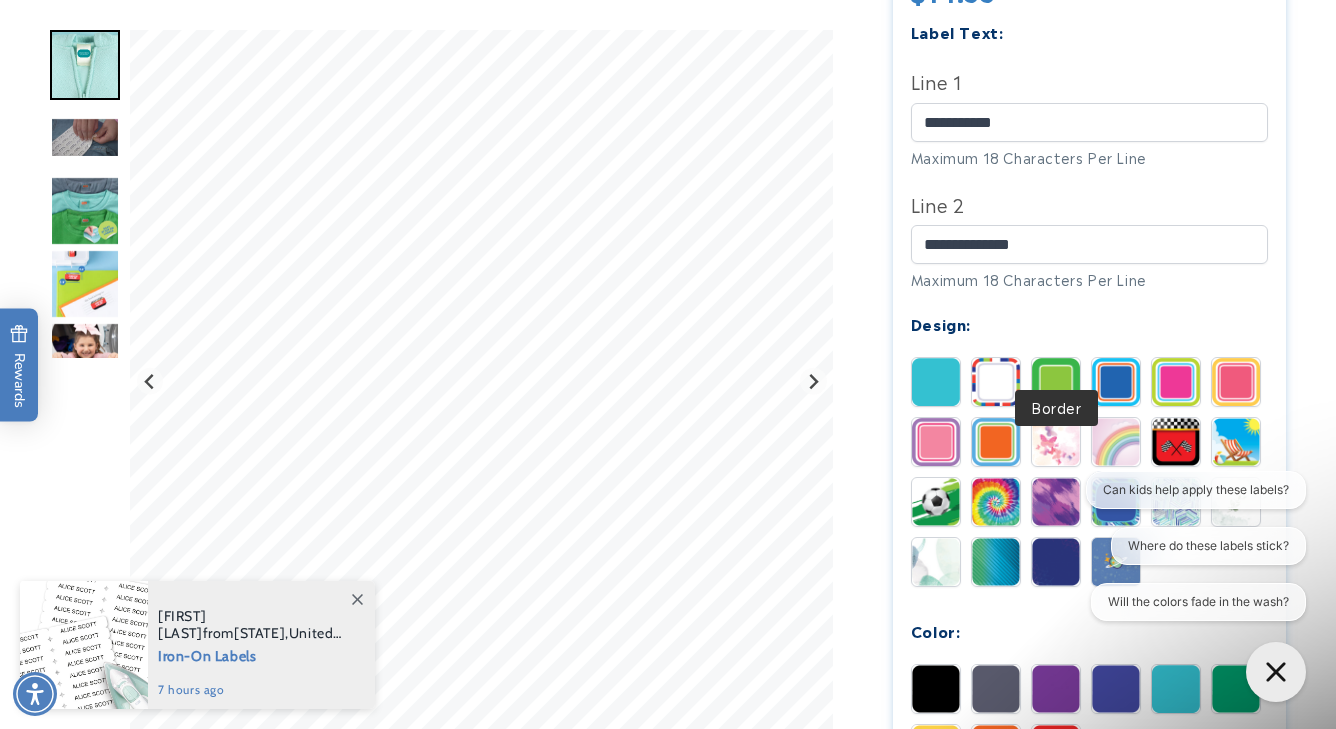 click at bounding box center [1056, 382] 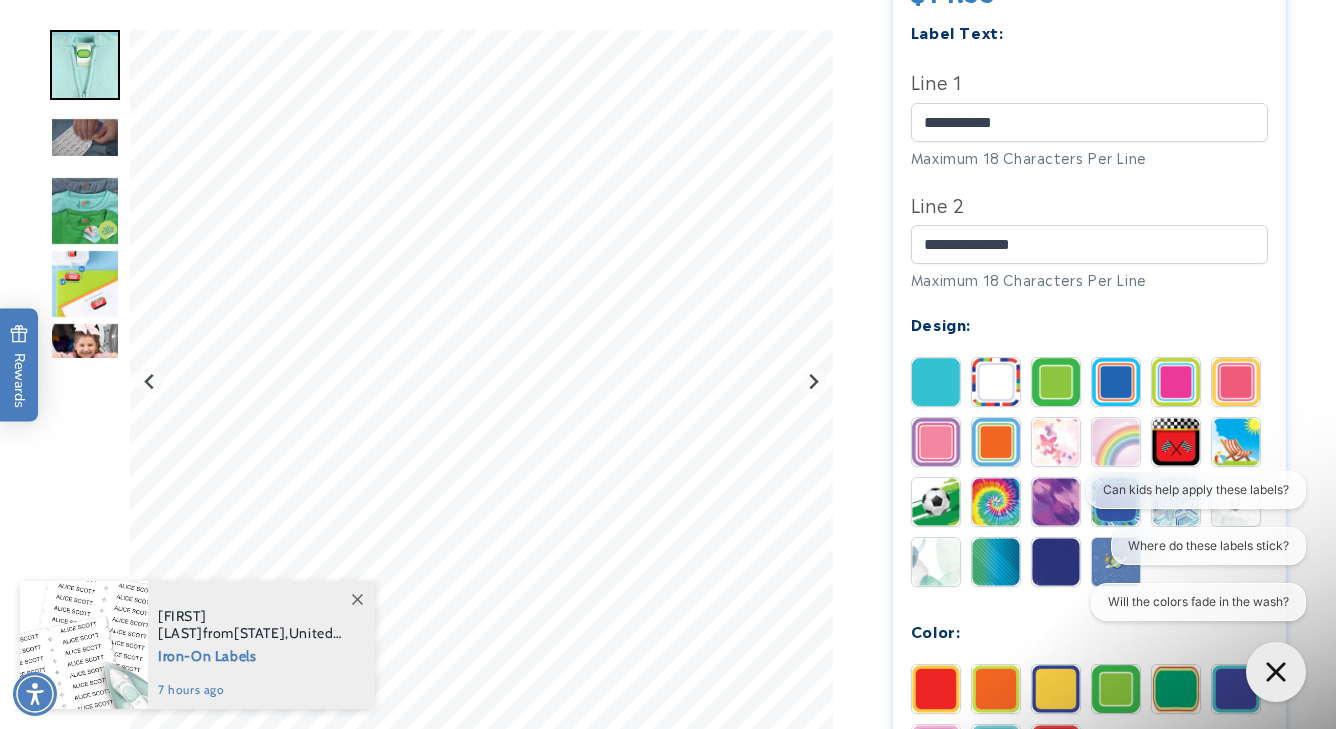 click at bounding box center (996, 562) 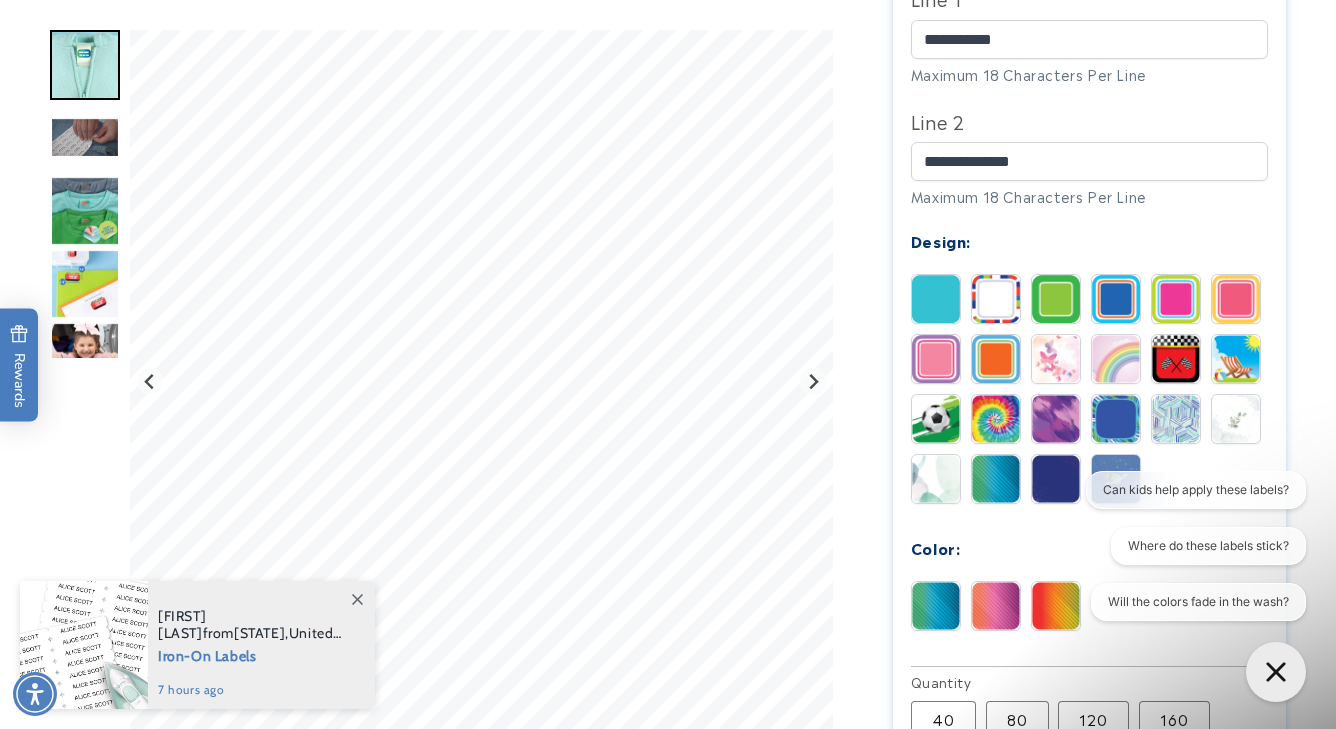 scroll, scrollTop: 835, scrollLeft: 0, axis: vertical 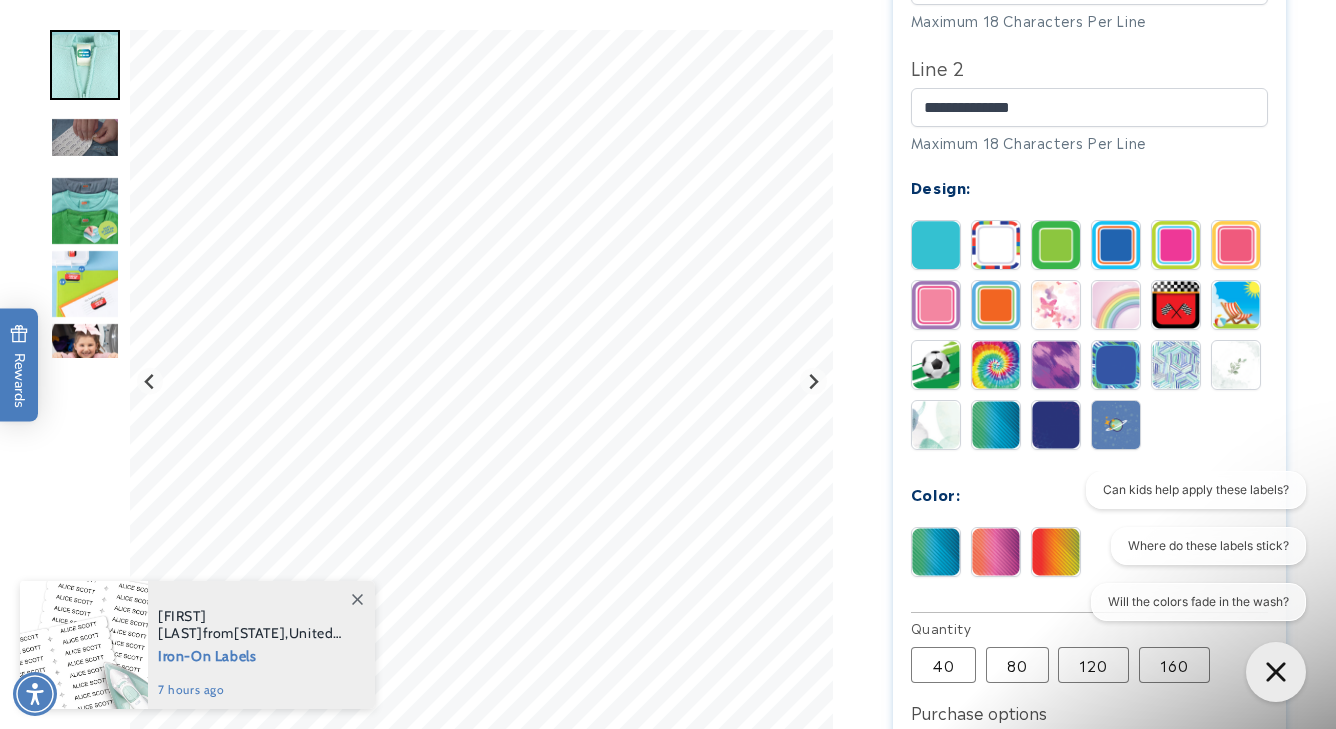 click at bounding box center (1056, 425) 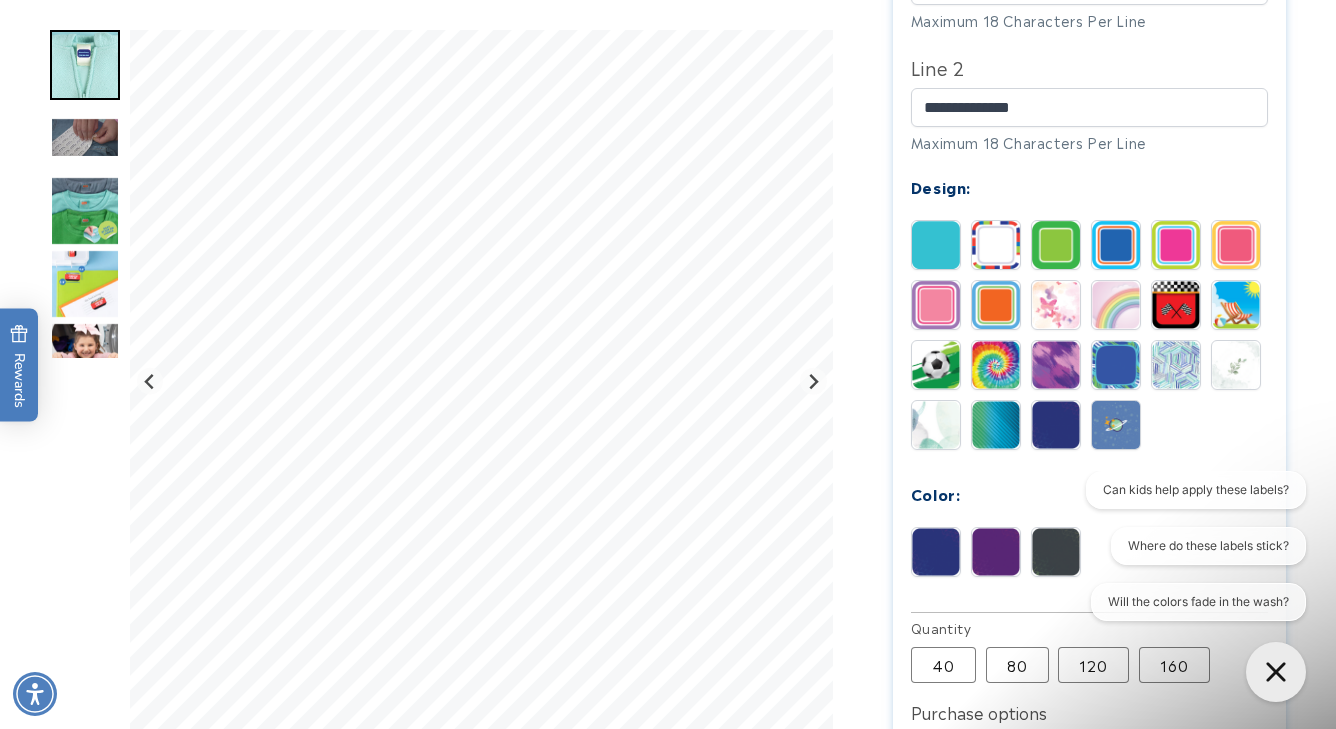 click at bounding box center (1116, 365) 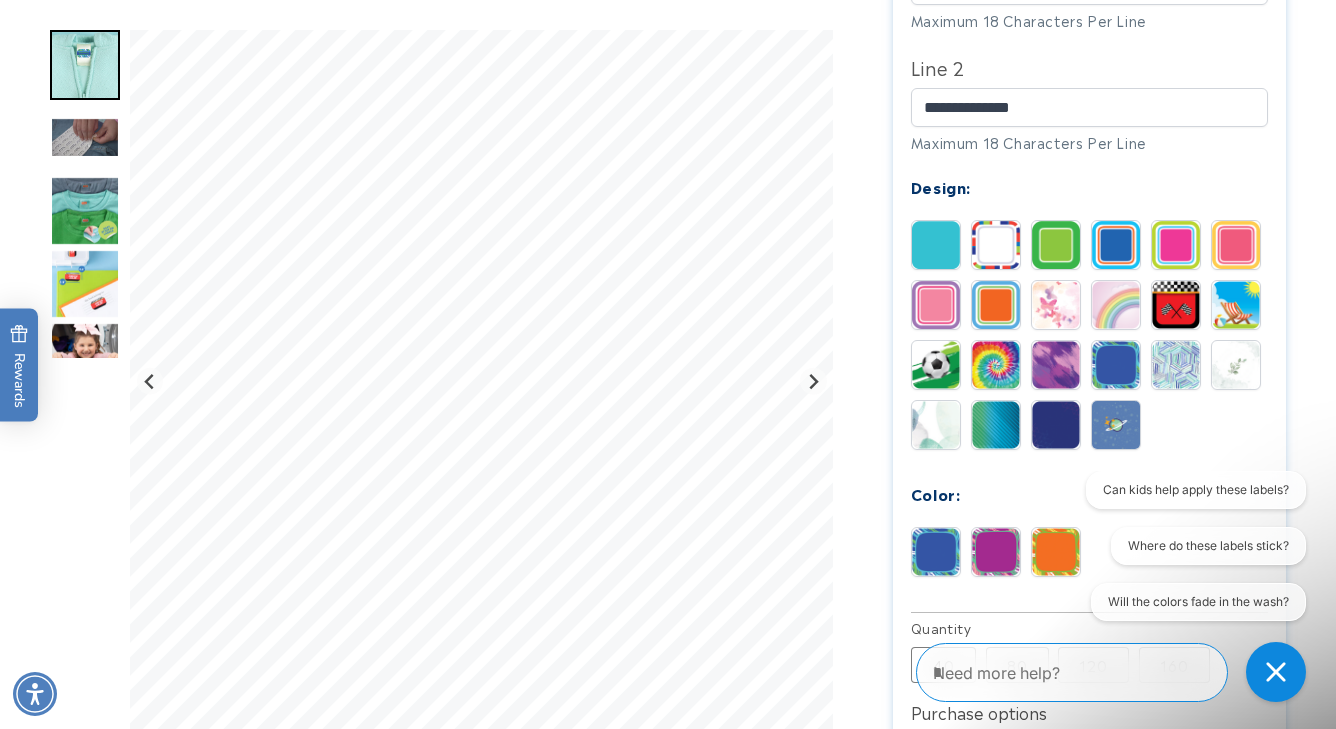 scroll, scrollTop: 852, scrollLeft: 0, axis: vertical 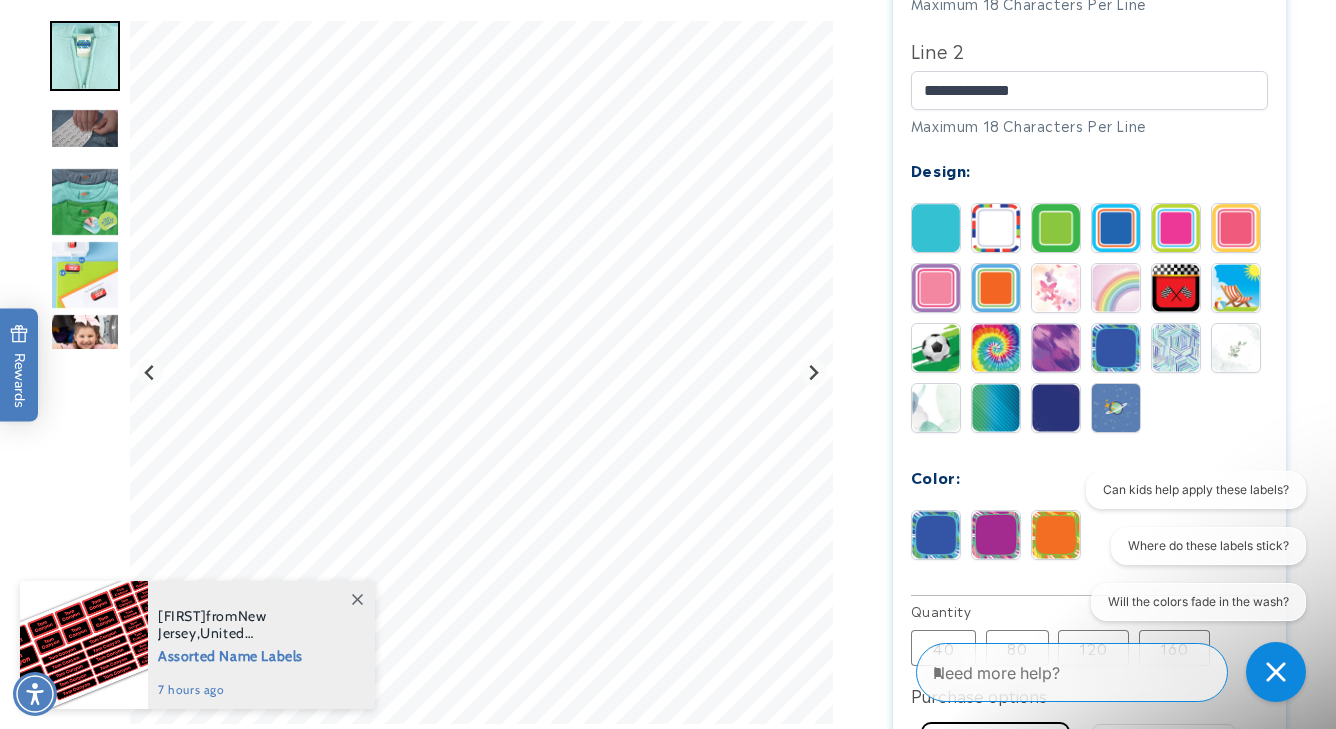 click at bounding box center [936, 228] 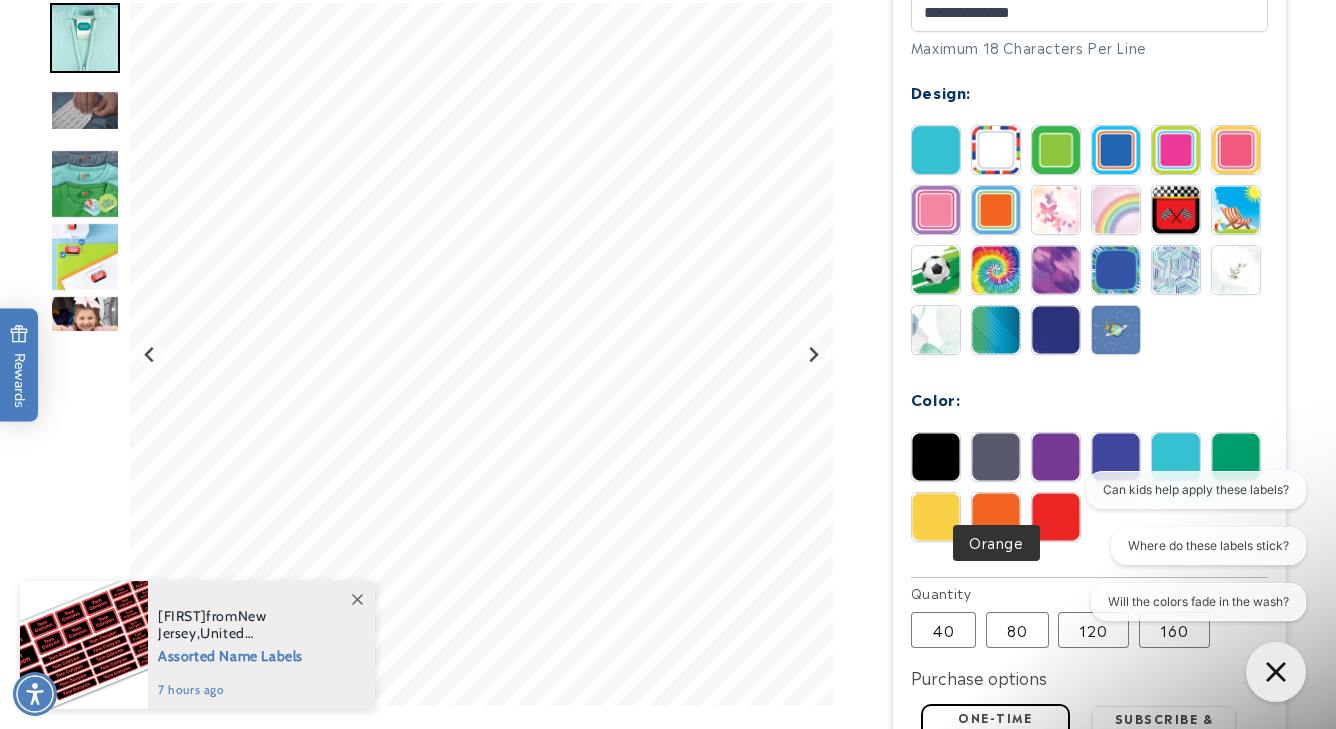scroll, scrollTop: 951, scrollLeft: 0, axis: vertical 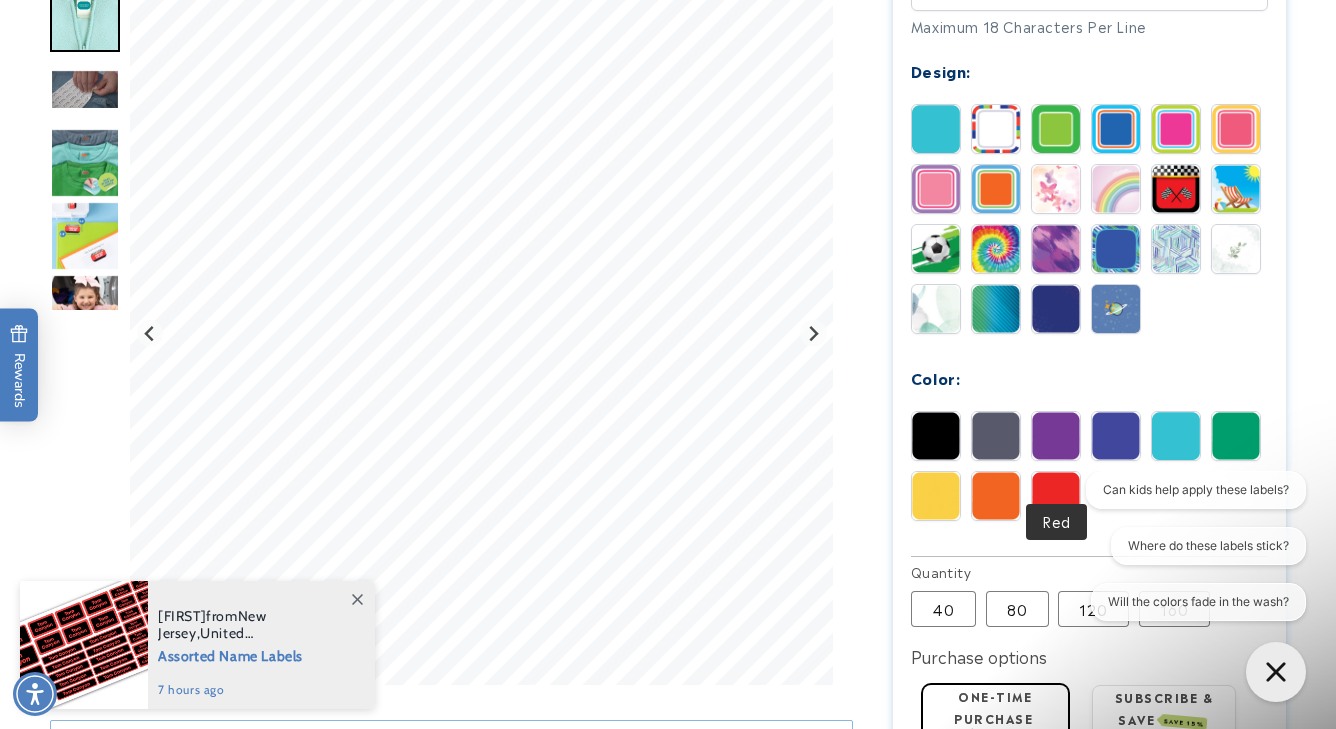 click at bounding box center (1056, 496) 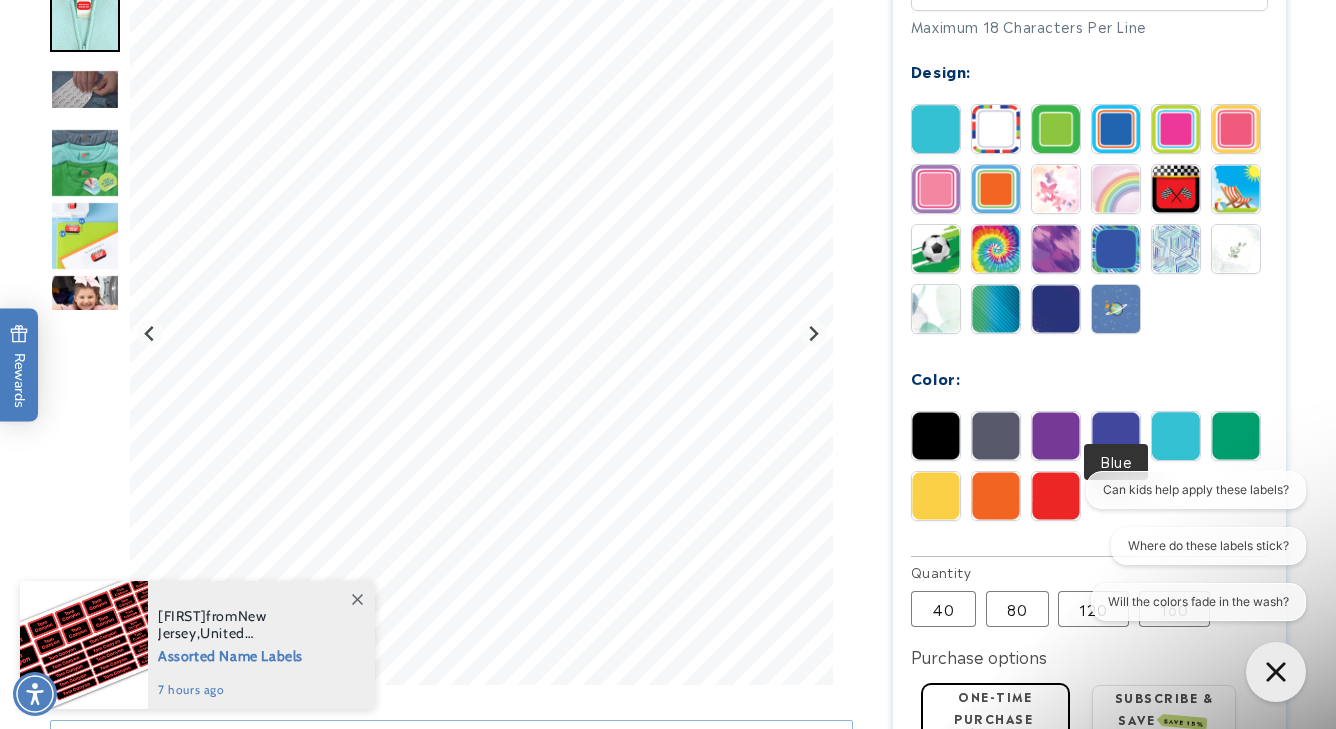 click at bounding box center (1176, 436) 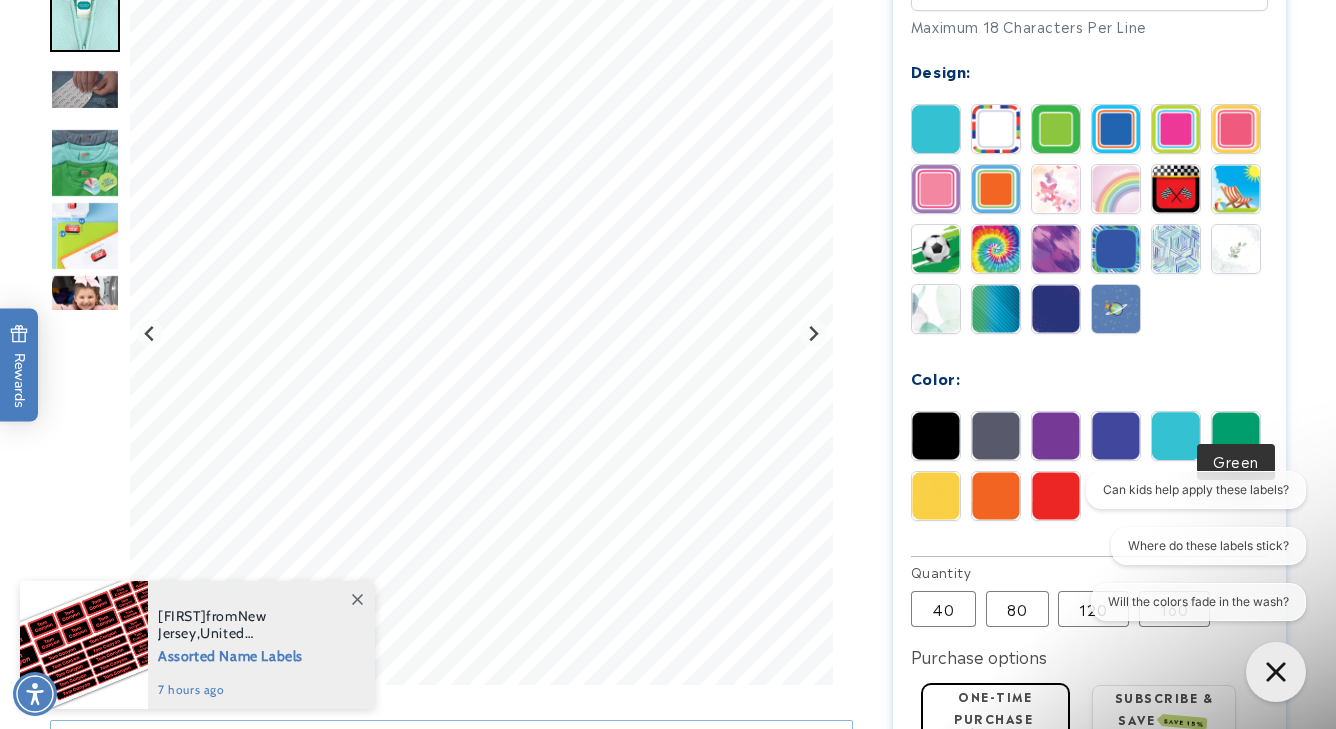 click at bounding box center (1236, 436) 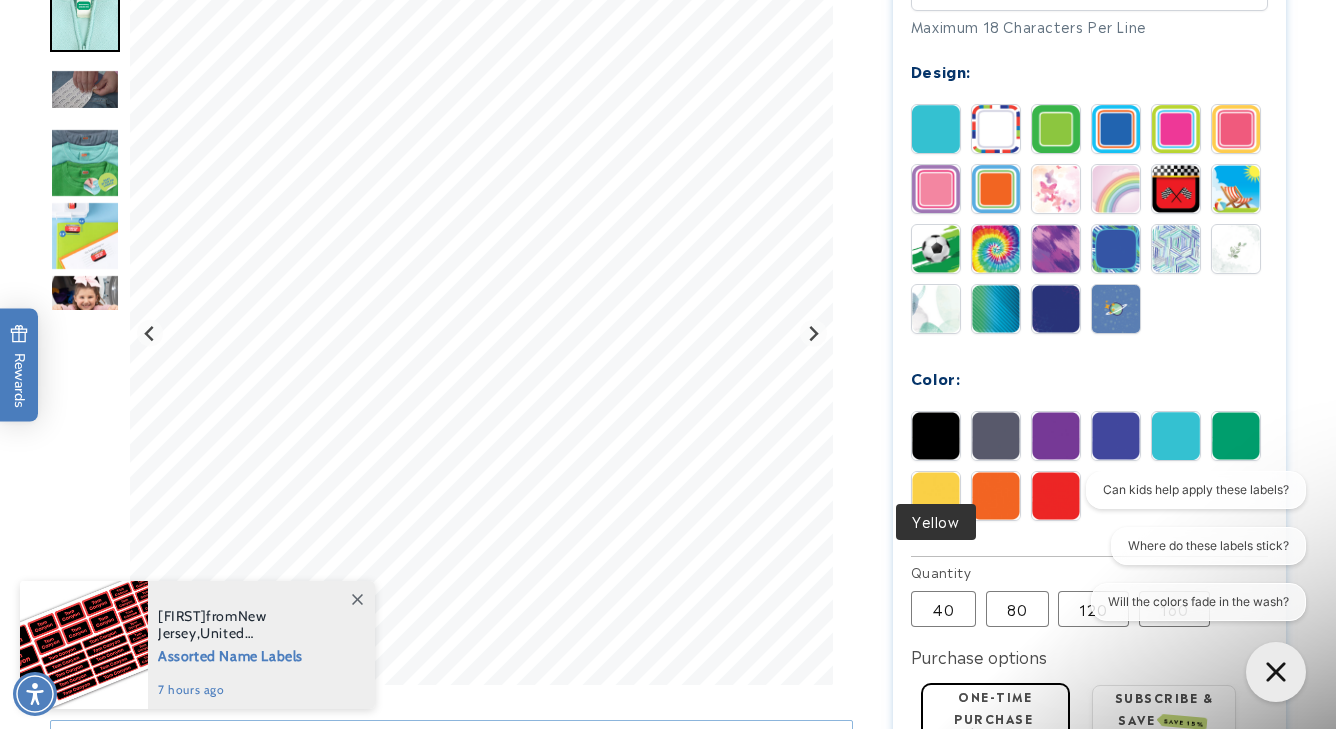 click at bounding box center (936, 496) 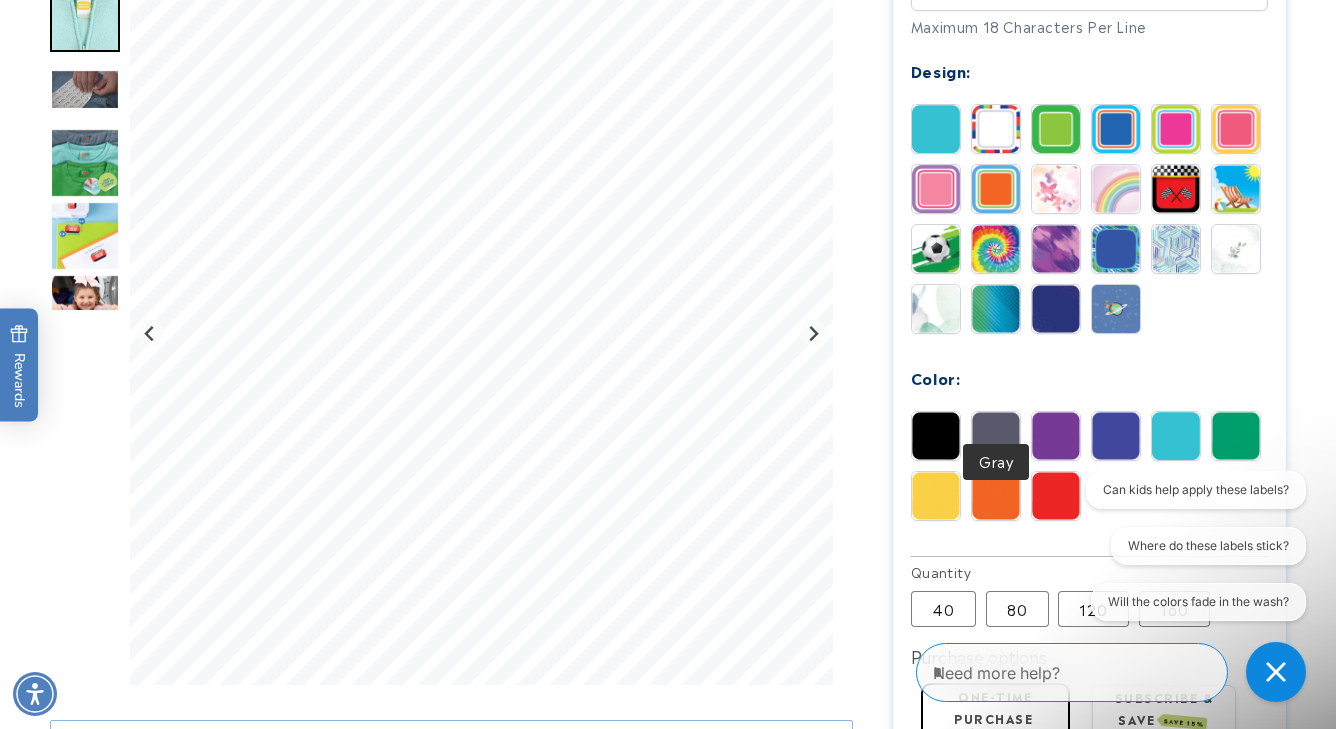 click at bounding box center [996, 436] 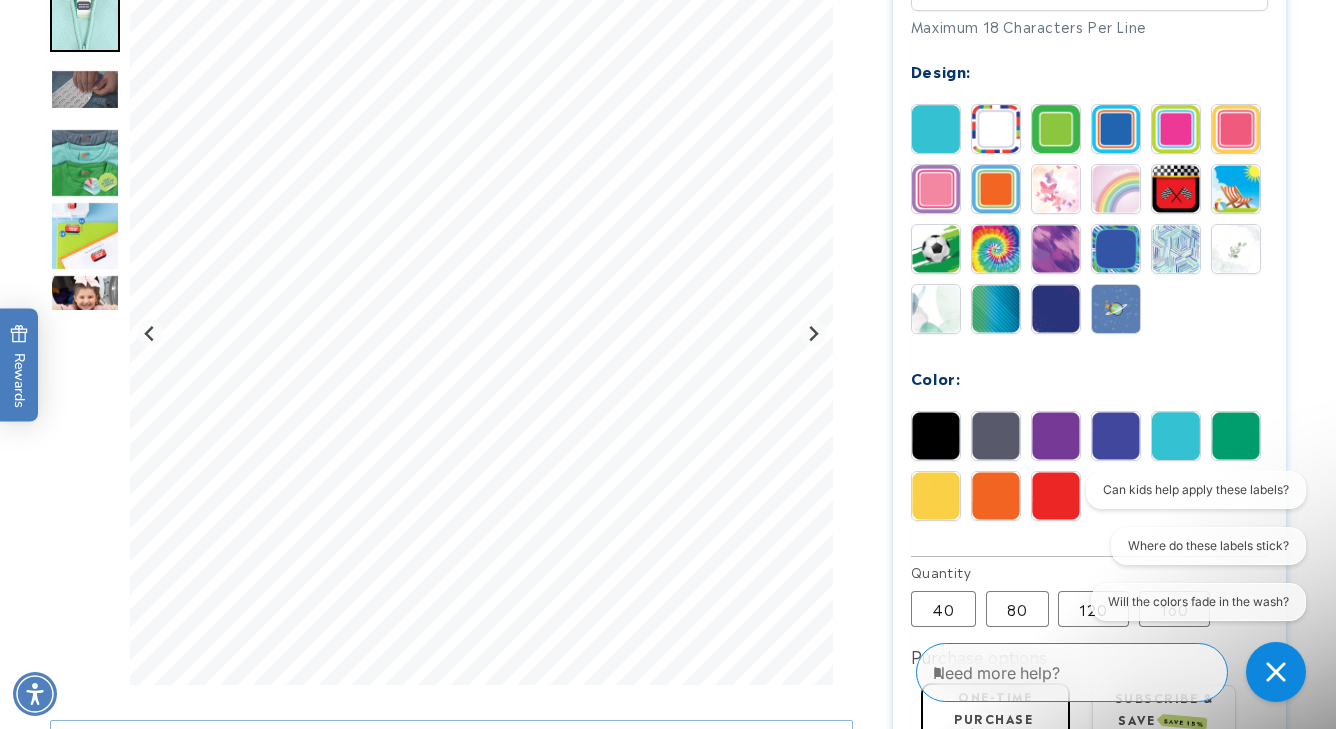 click at bounding box center (936, 436) 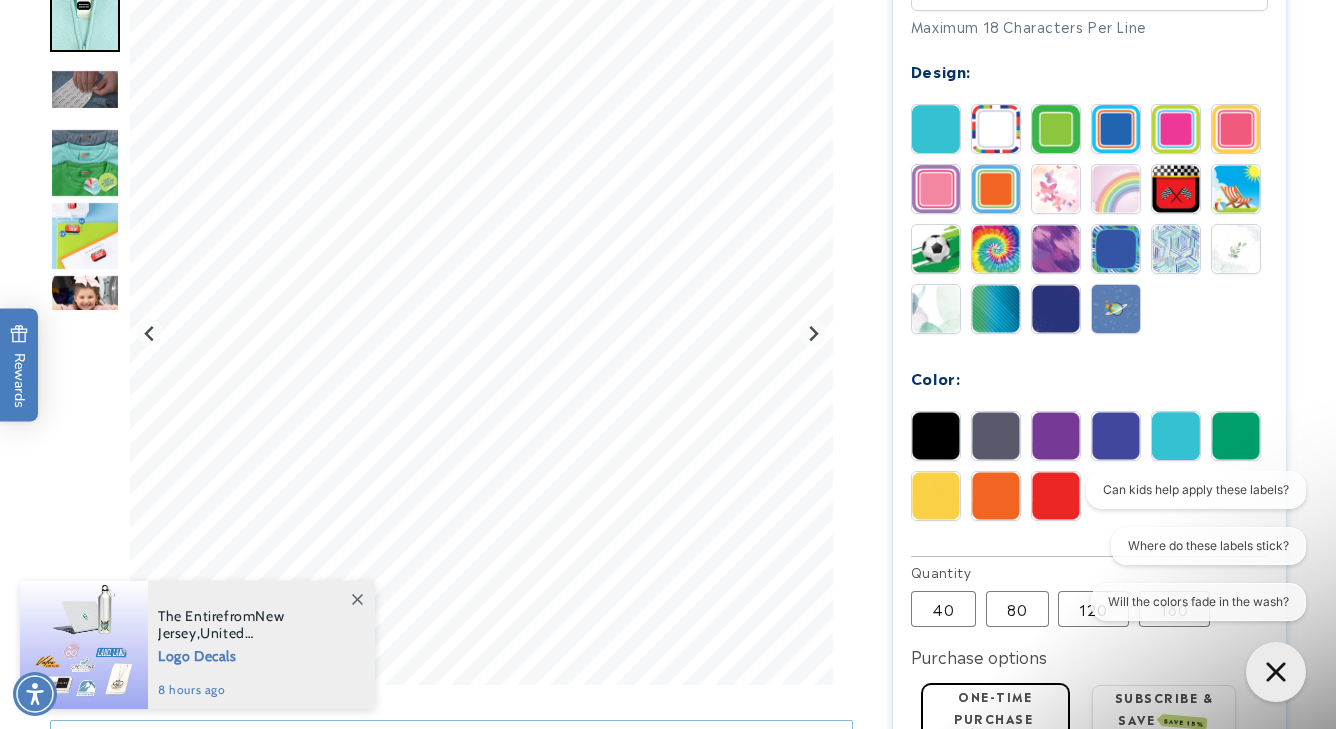 click at bounding box center (1056, 436) 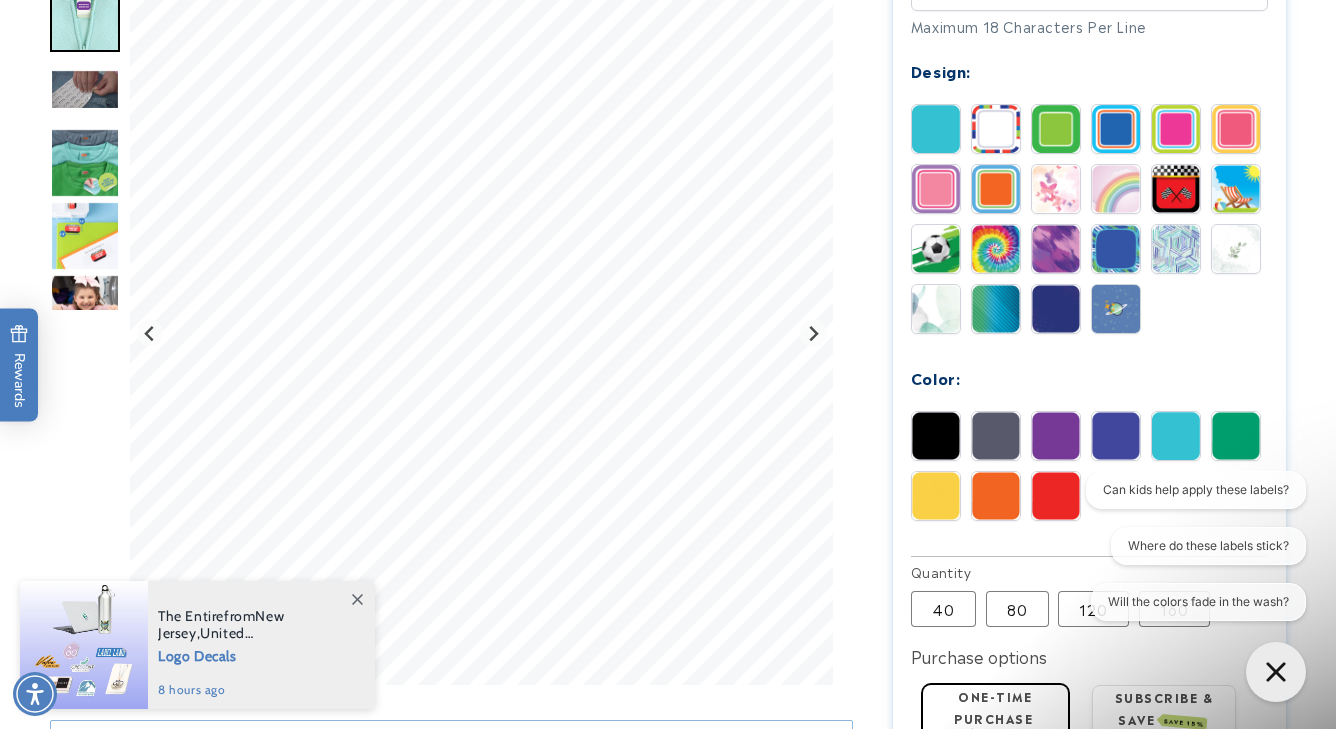 click at bounding box center (1116, 436) 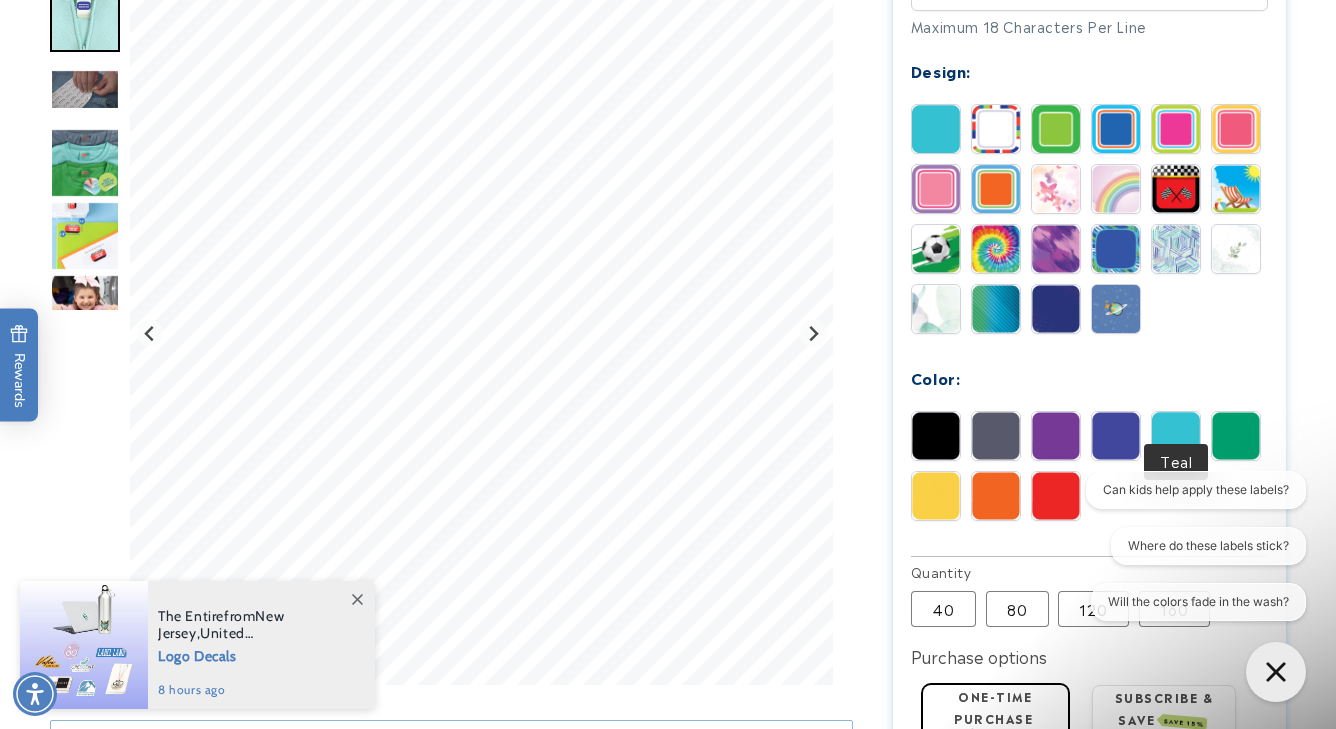 click at bounding box center [1176, 436] 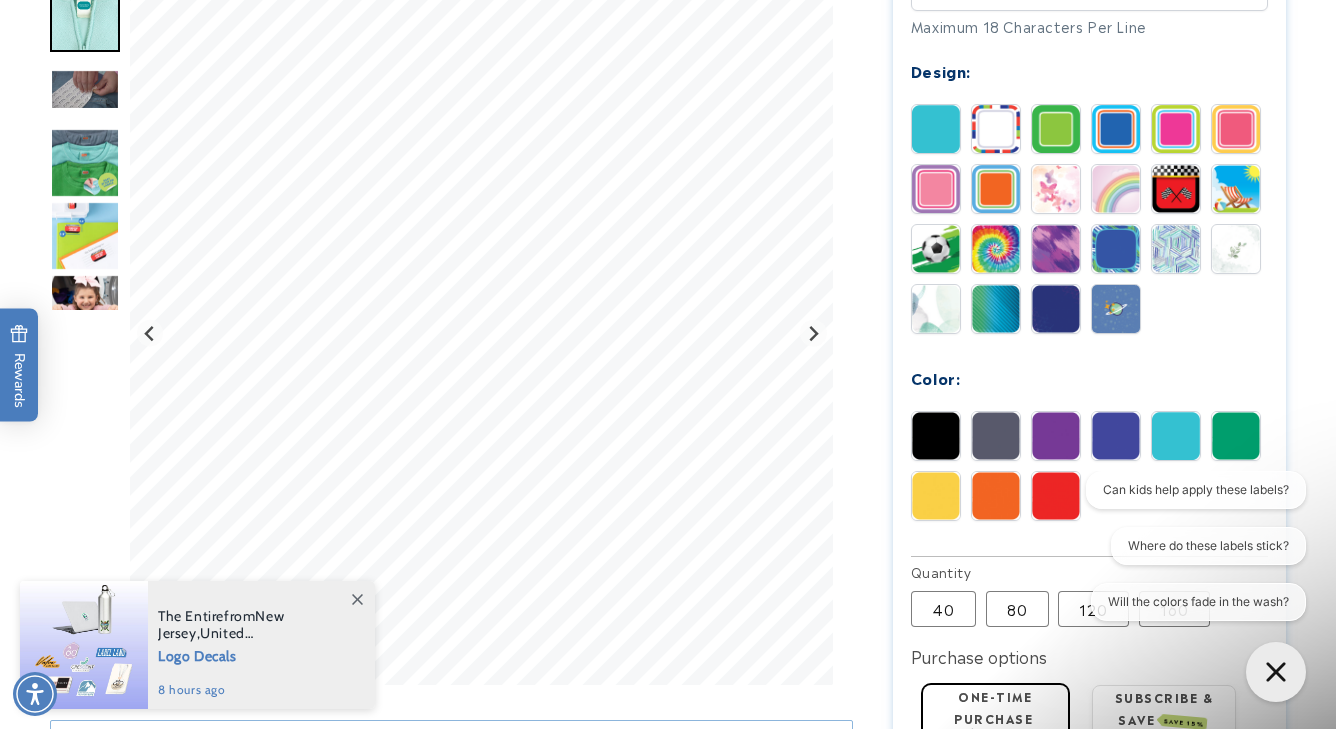 click at bounding box center [1236, 436] 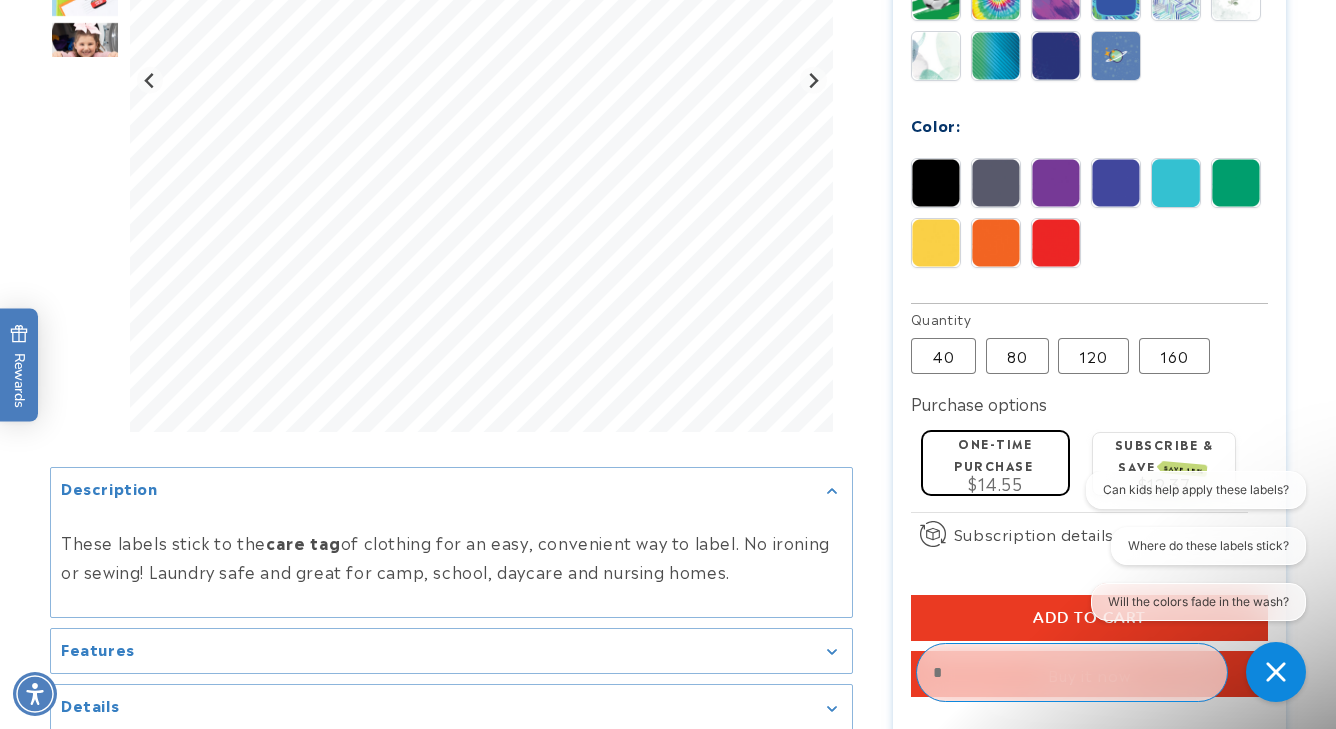 scroll, scrollTop: 1207, scrollLeft: 0, axis: vertical 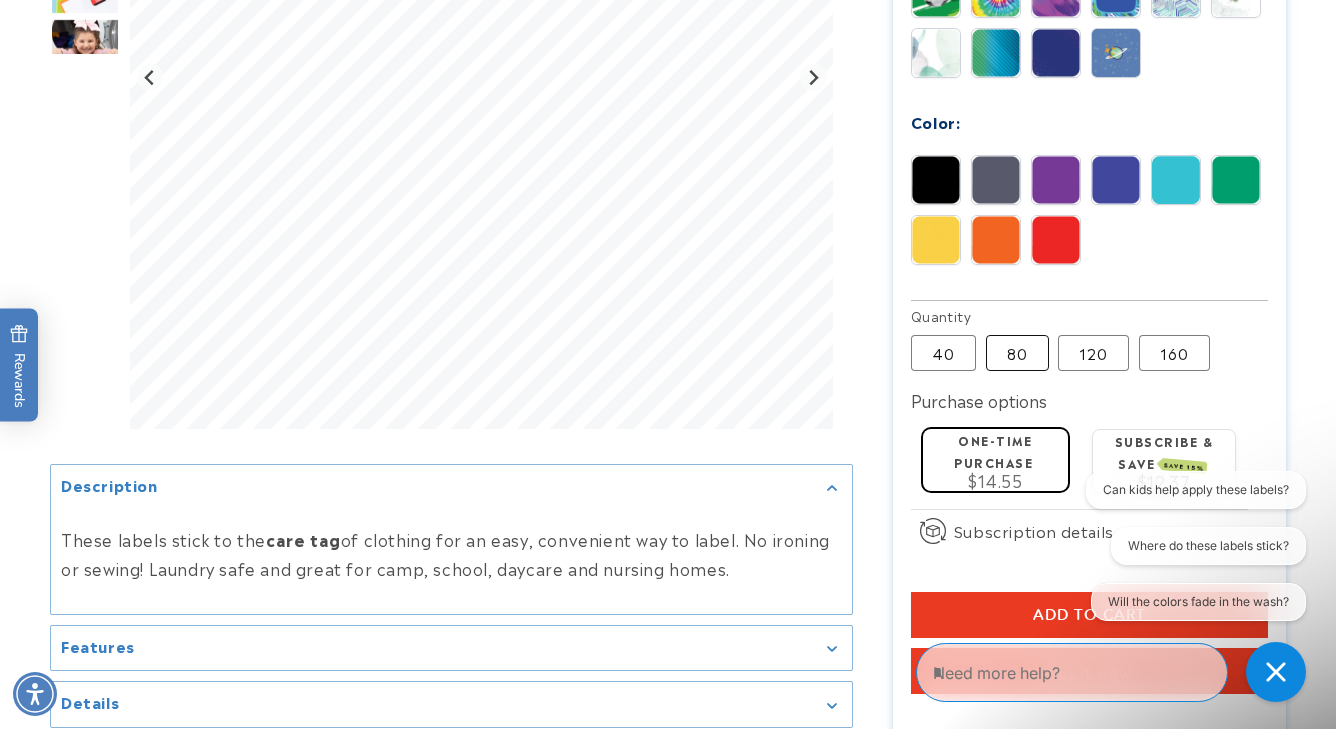 click on "80 Variant sold out or unavailable" at bounding box center [1017, 353] 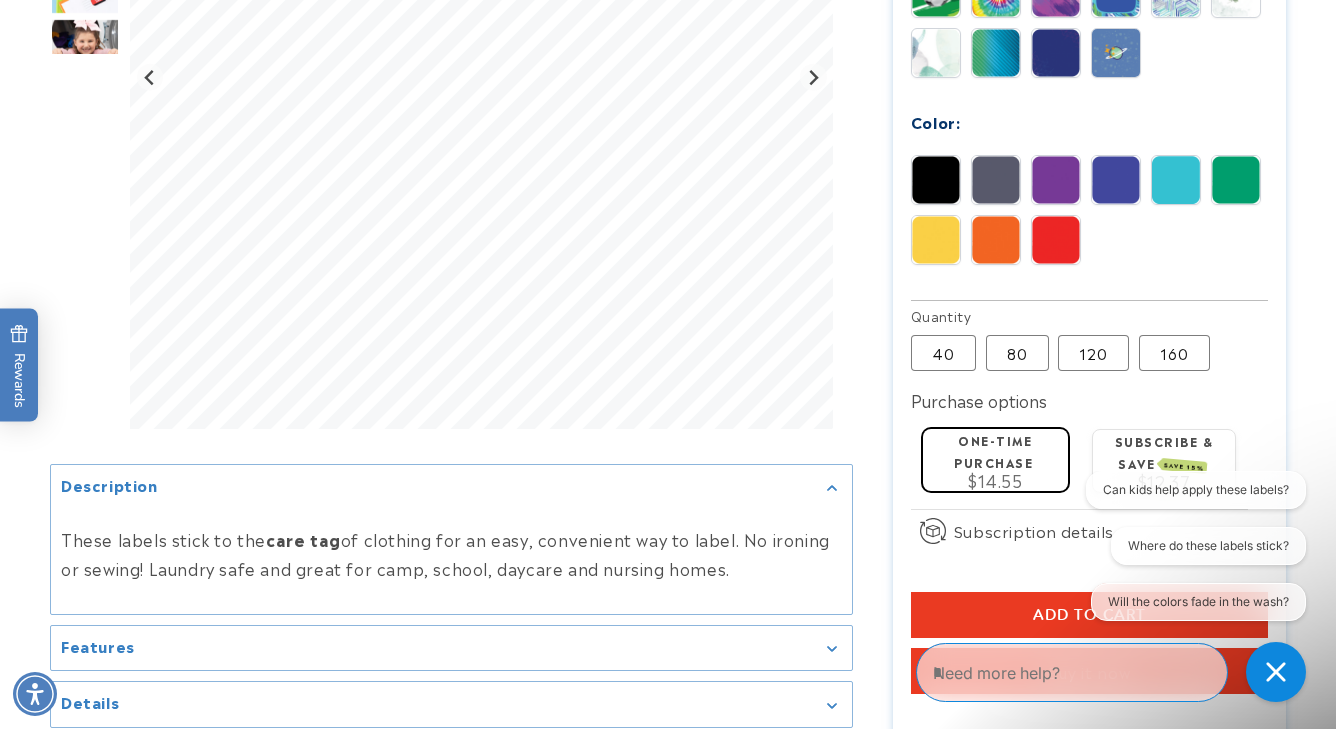 type 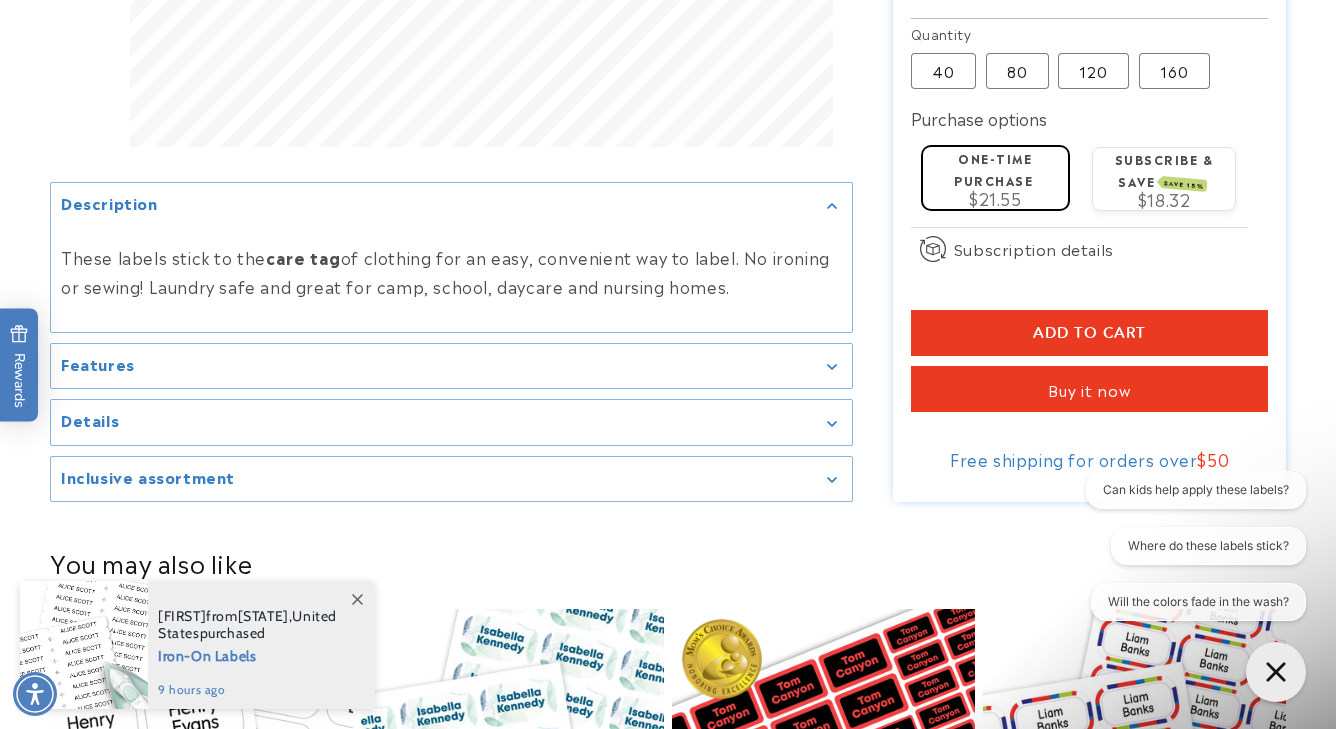 scroll, scrollTop: 1500, scrollLeft: 0, axis: vertical 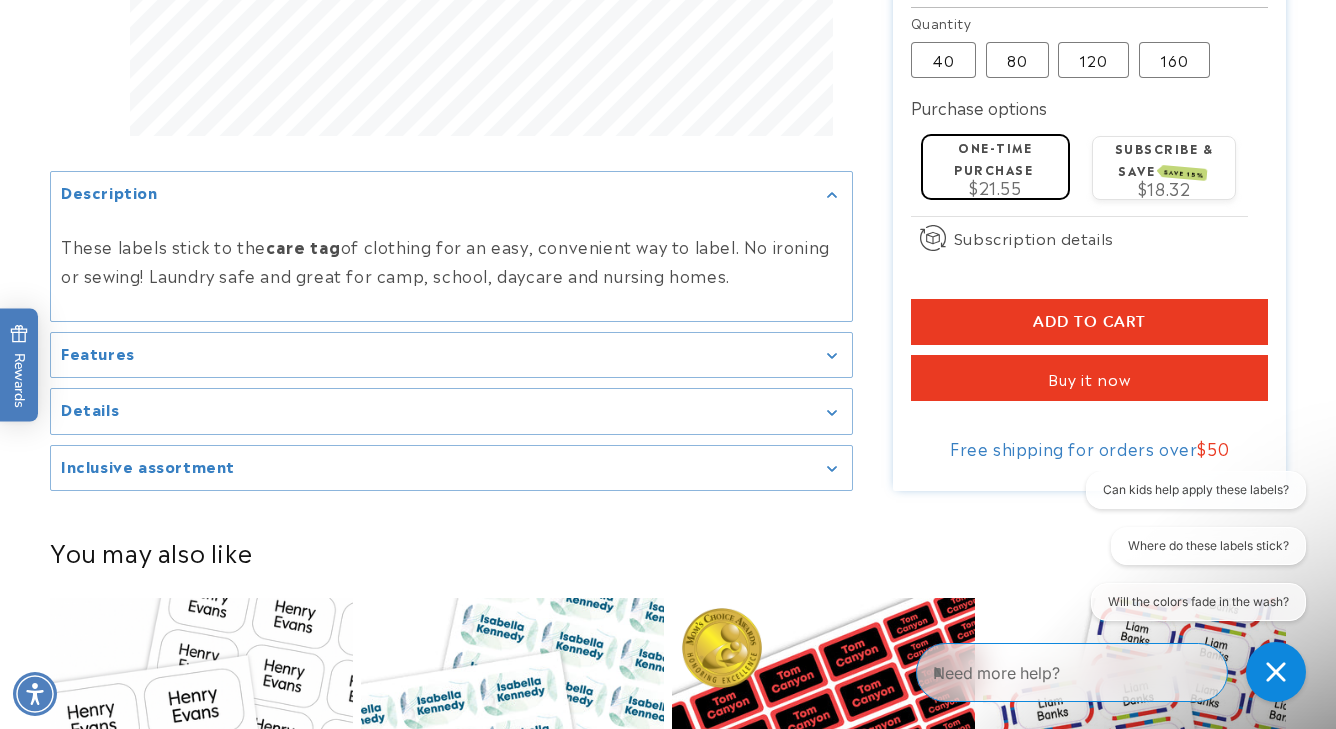 click on "Features" at bounding box center (451, 355) 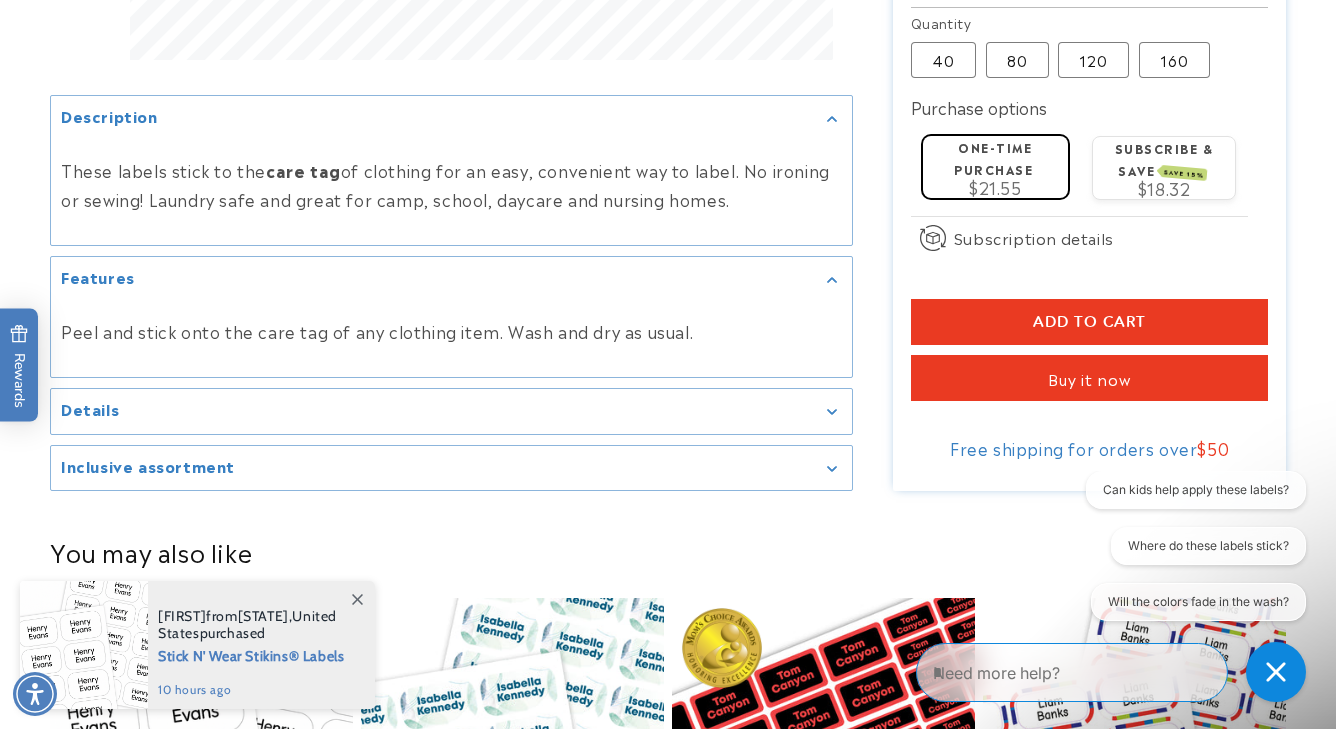 click on "Details" at bounding box center [451, 411] 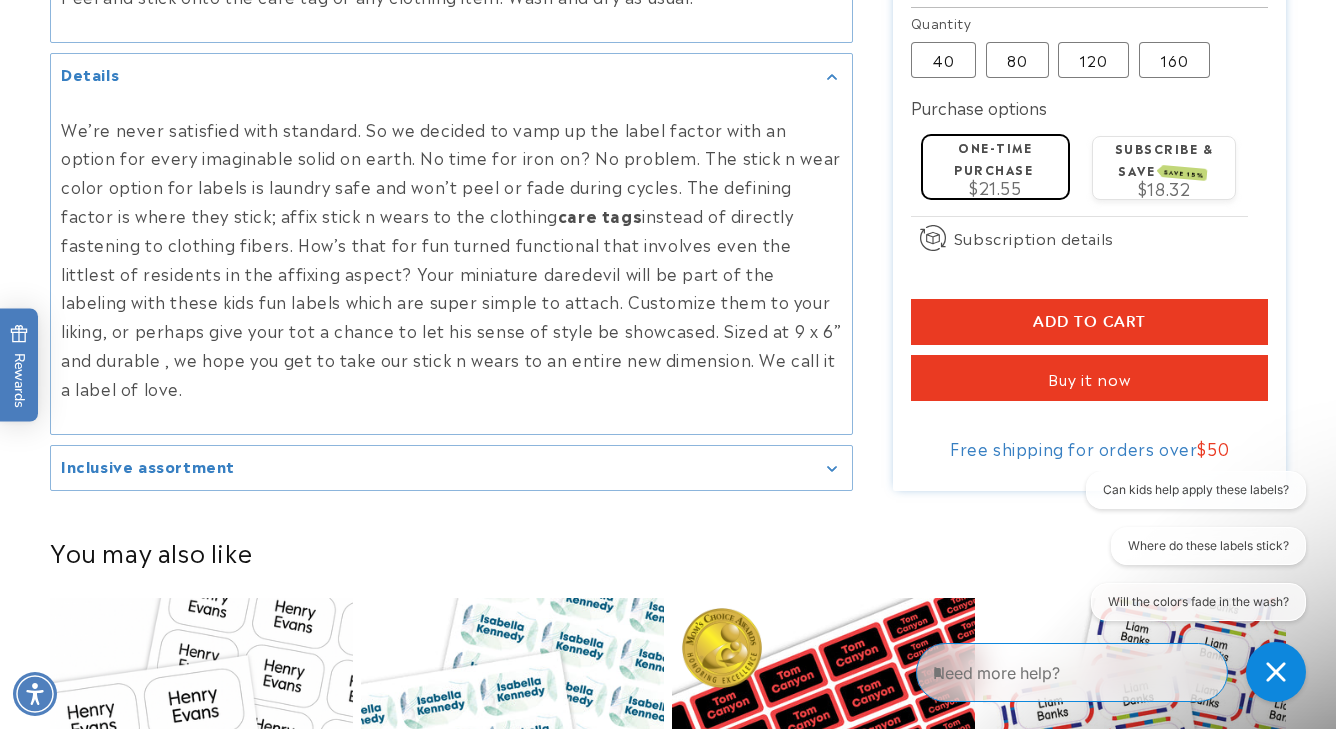 click on "Inclusive assortment" at bounding box center (451, 468) 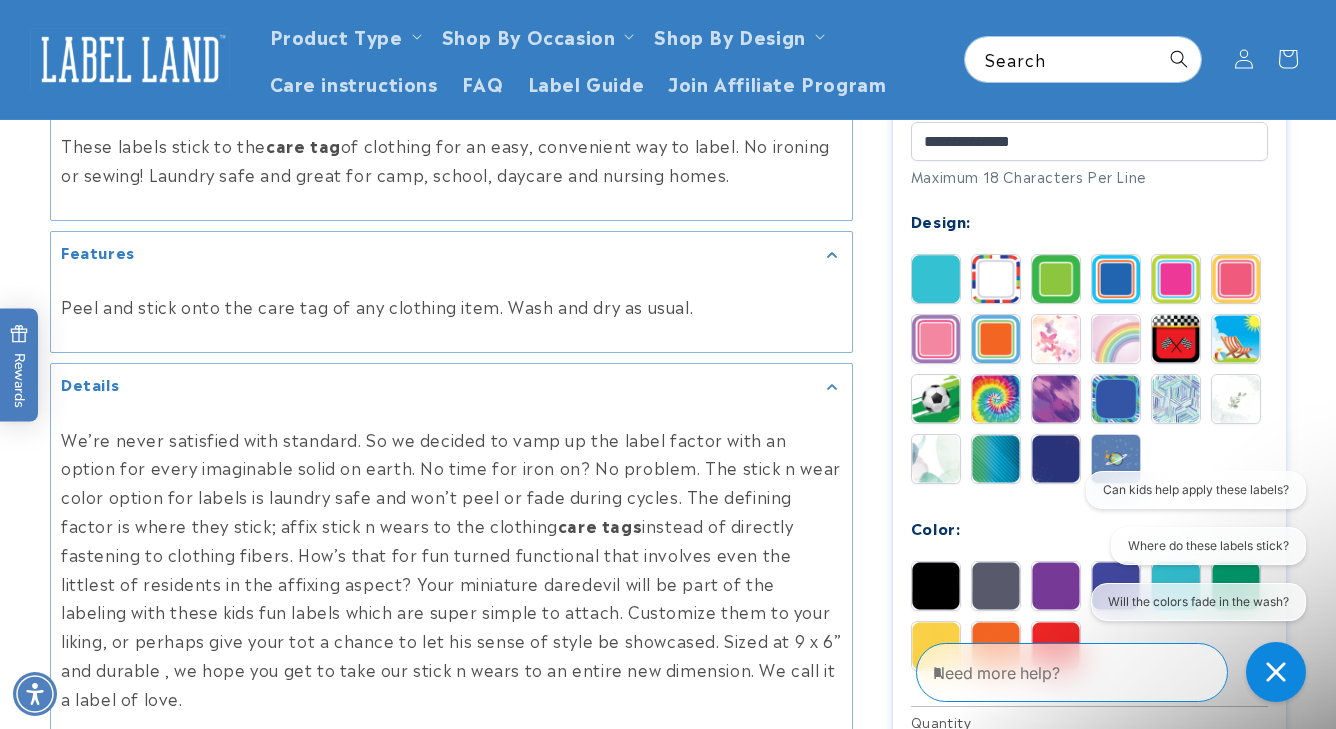 scroll, scrollTop: 815, scrollLeft: 0, axis: vertical 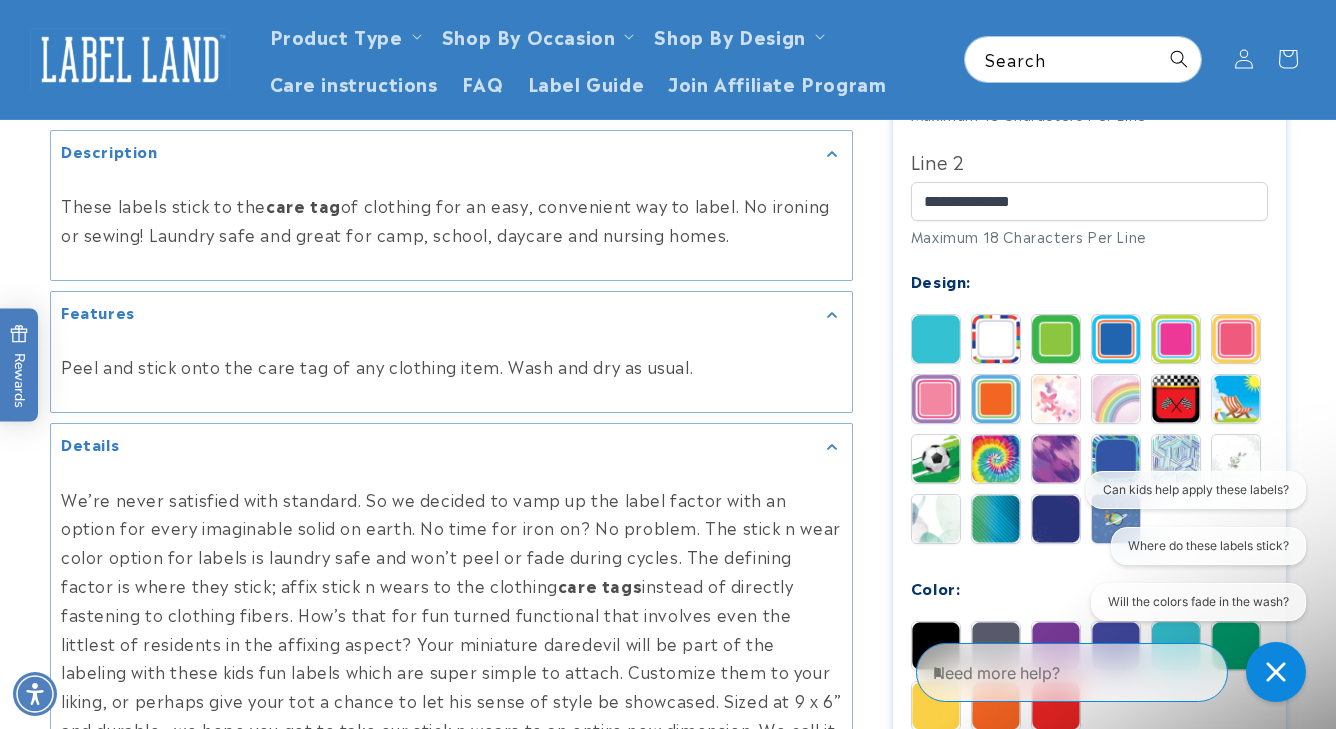 click at bounding box center (936, 459) 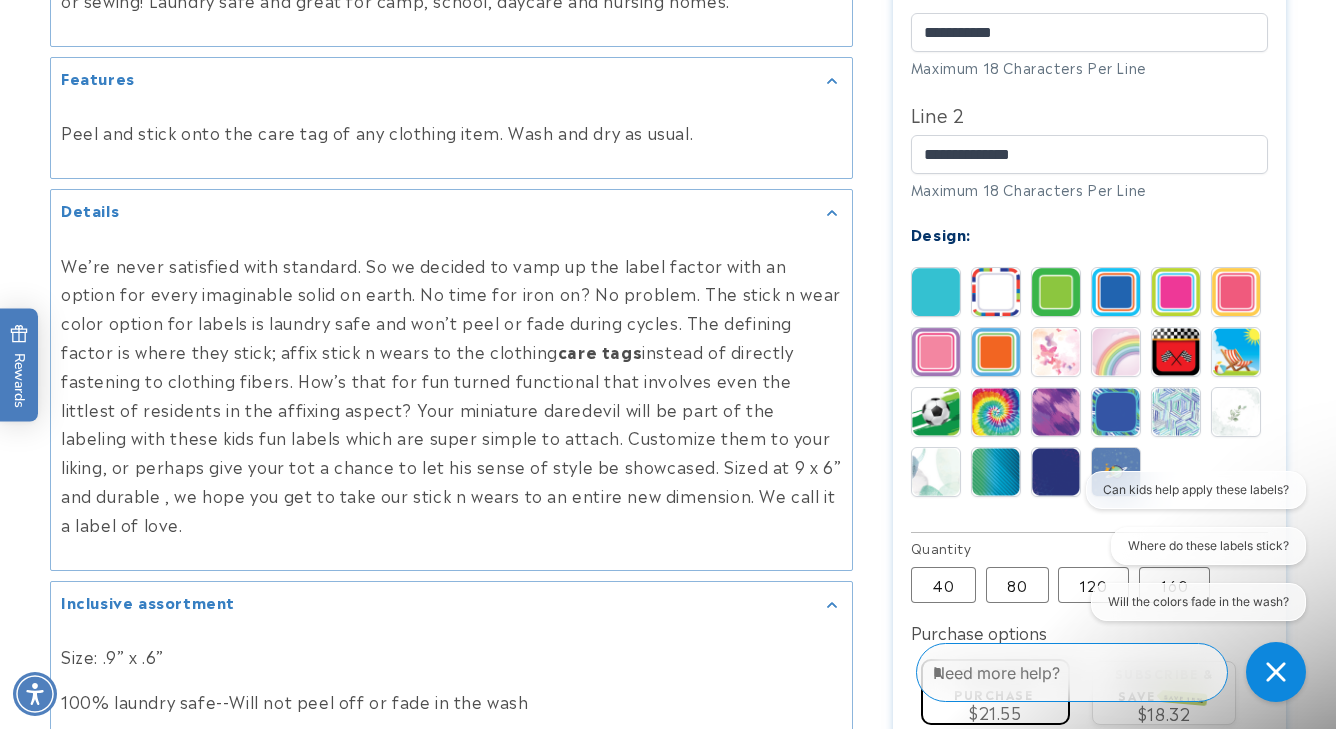 scroll, scrollTop: 1069, scrollLeft: 0, axis: vertical 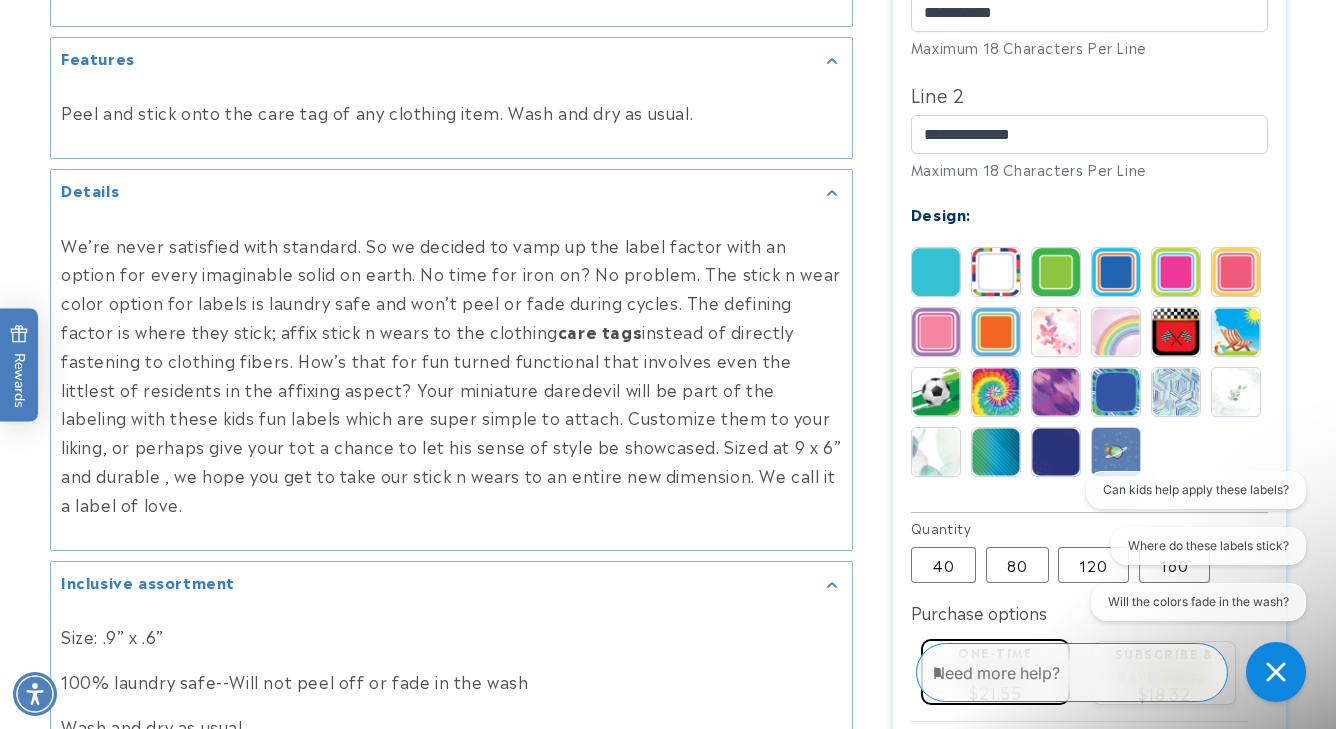 click at bounding box center [936, 272] 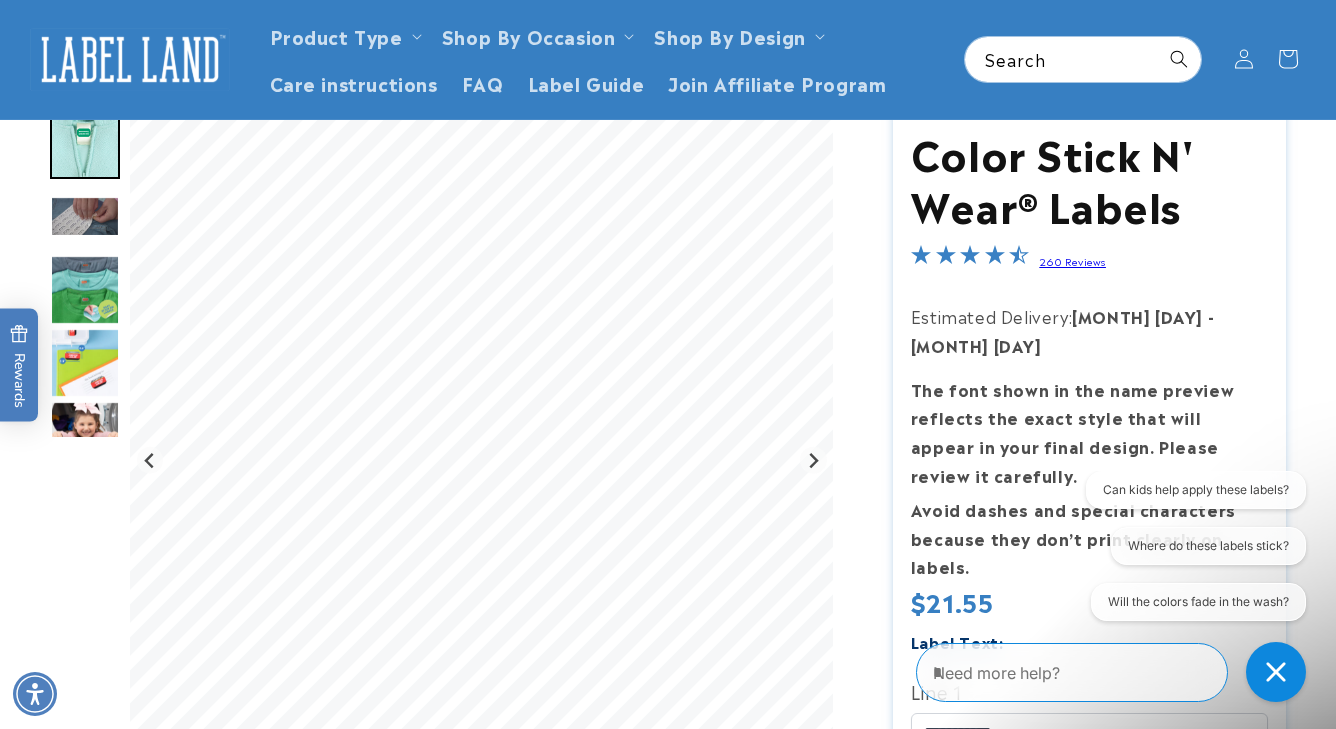 scroll, scrollTop: 82, scrollLeft: 0, axis: vertical 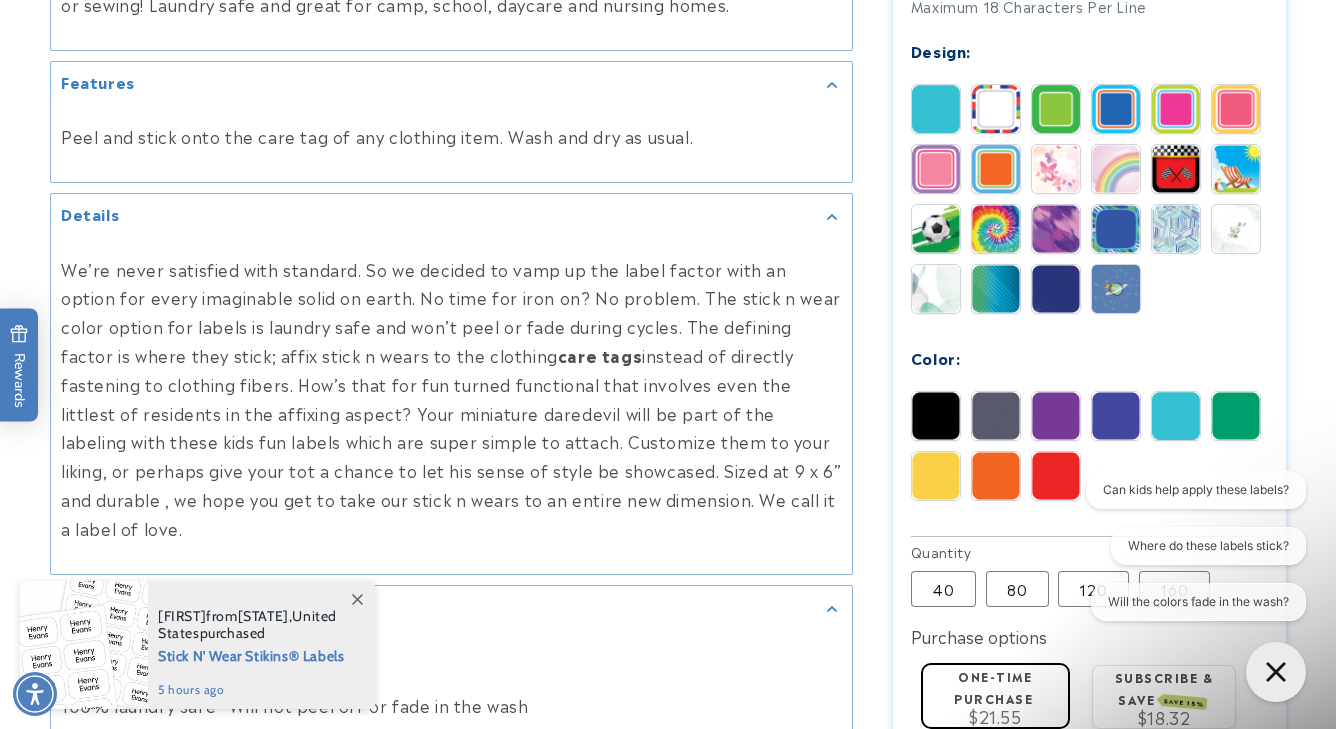 click at bounding box center [1176, 416] 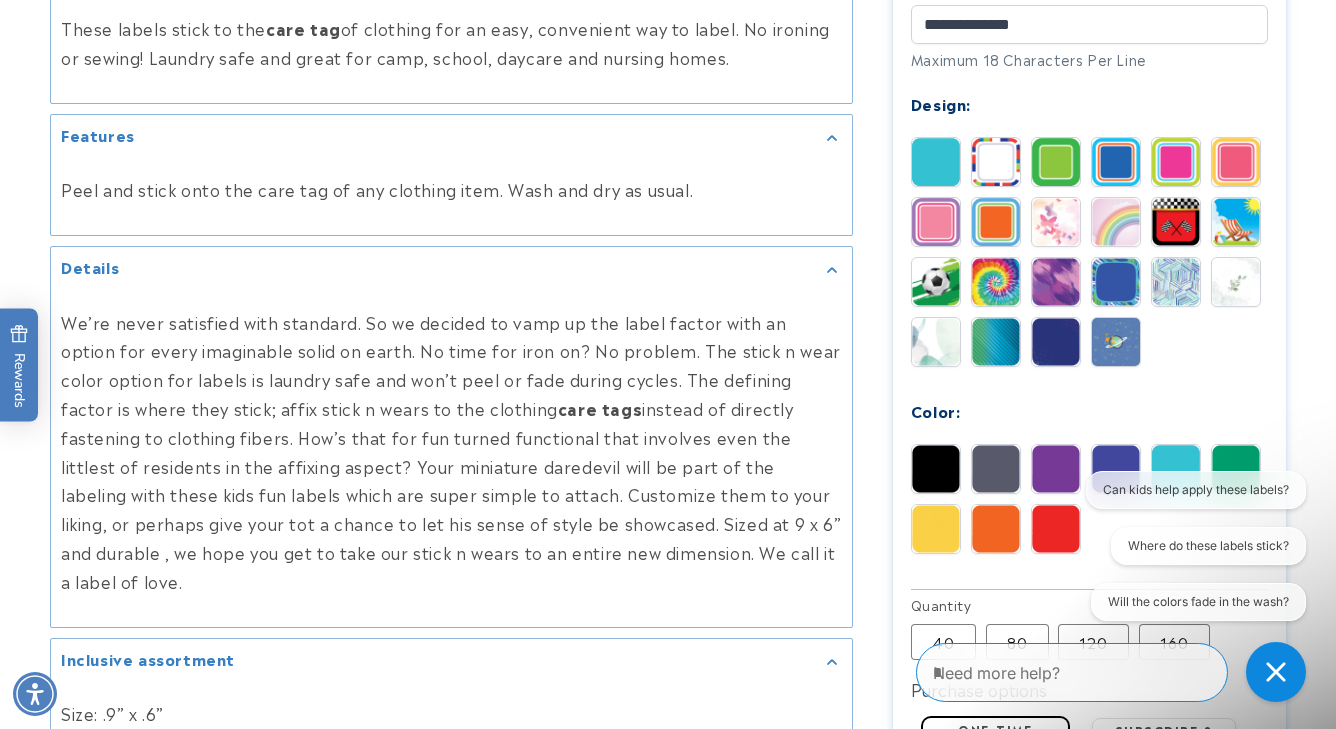 scroll, scrollTop: 1013, scrollLeft: 0, axis: vertical 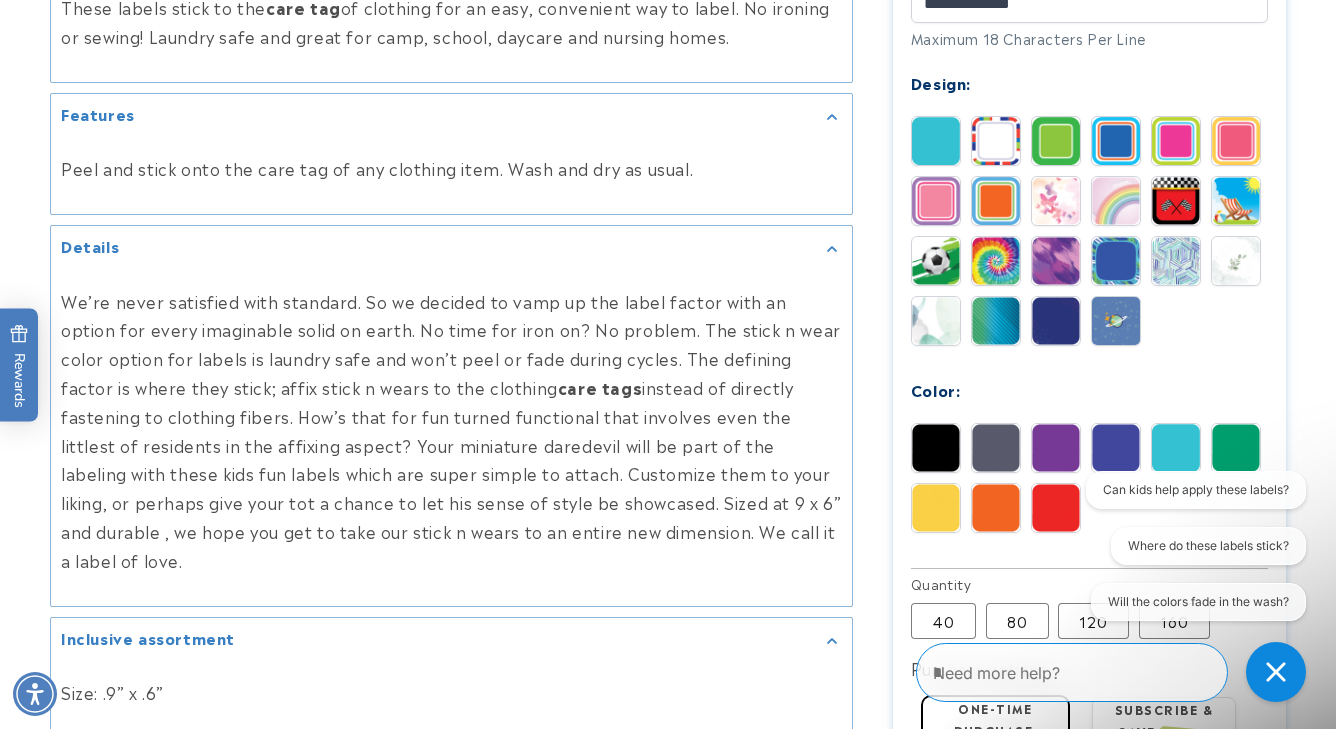 click at bounding box center (1056, 508) 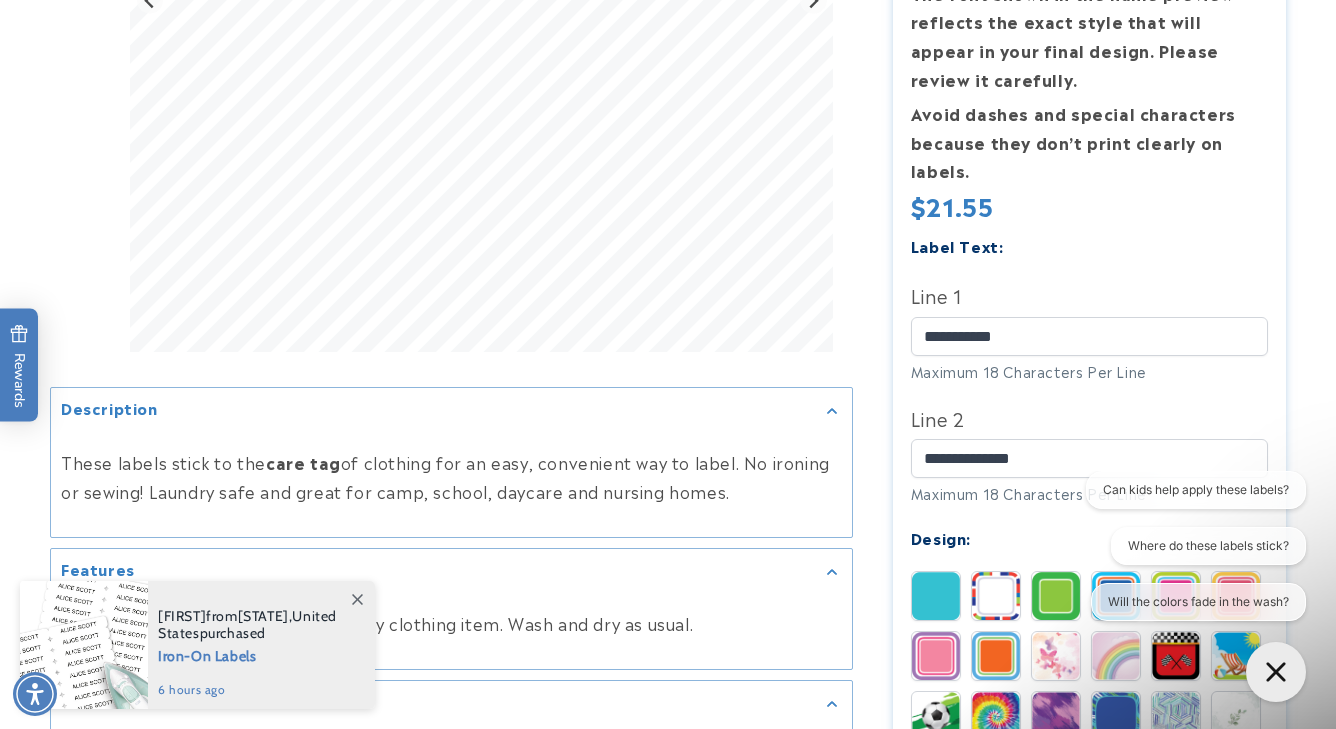 scroll, scrollTop: 585, scrollLeft: 0, axis: vertical 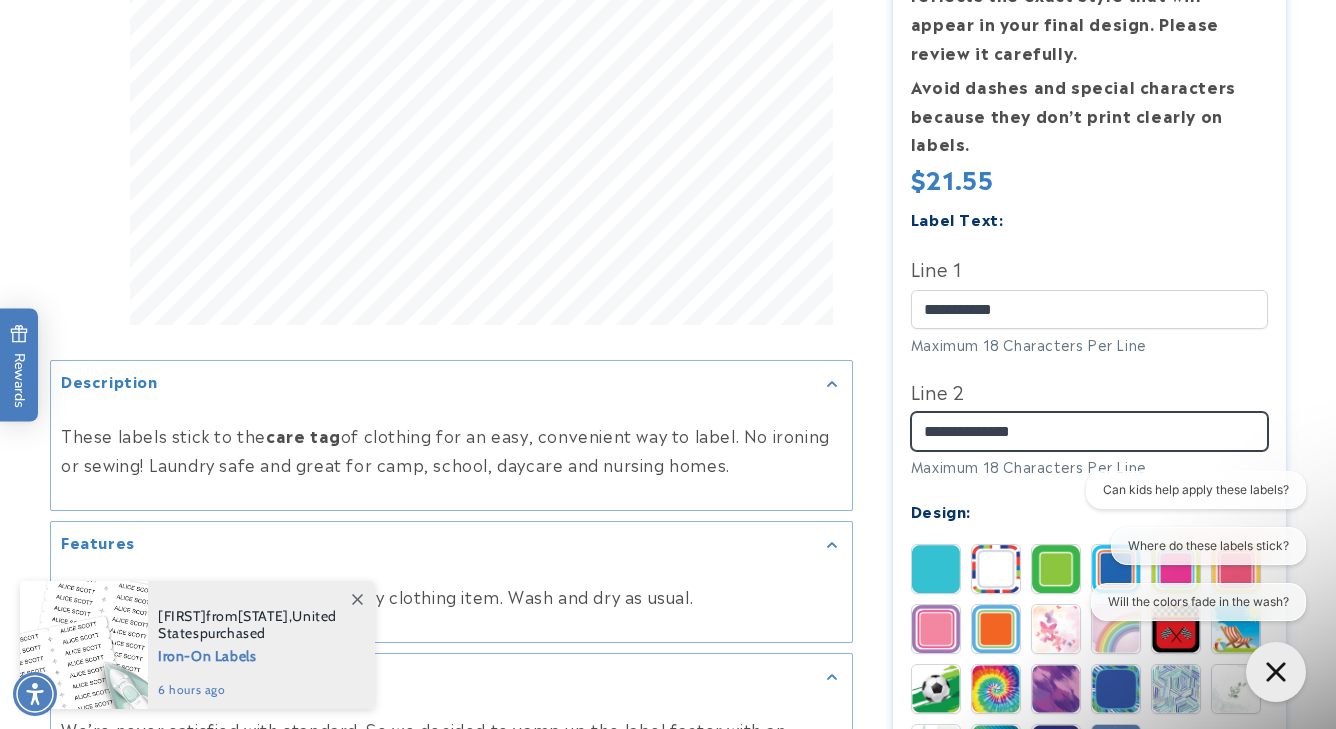 click on "**********" at bounding box center [1090, 431] 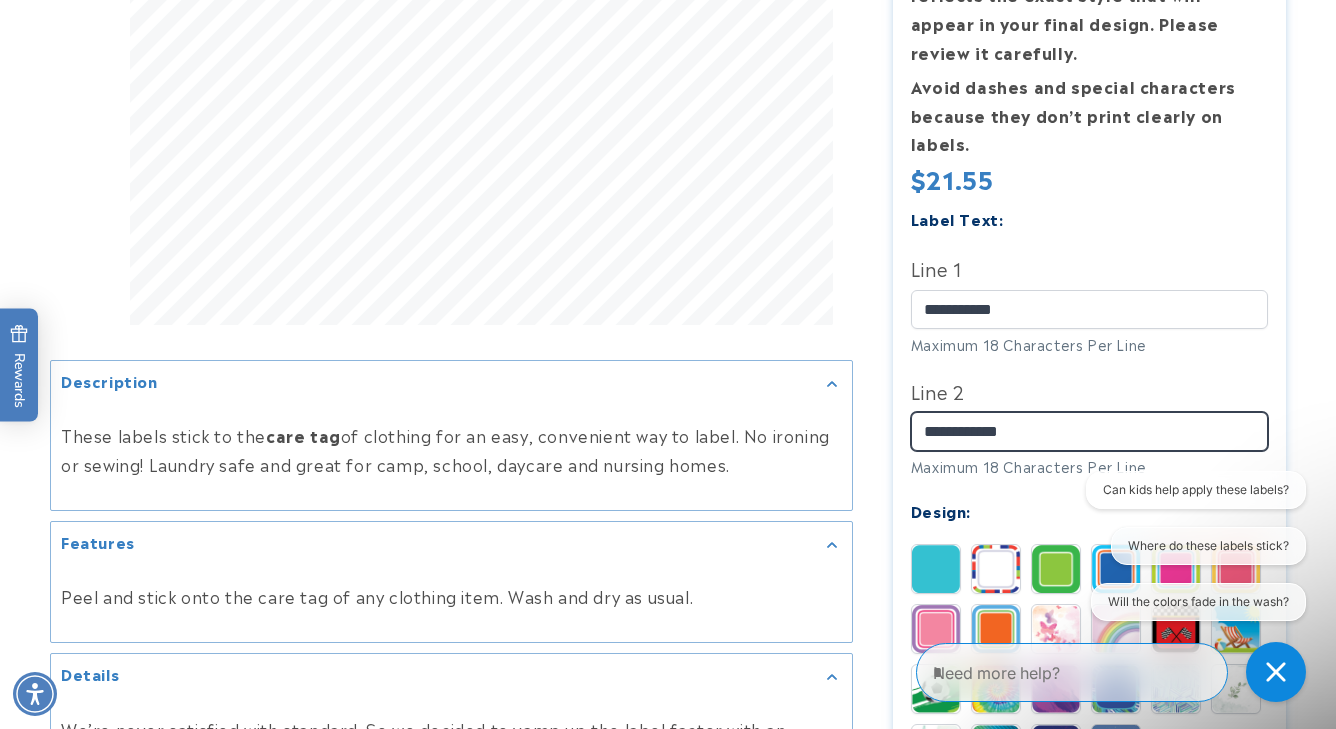 click on "**********" at bounding box center (1090, 431) 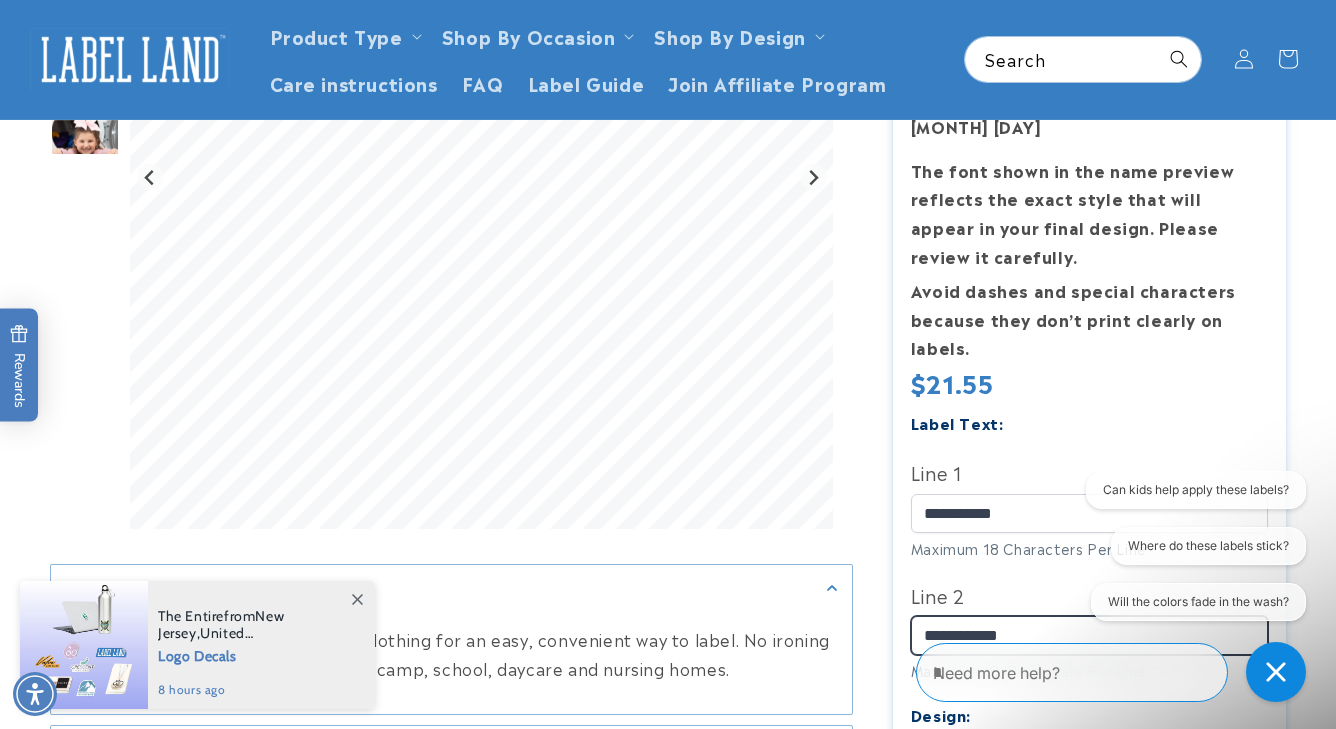 scroll, scrollTop: 285, scrollLeft: 0, axis: vertical 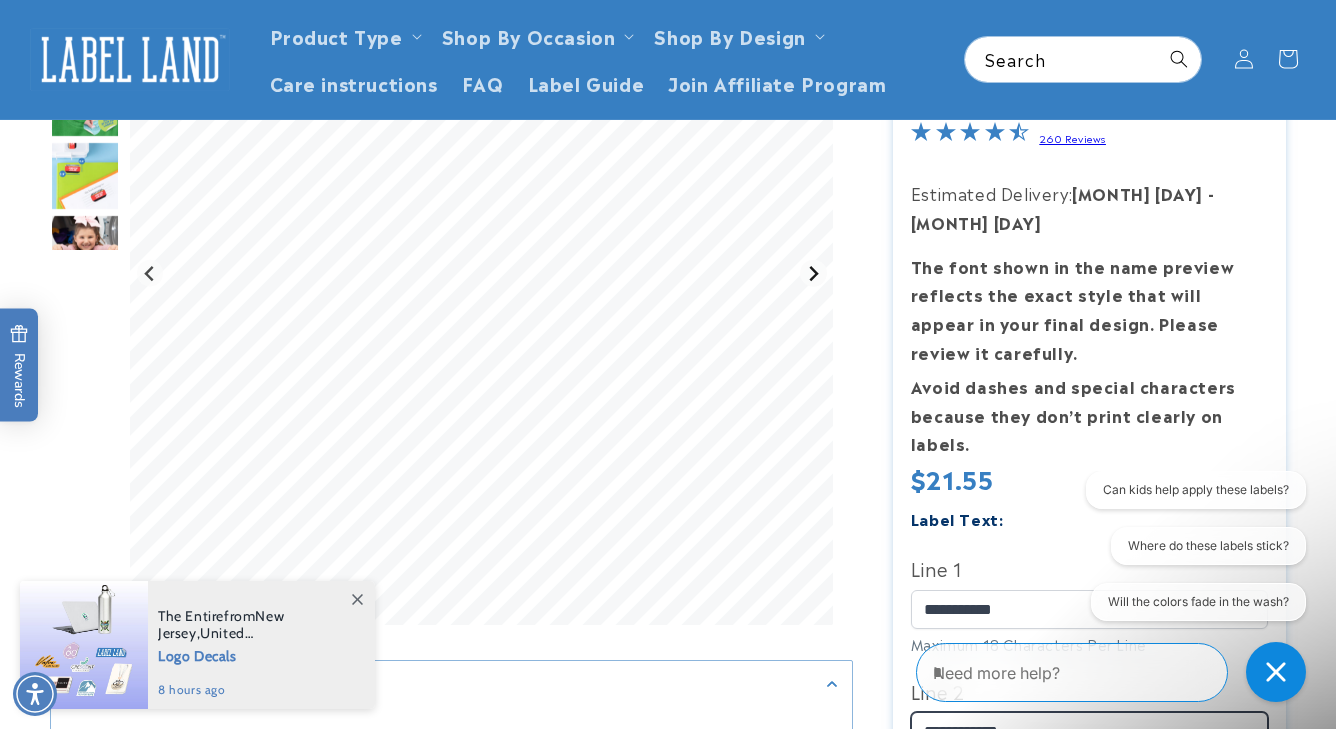 type on "**********" 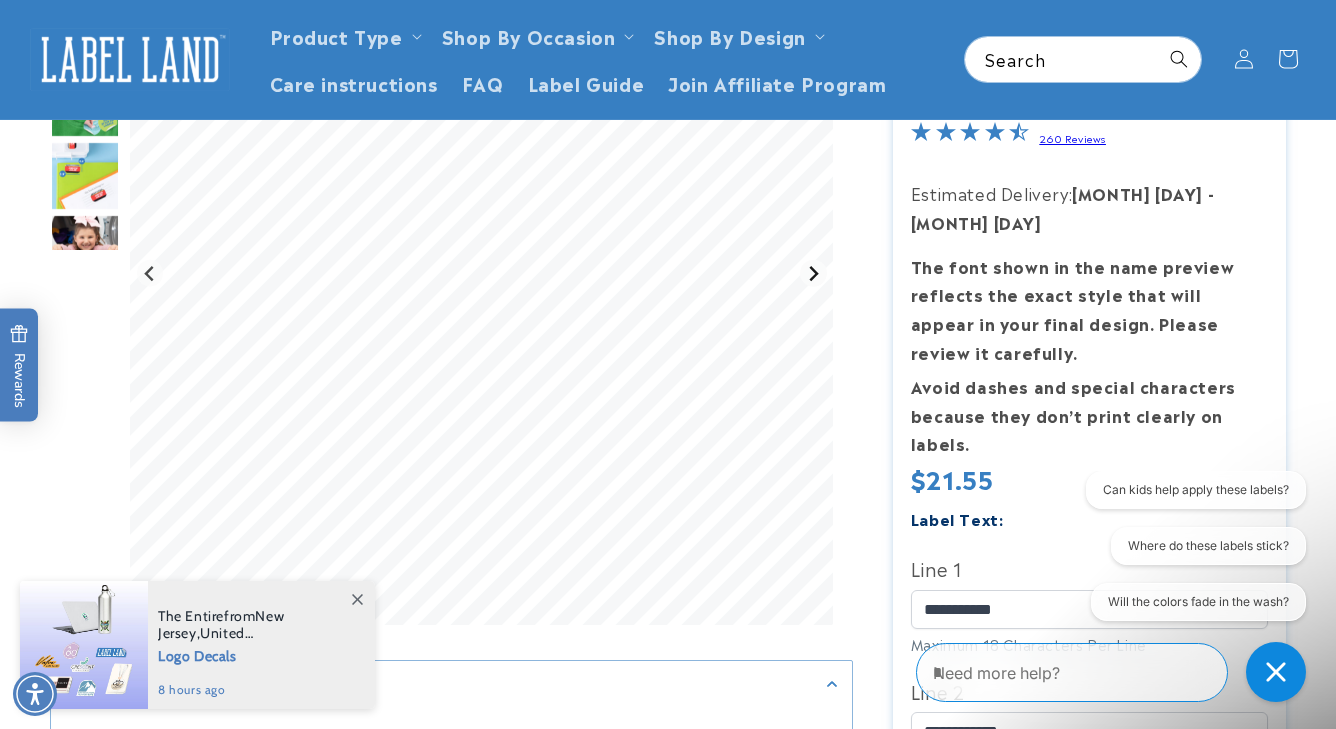 click 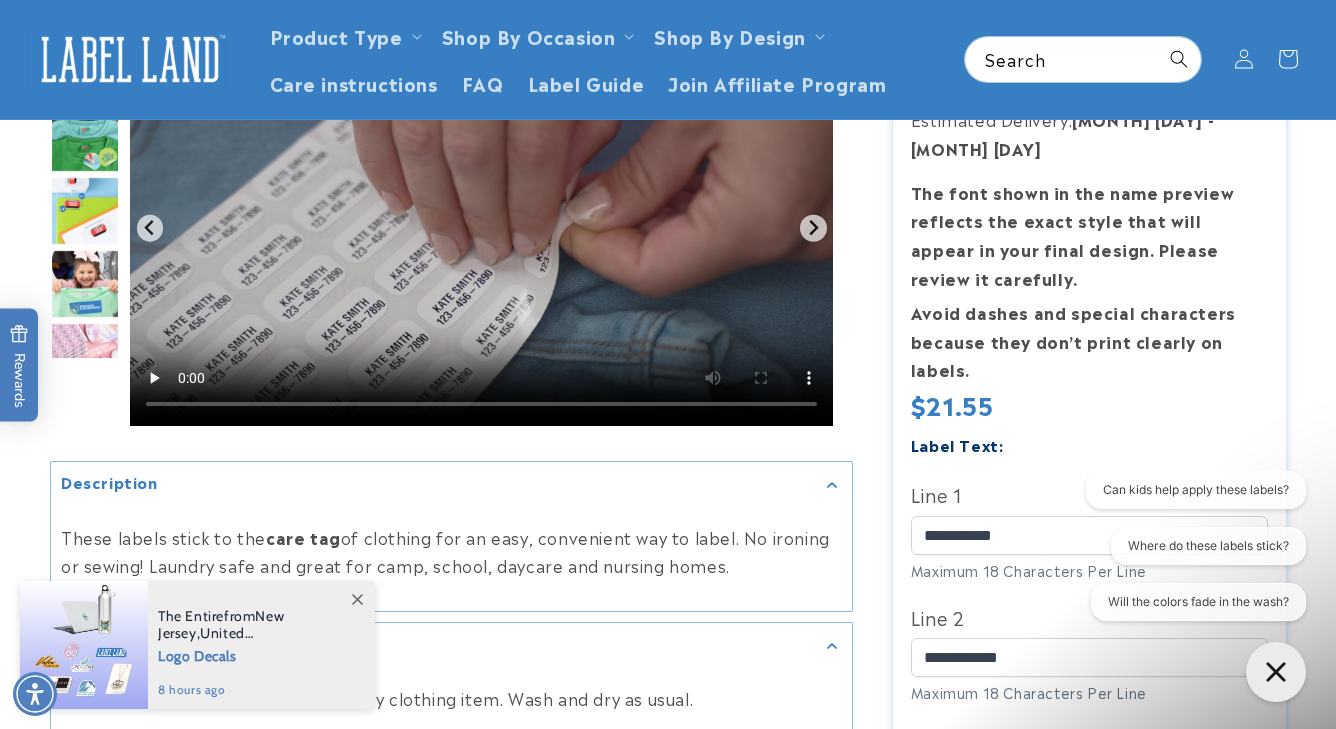 scroll, scrollTop: 188, scrollLeft: 0, axis: vertical 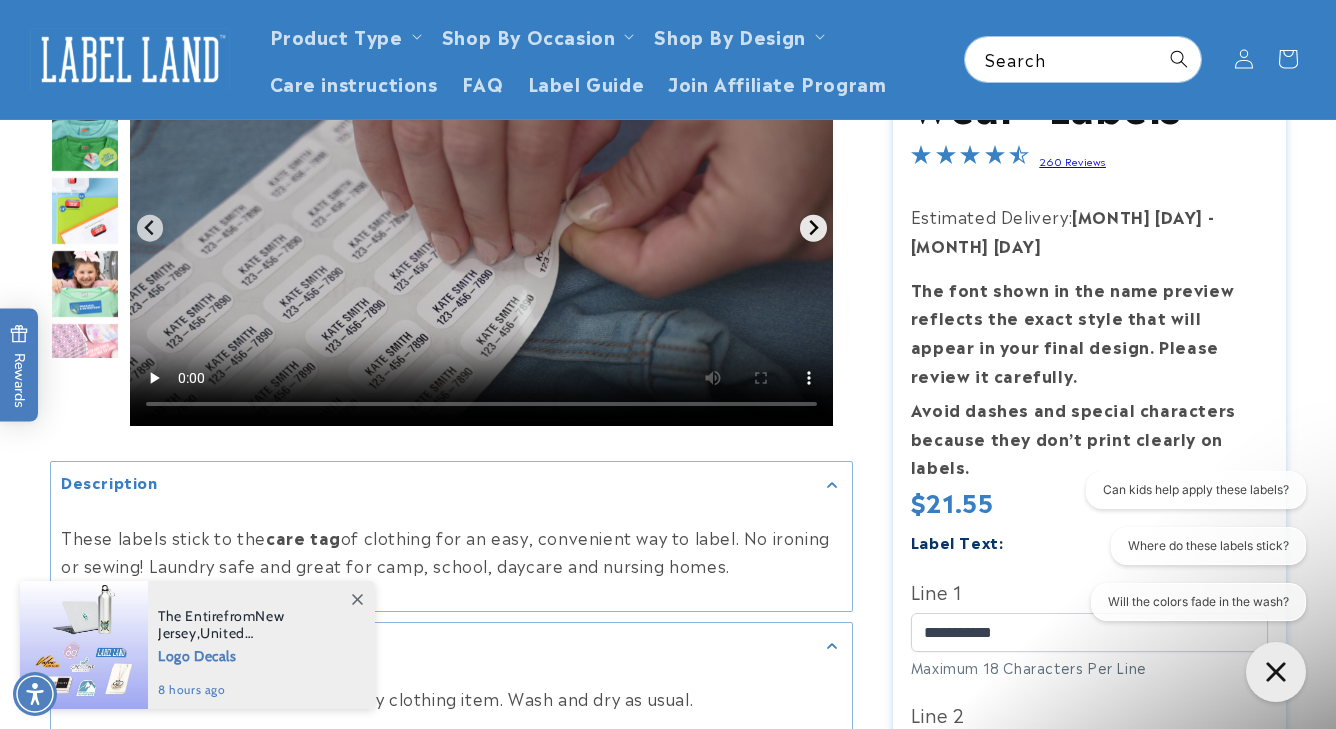 click 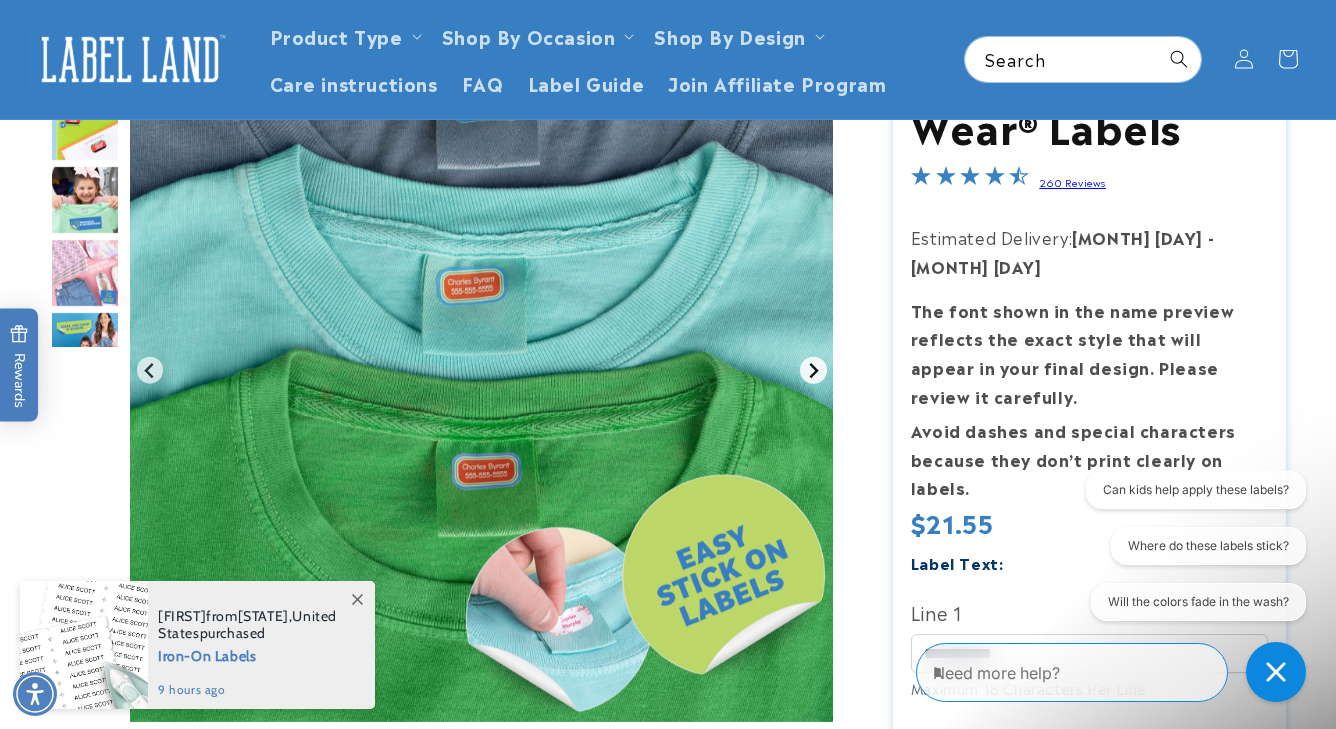 click 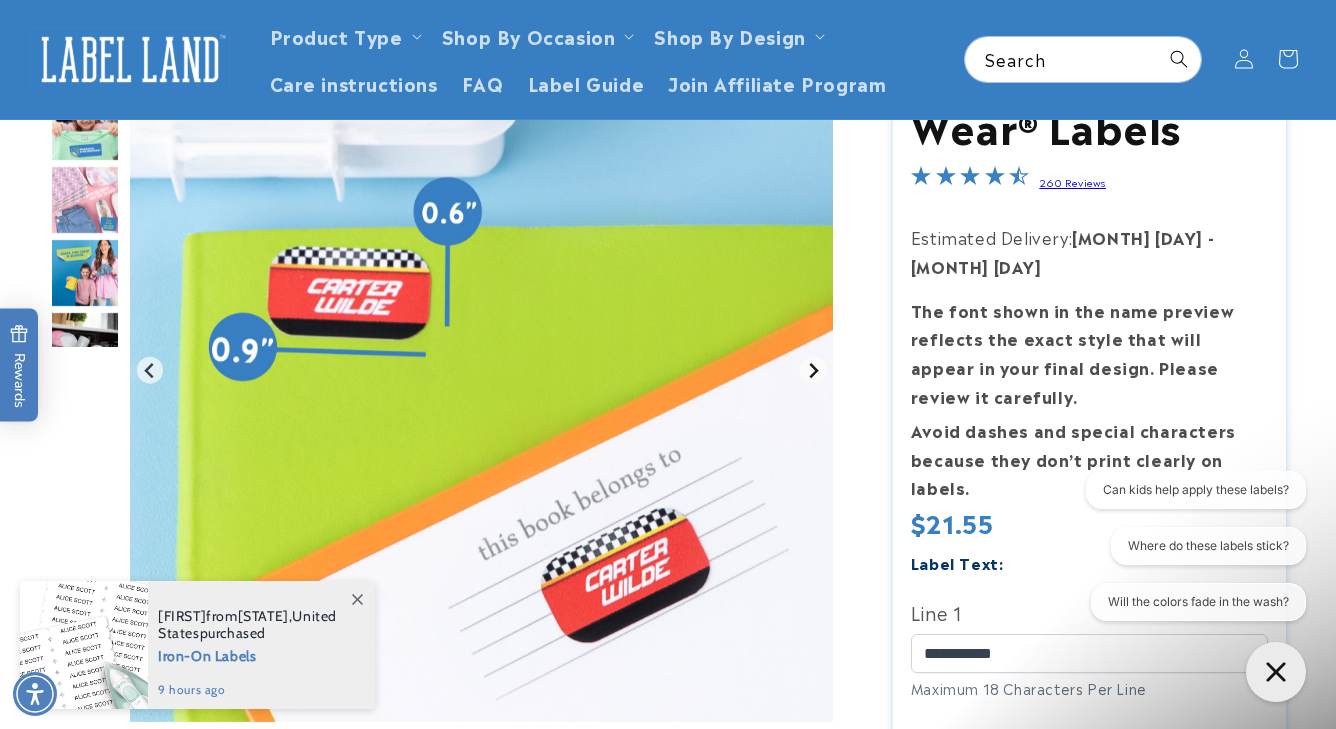 click 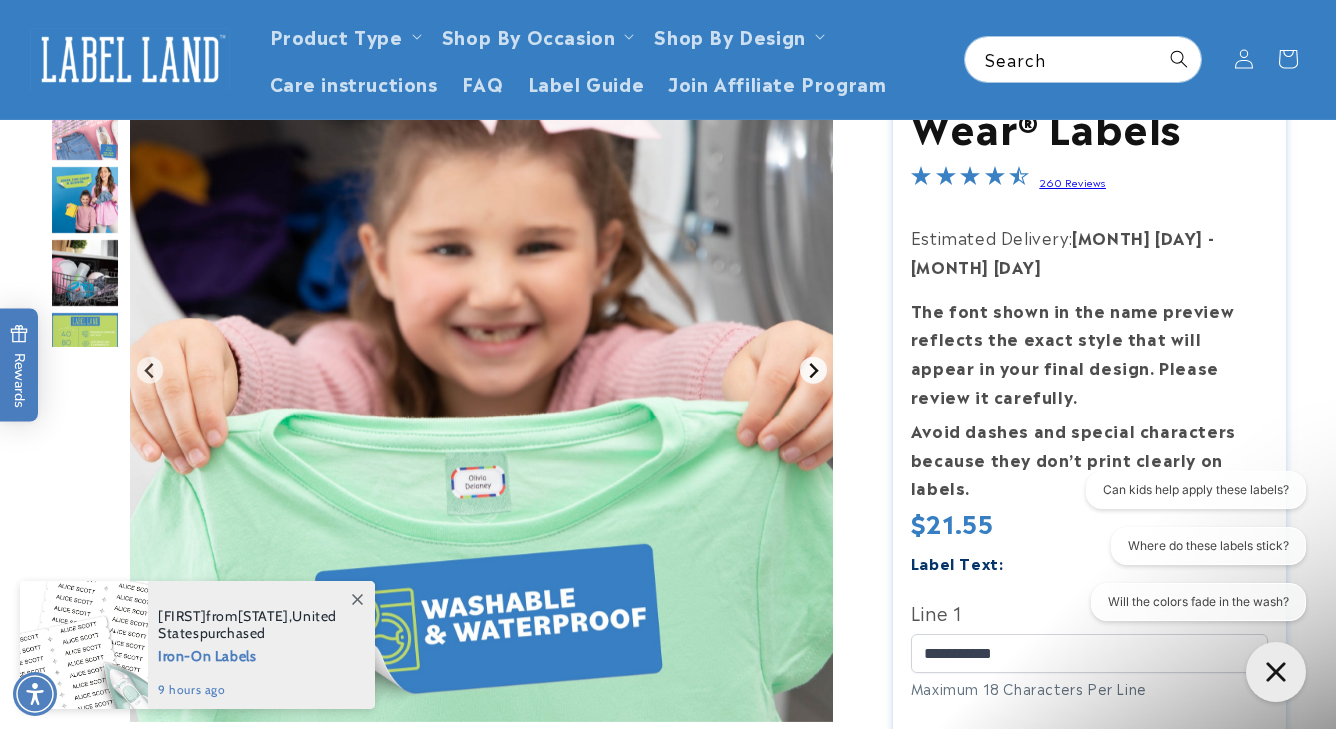 click 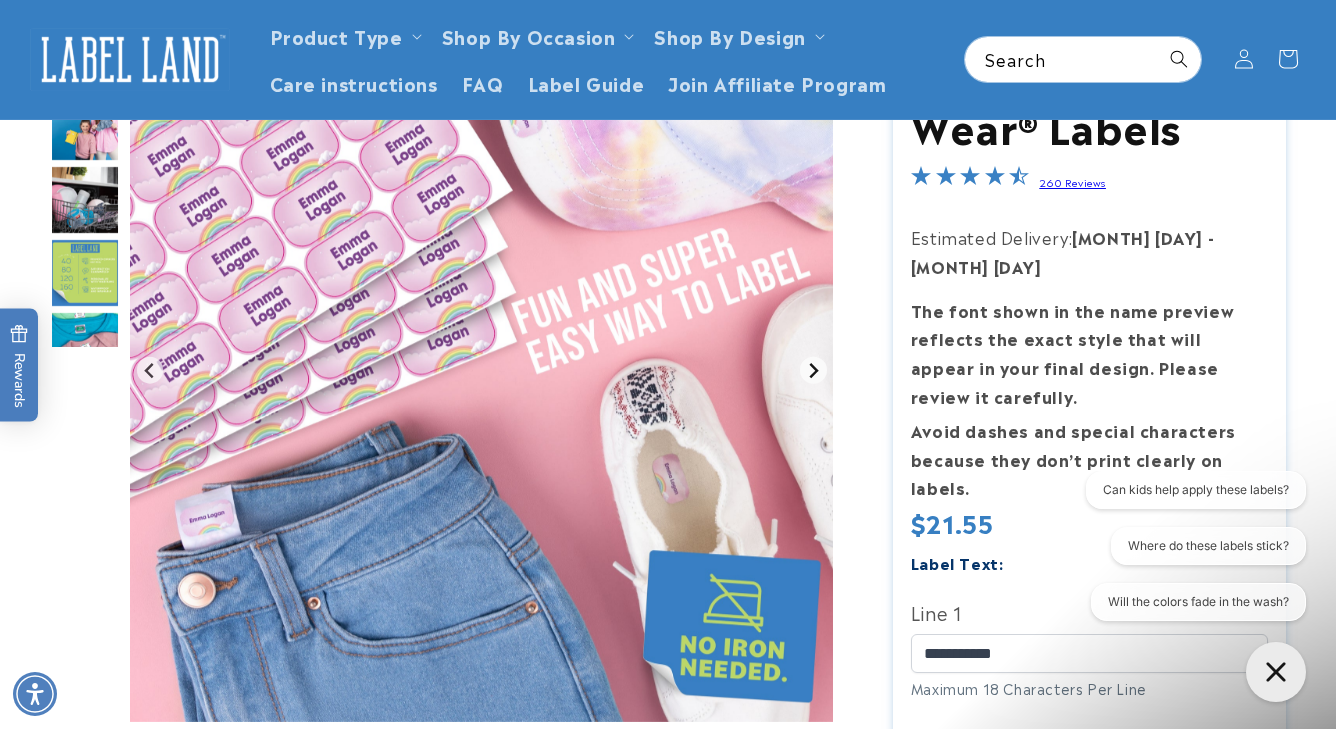 click 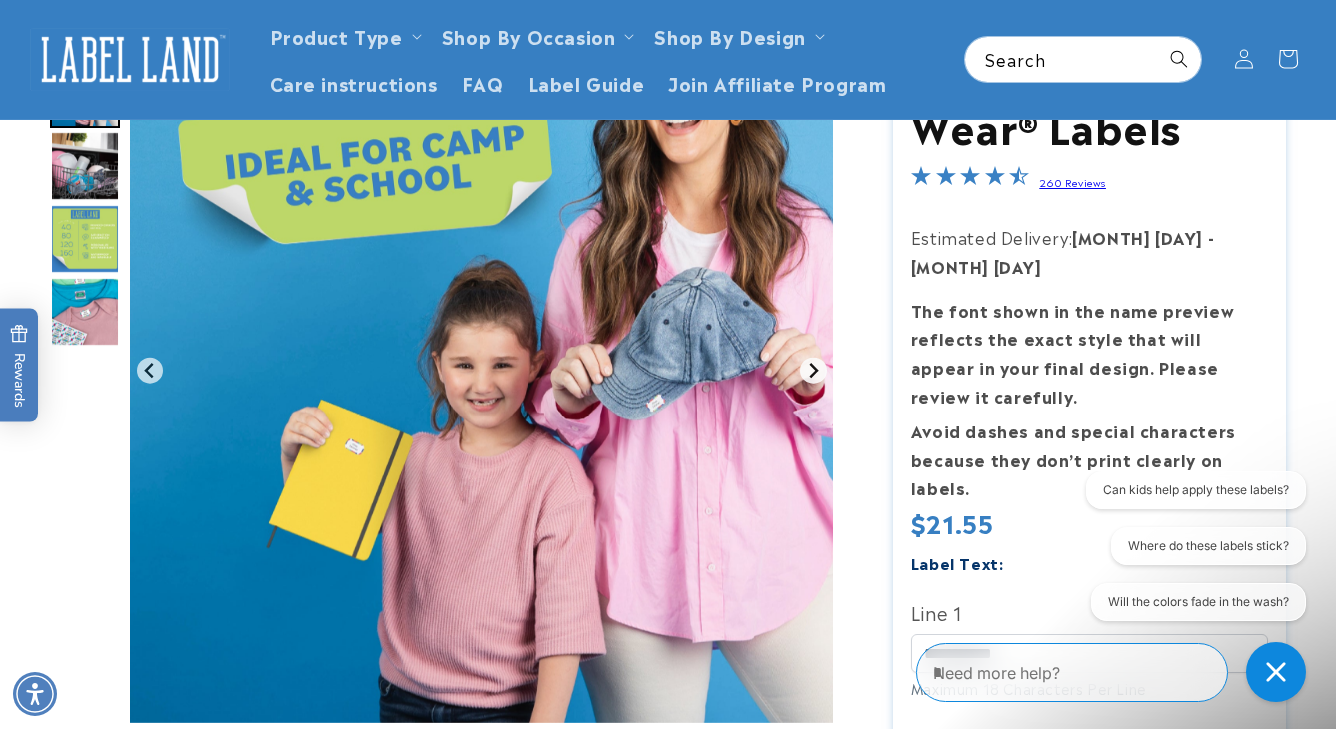 click 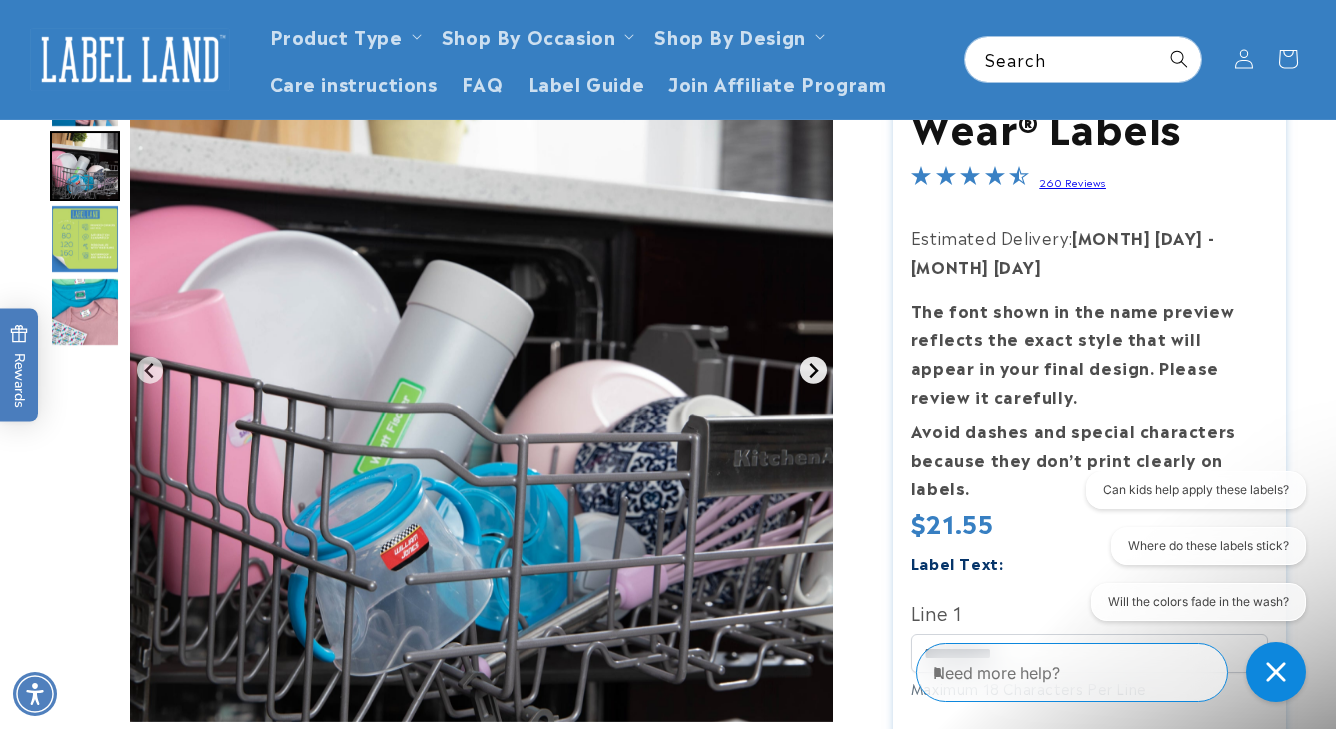 click 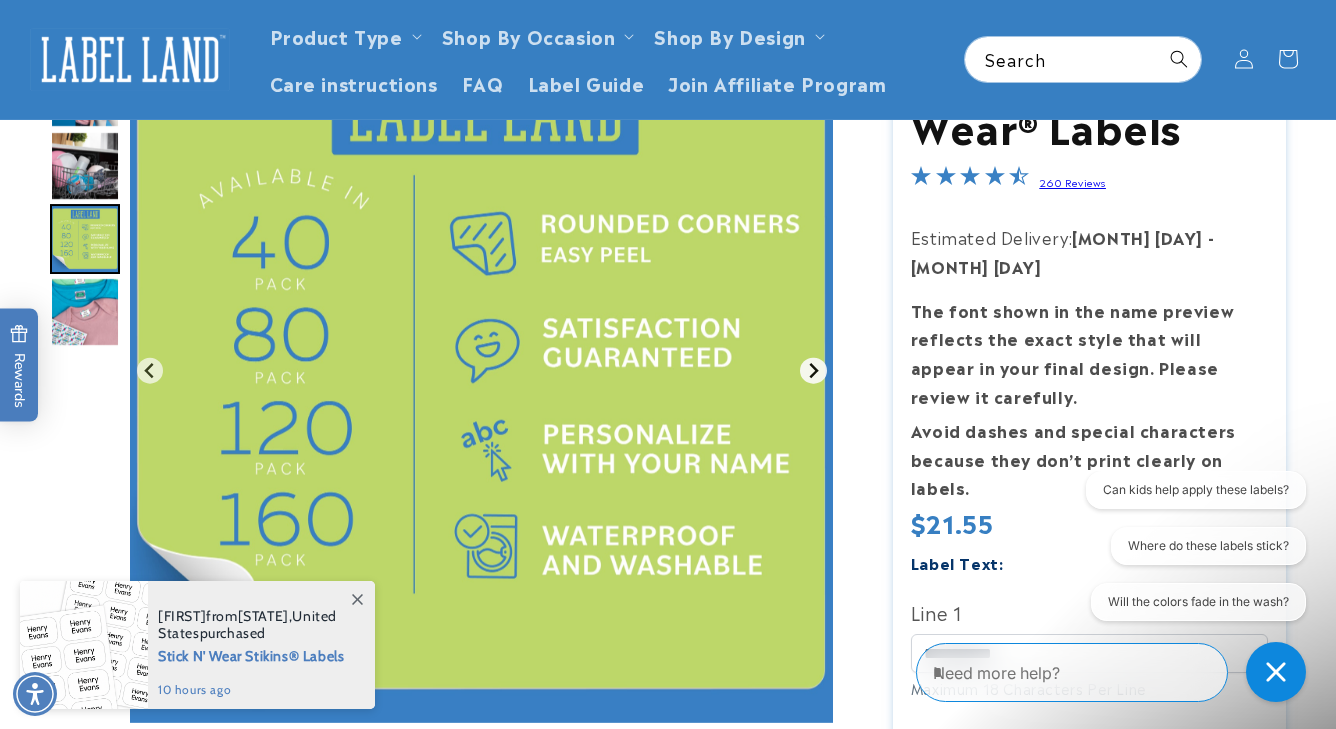 click 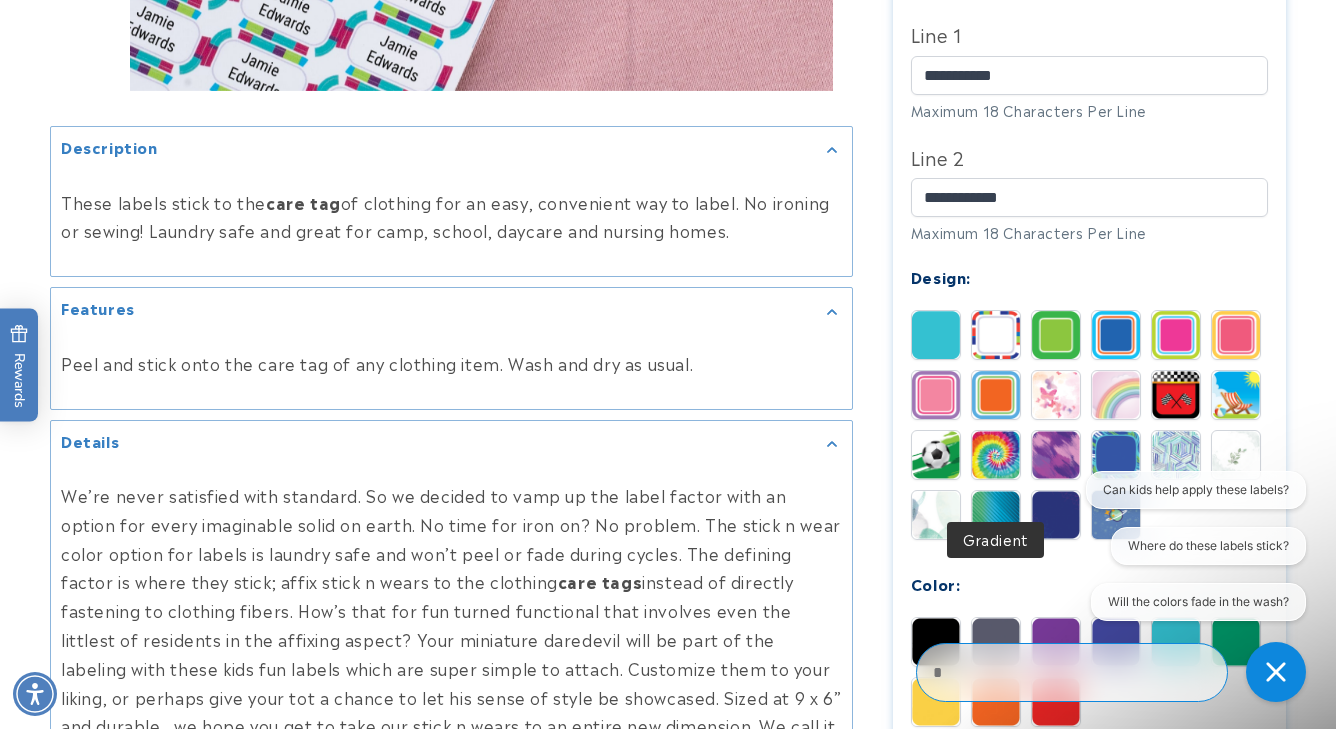 scroll, scrollTop: 822, scrollLeft: 0, axis: vertical 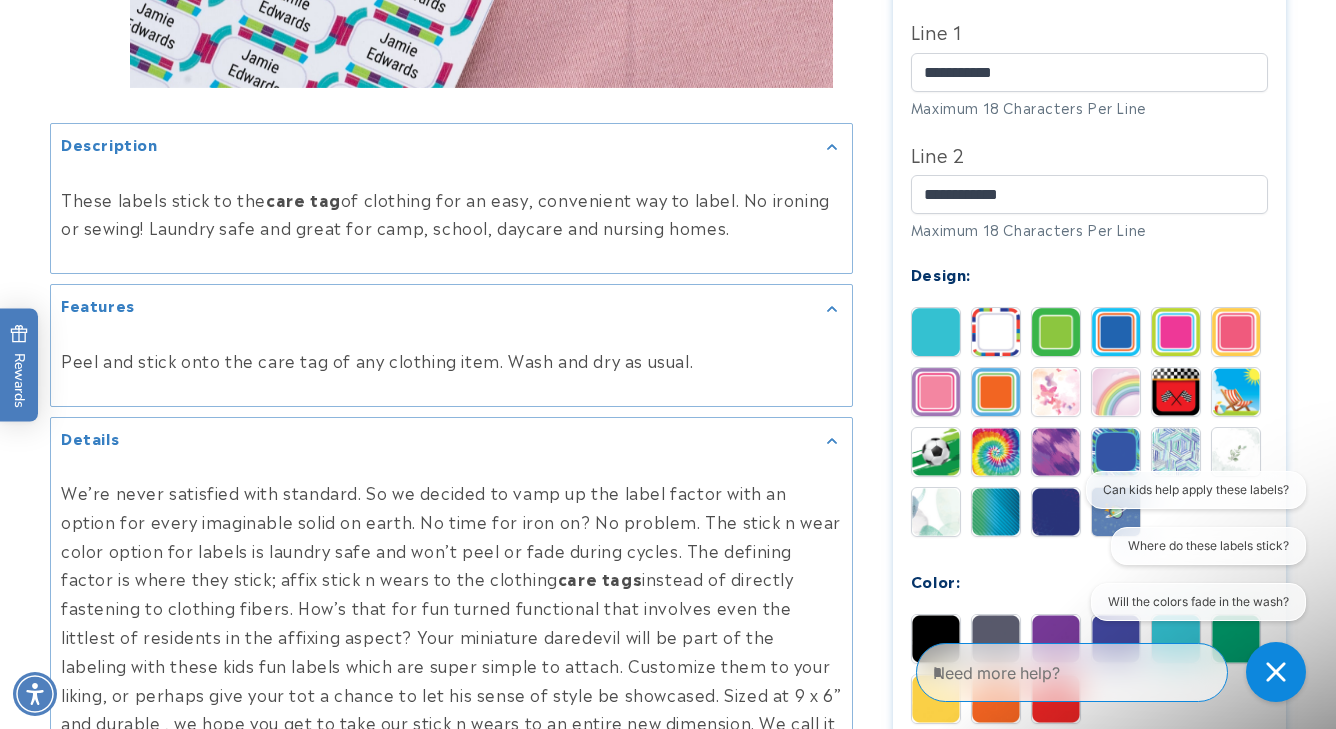 click at bounding box center [1116, 332] 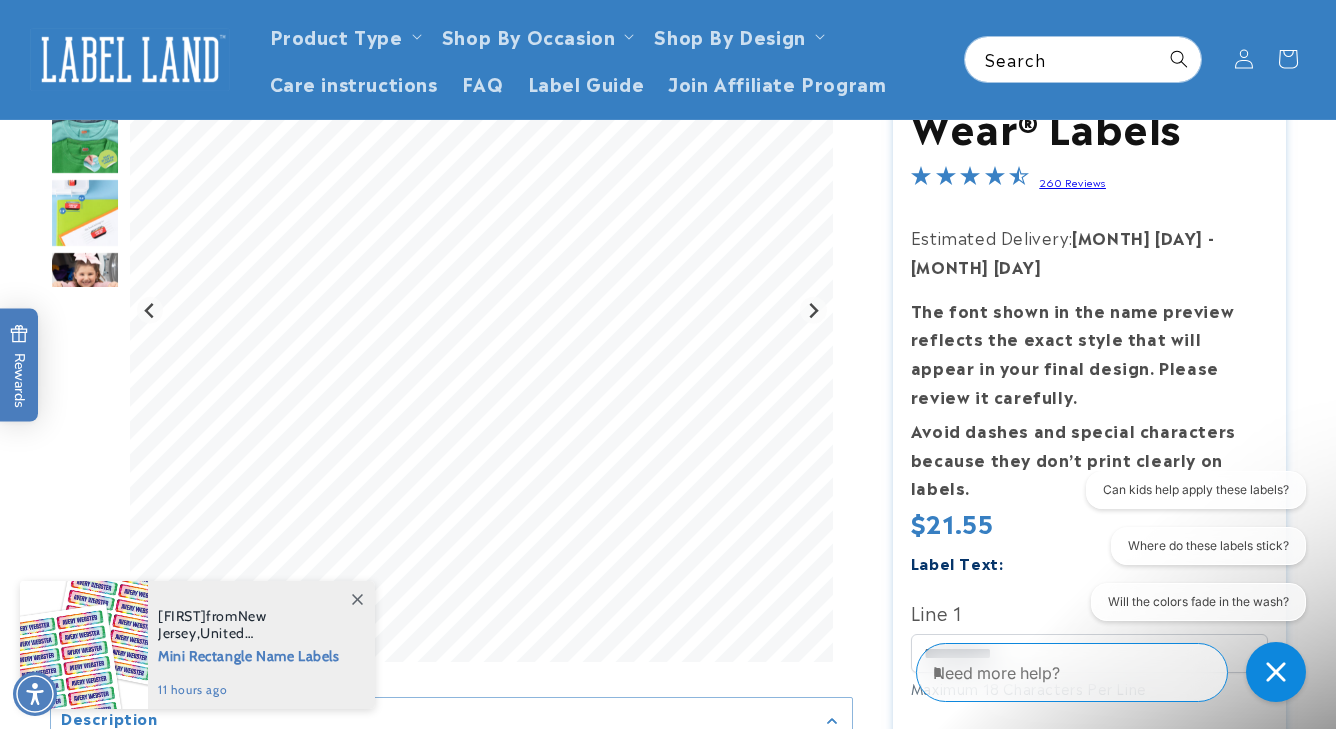 scroll, scrollTop: 260, scrollLeft: 0, axis: vertical 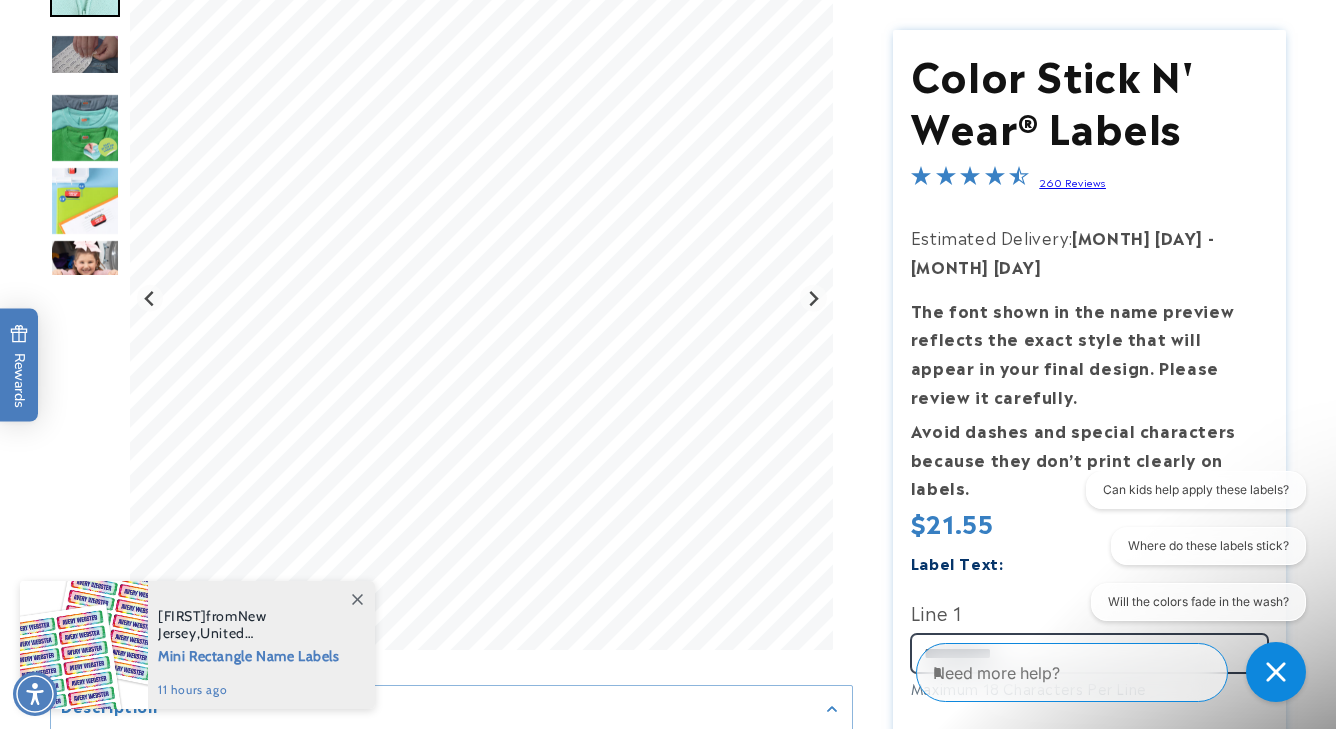 click on "**********" at bounding box center (1090, 653) 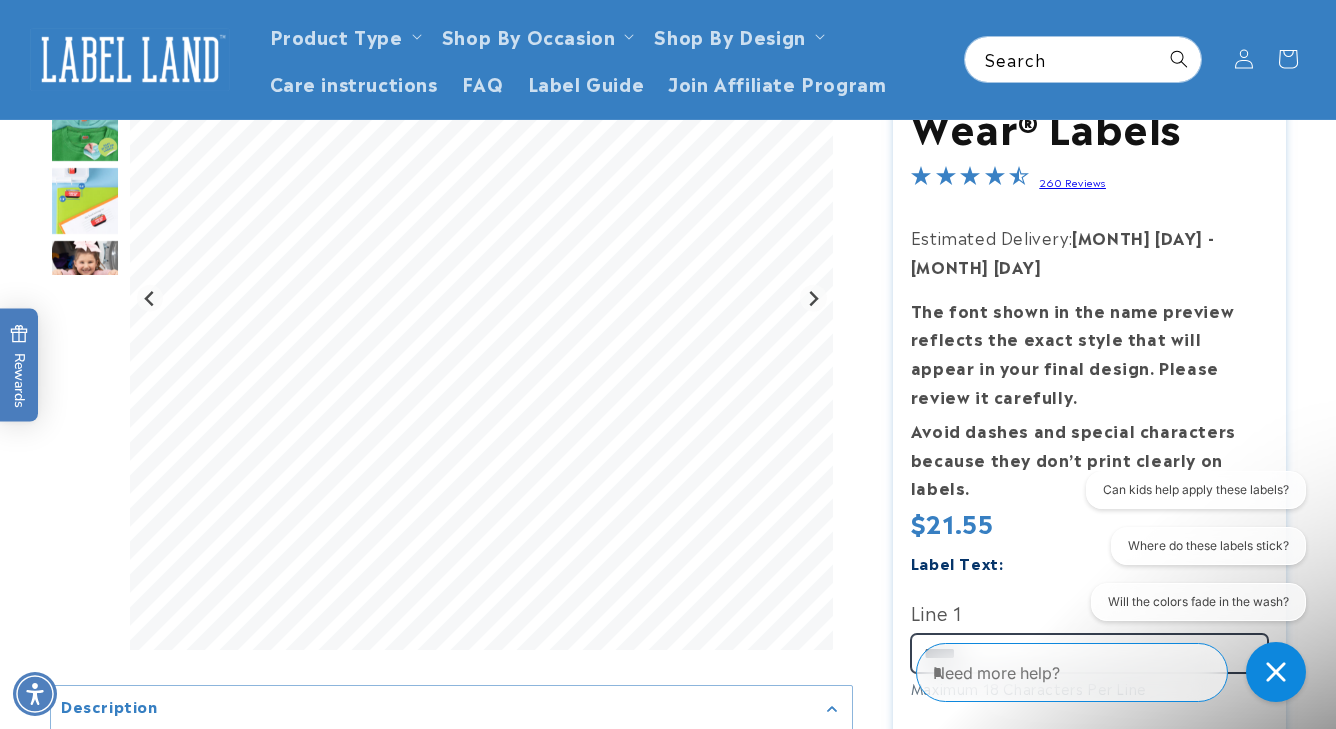 scroll, scrollTop: 208, scrollLeft: 0, axis: vertical 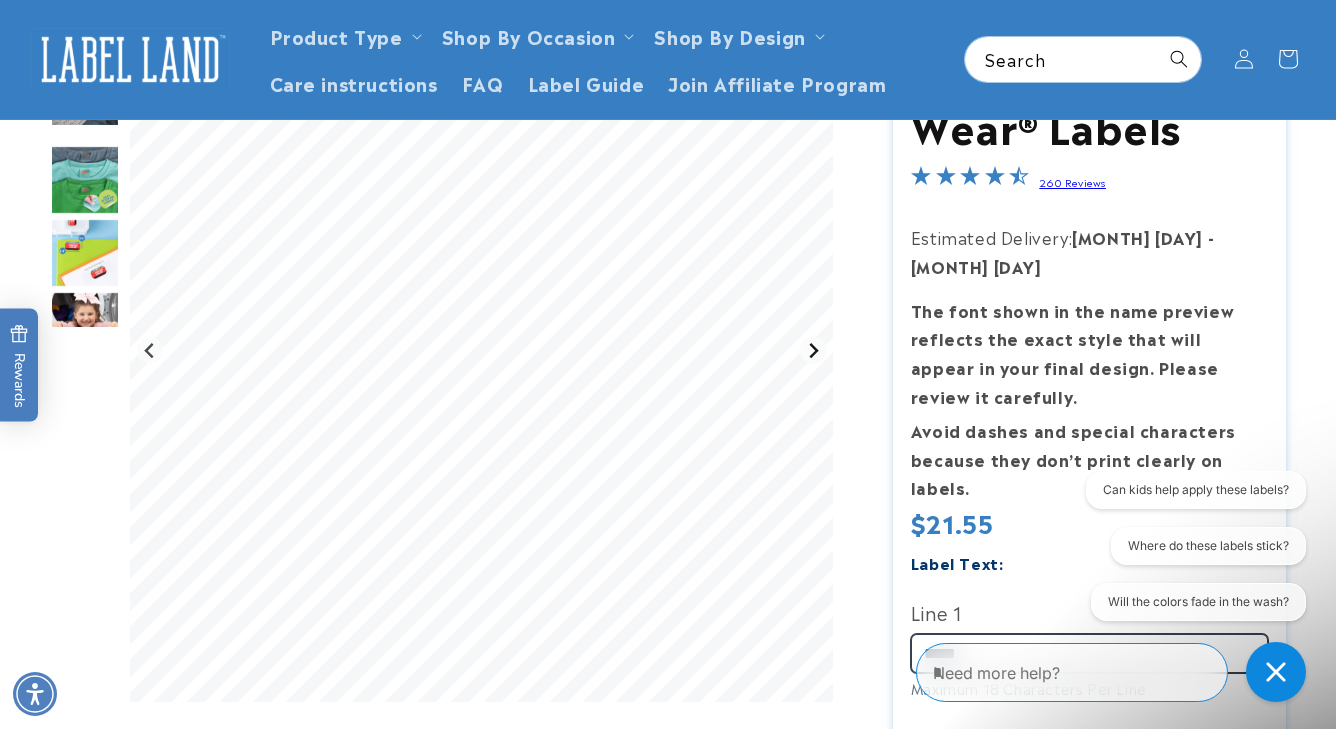type on "*****" 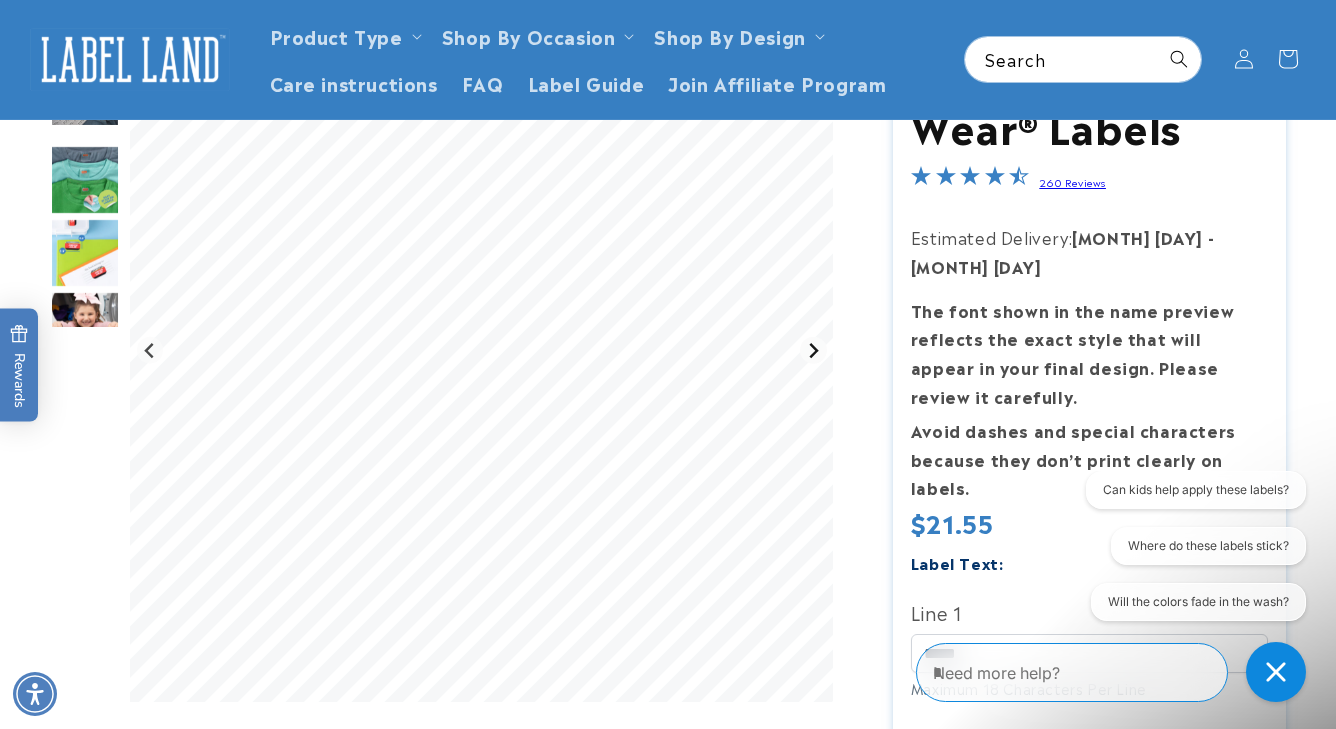 click 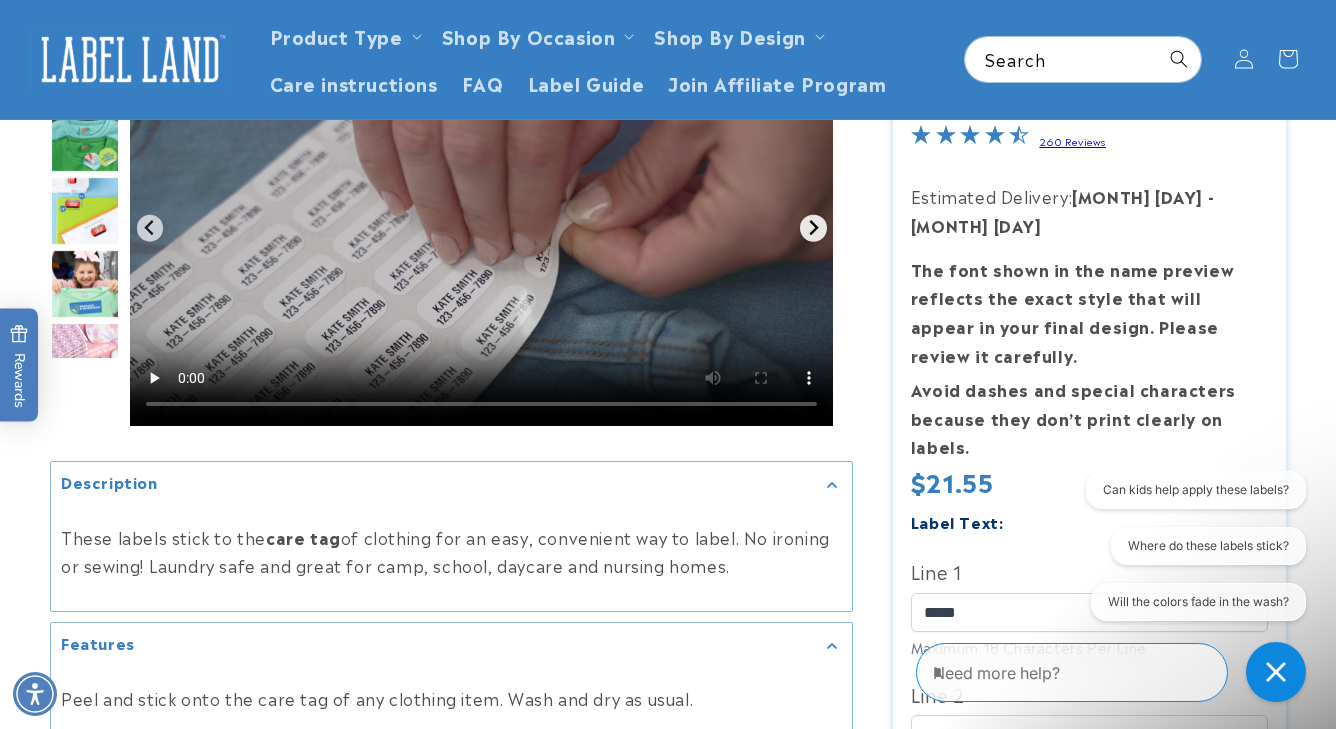 click at bounding box center [481, 228] 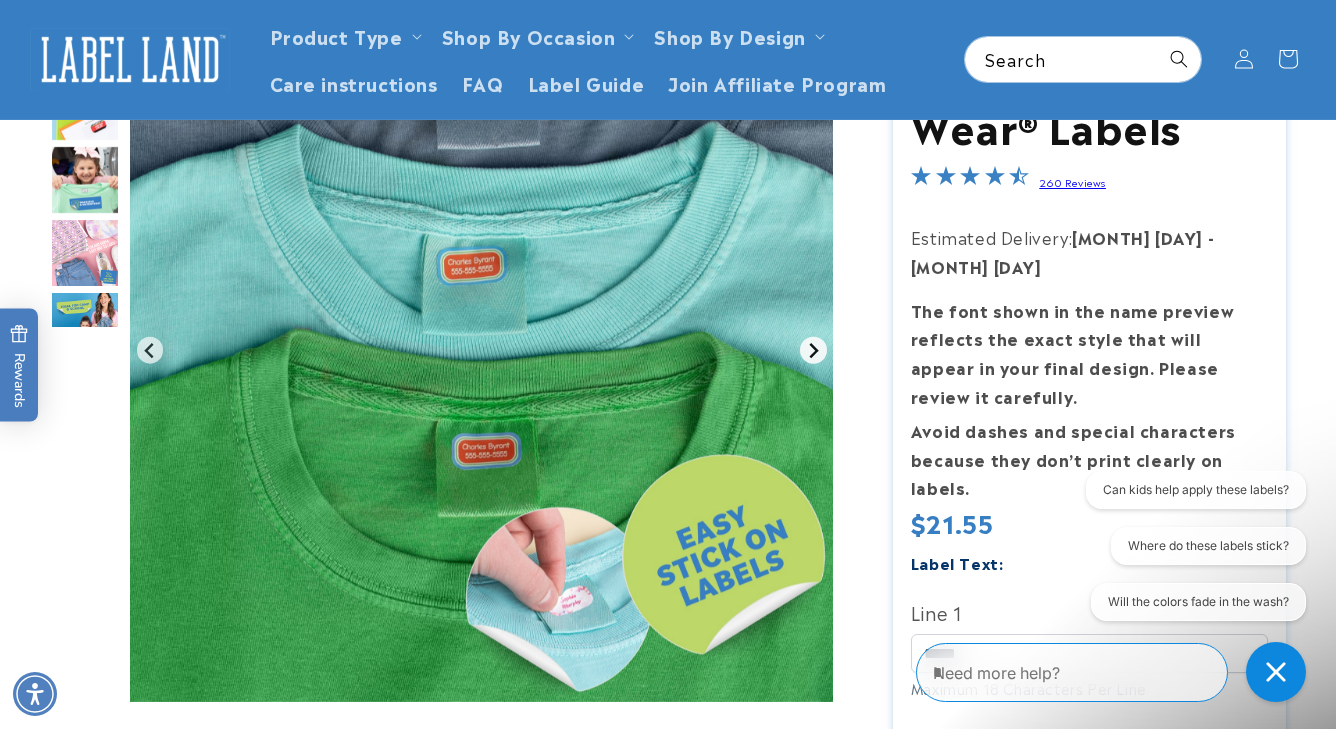 scroll, scrollTop: 184, scrollLeft: 0, axis: vertical 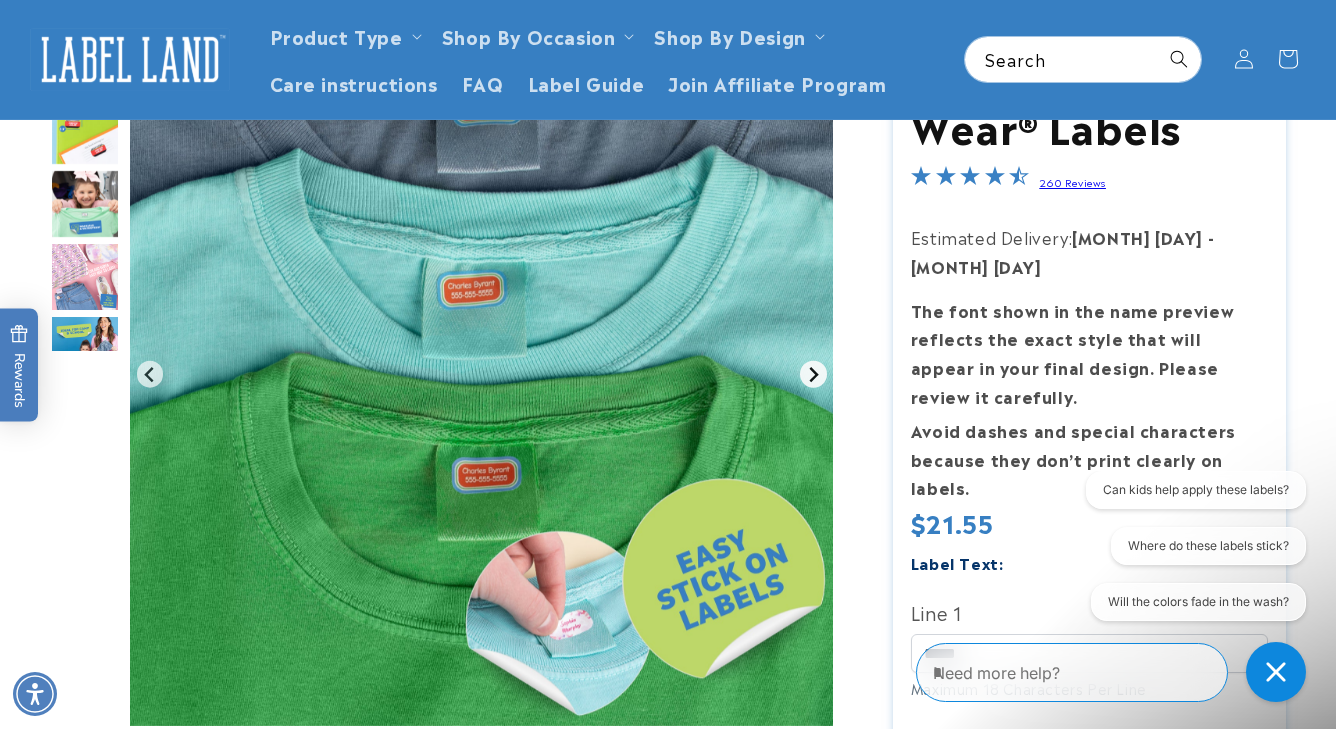 click at bounding box center (813, 374) 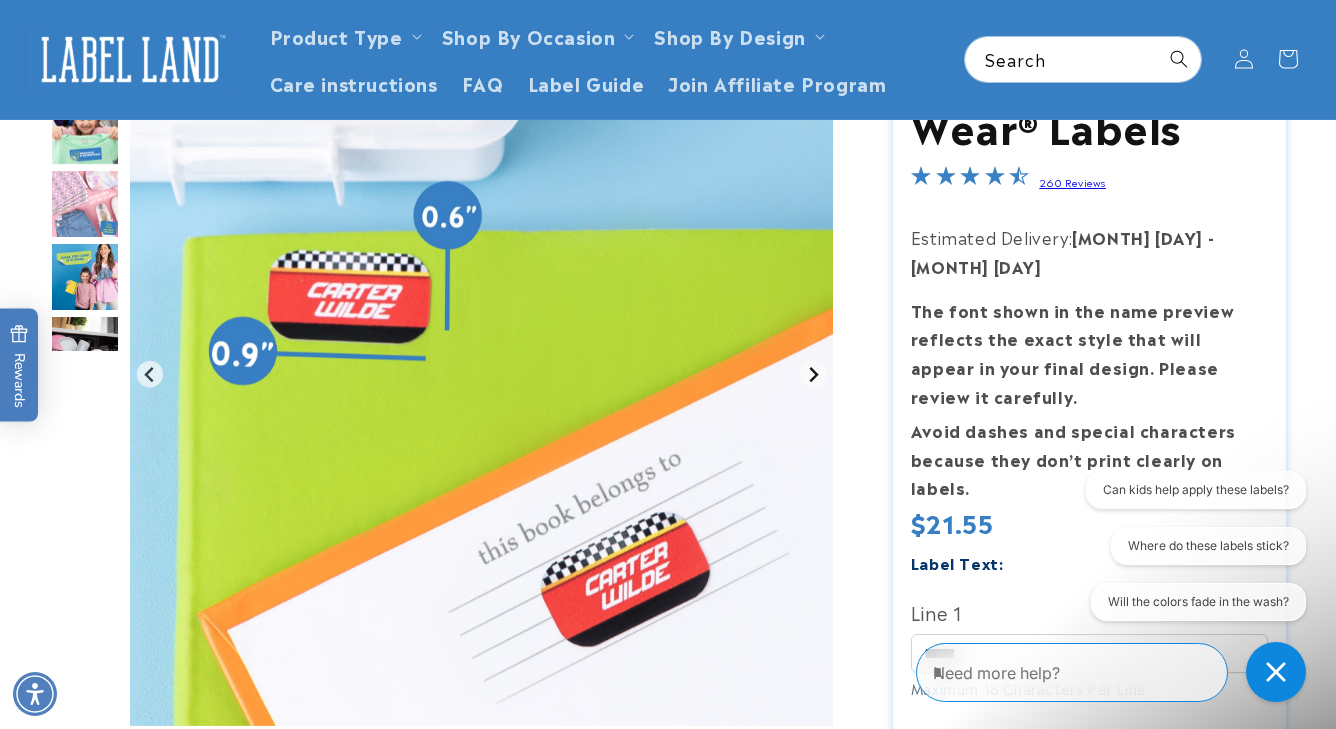 click 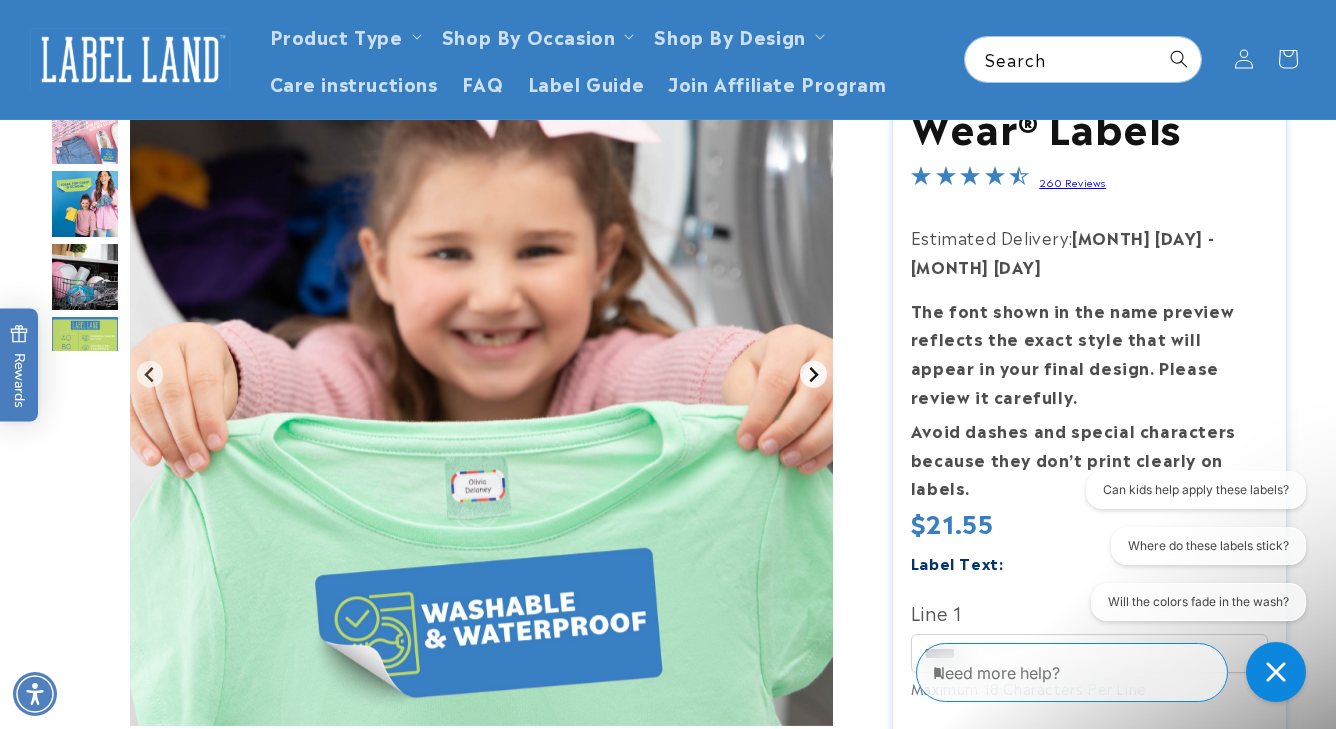 click 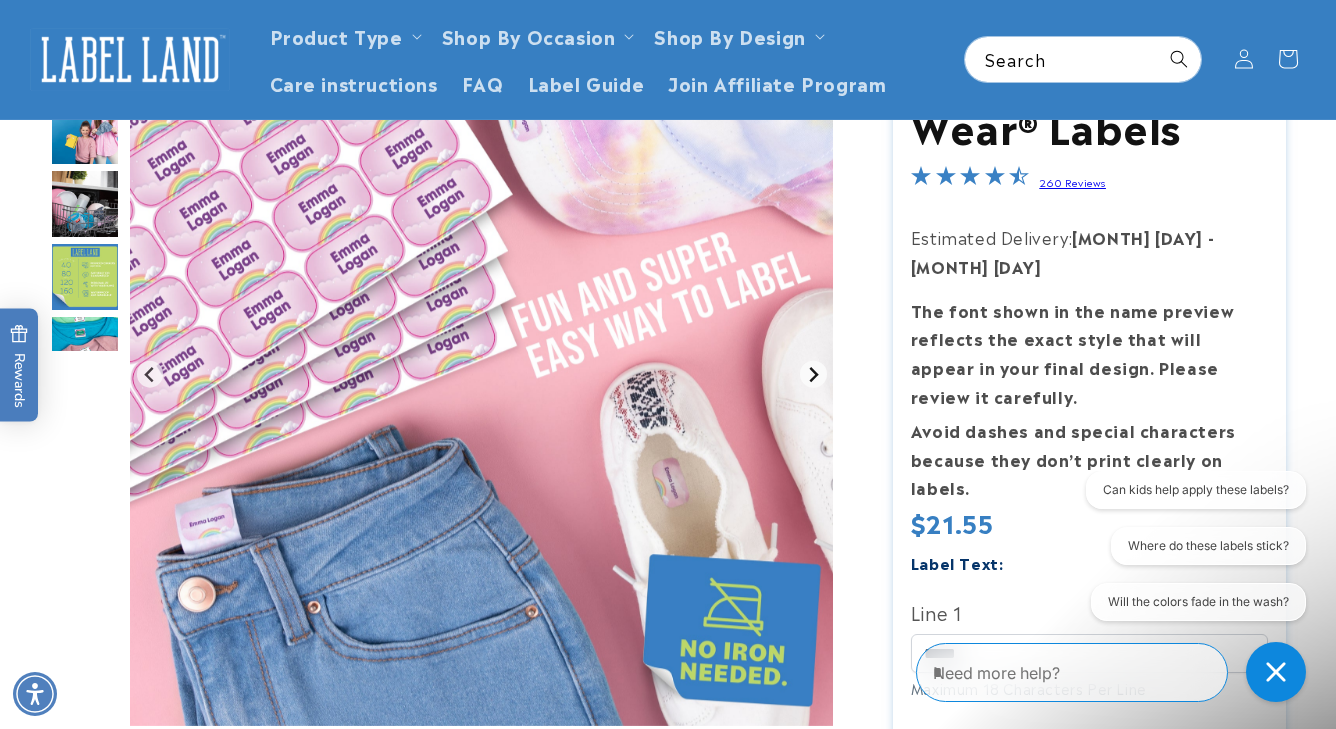 click 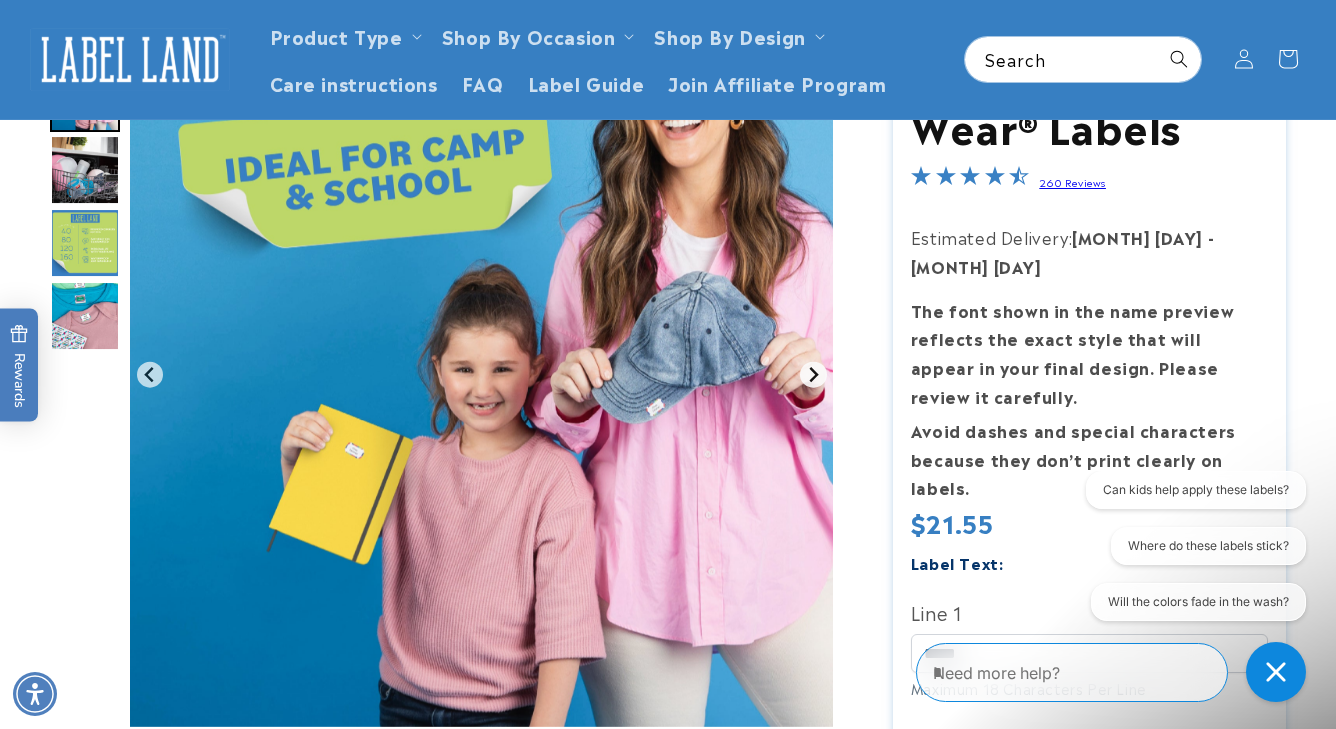 click at bounding box center (813, 374) 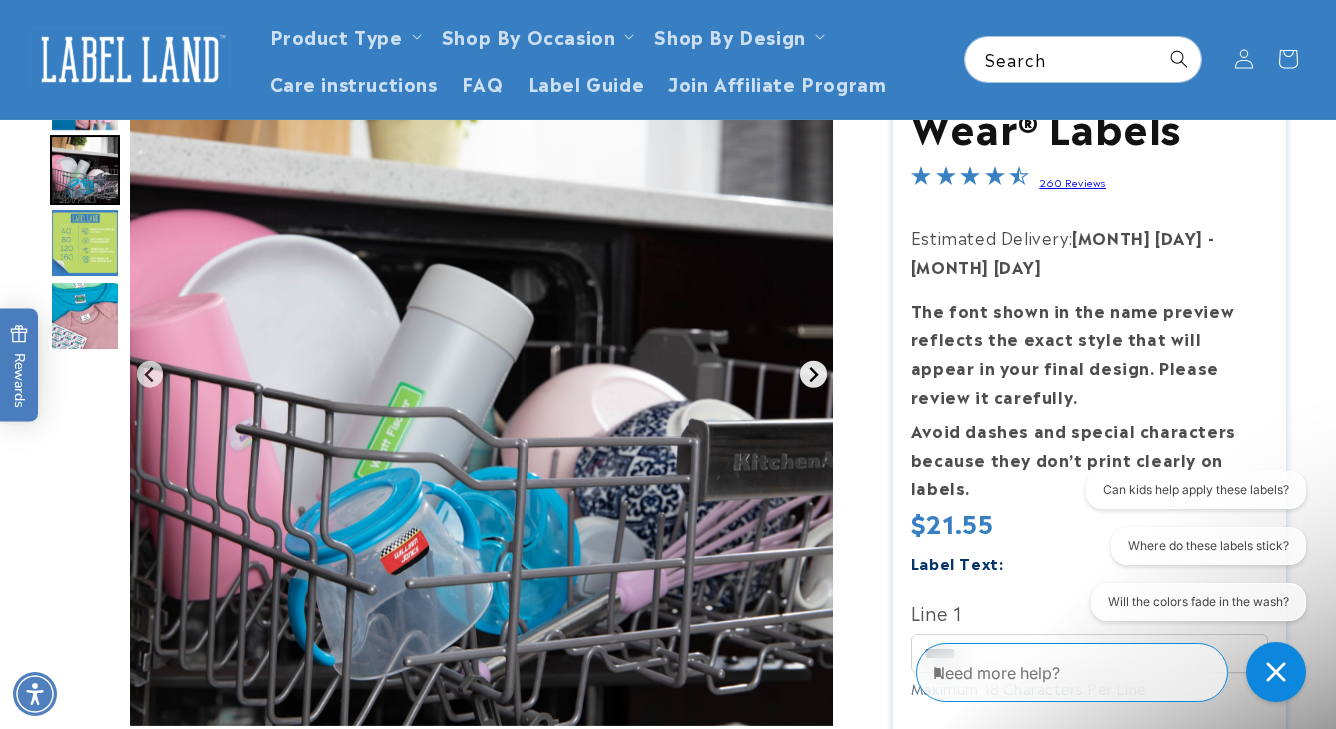 click at bounding box center [813, 374] 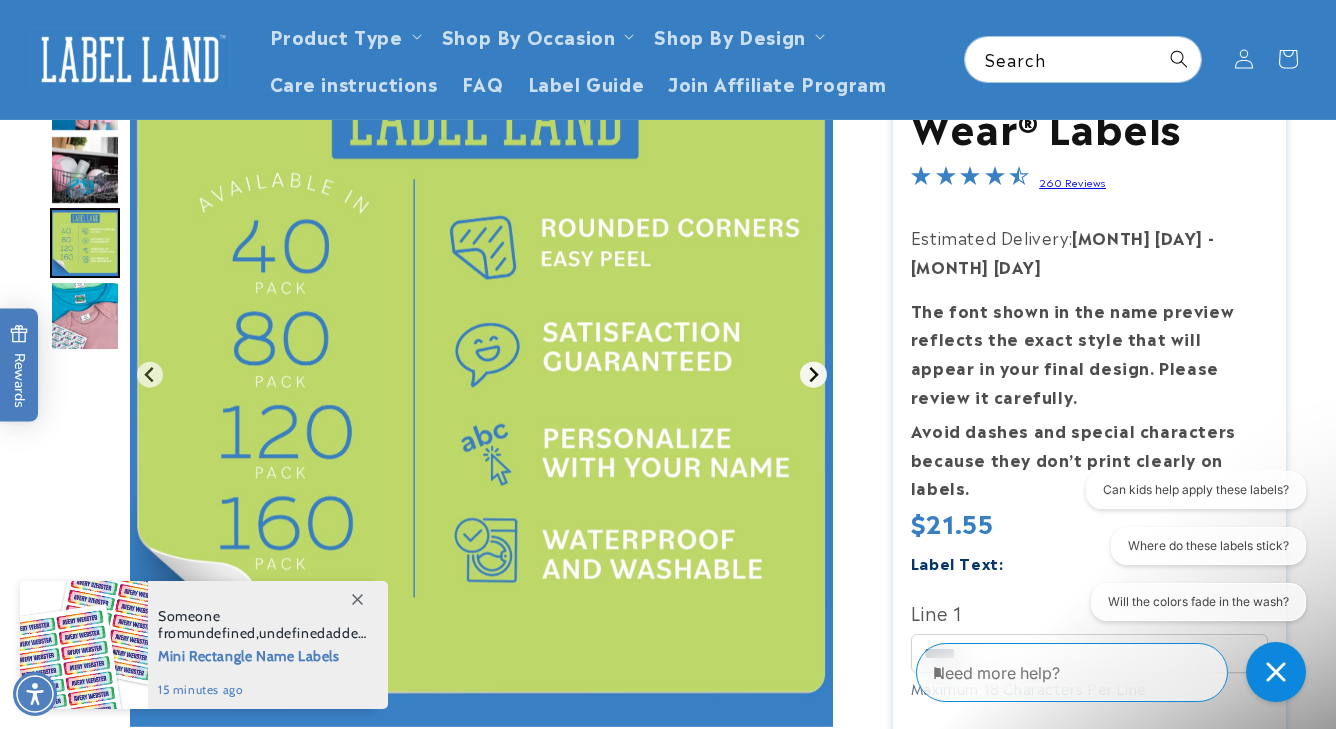 click at bounding box center [813, 374] 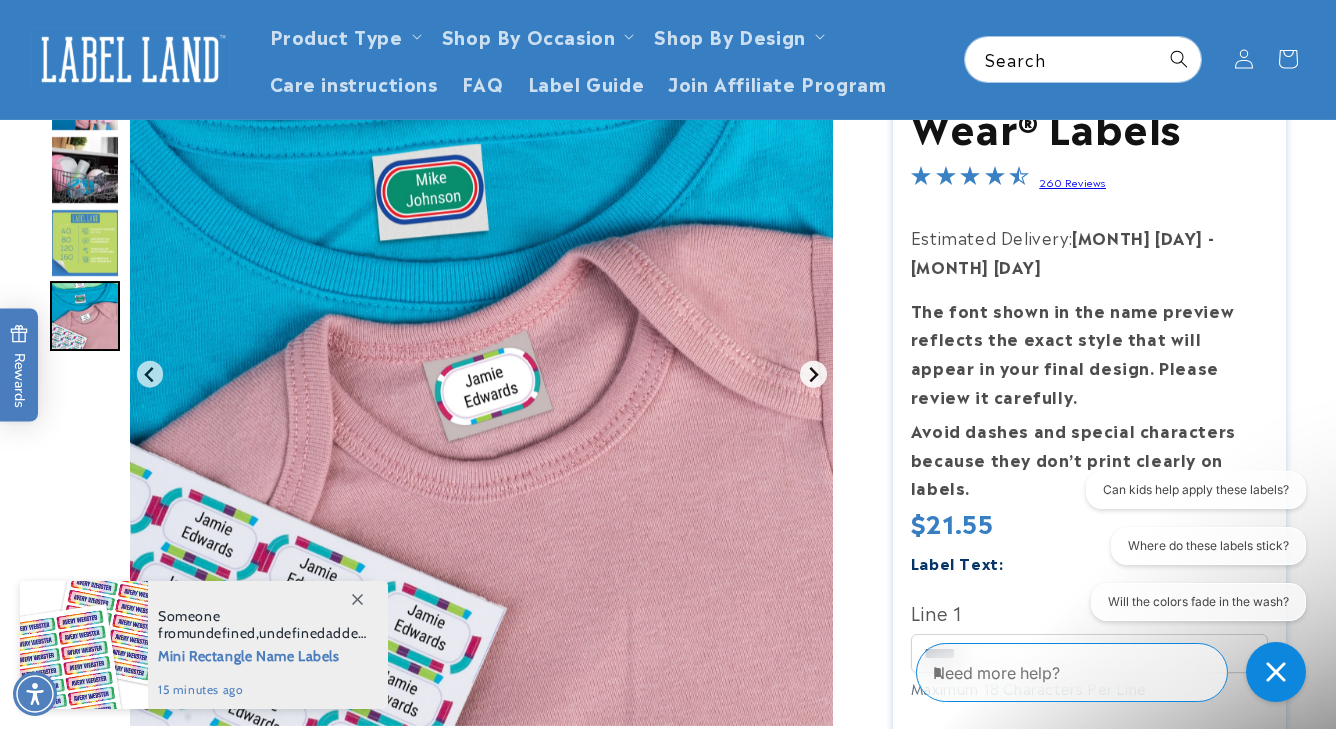 click at bounding box center [813, 374] 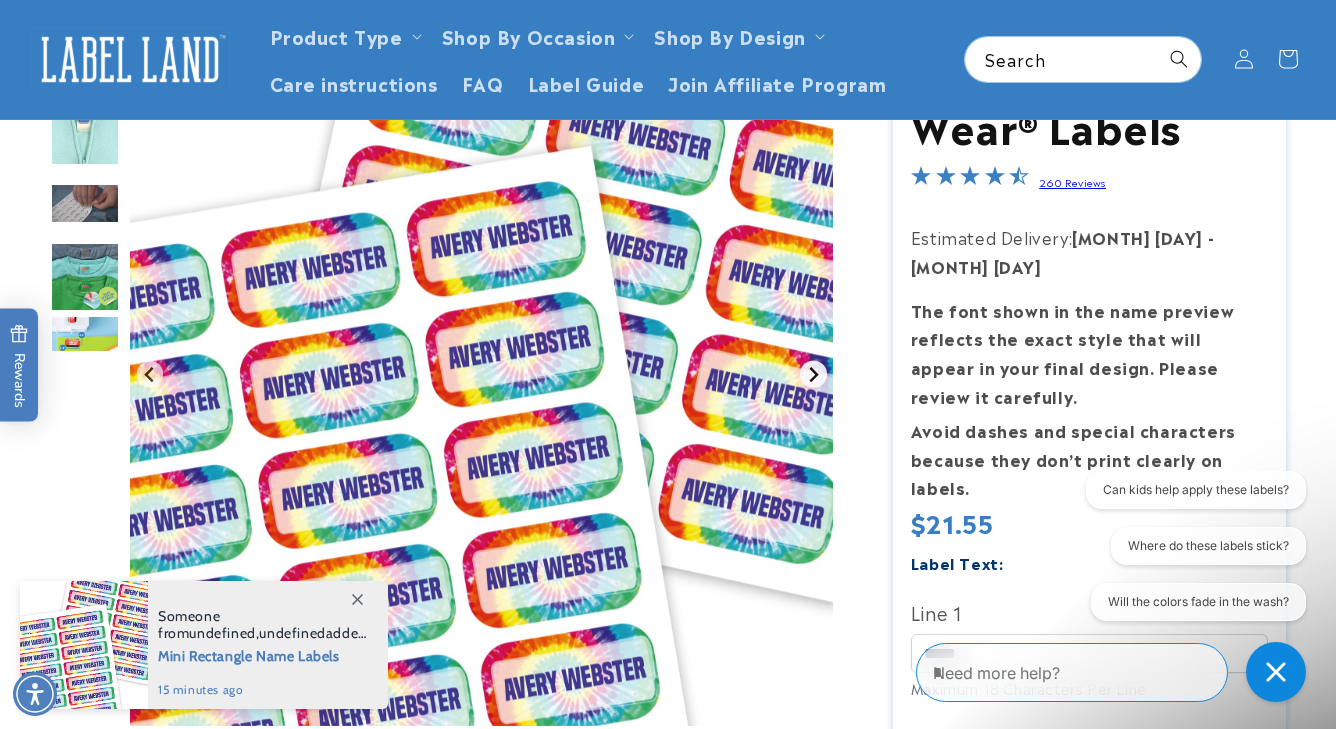 click 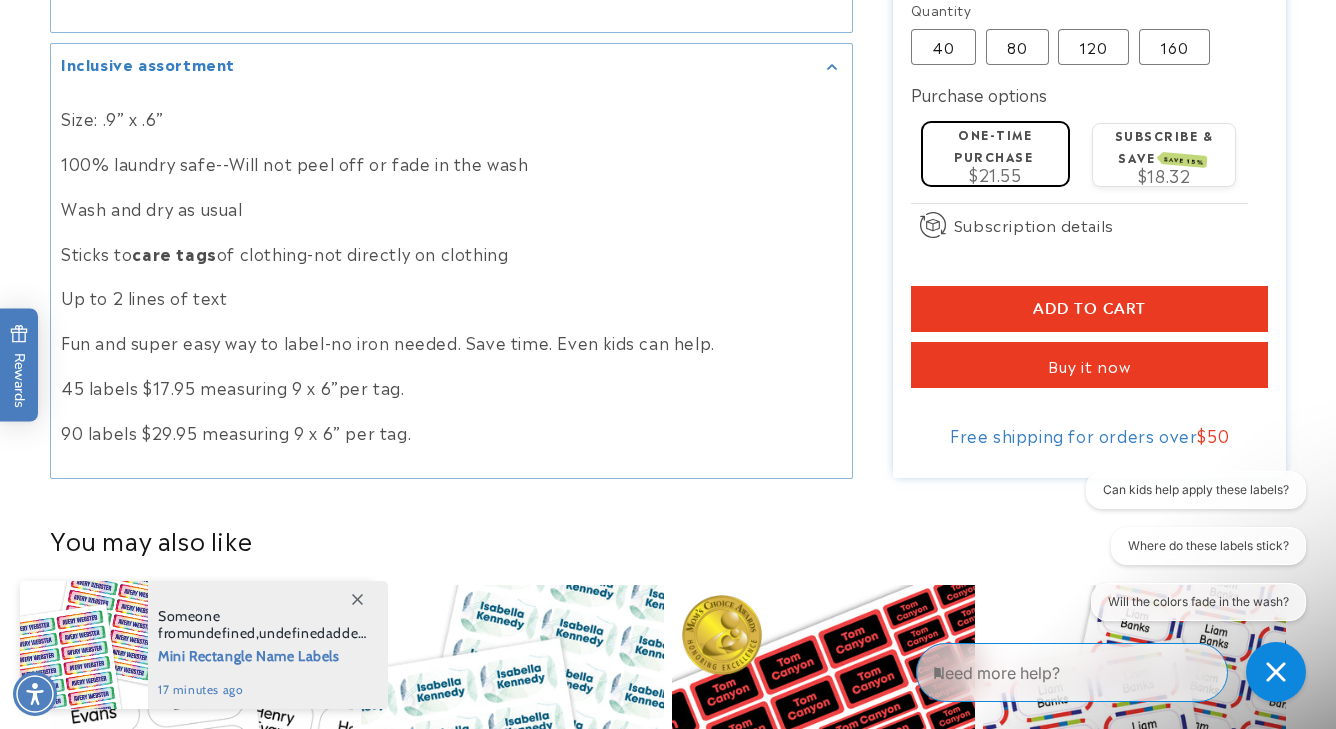 scroll, scrollTop: 1589, scrollLeft: 0, axis: vertical 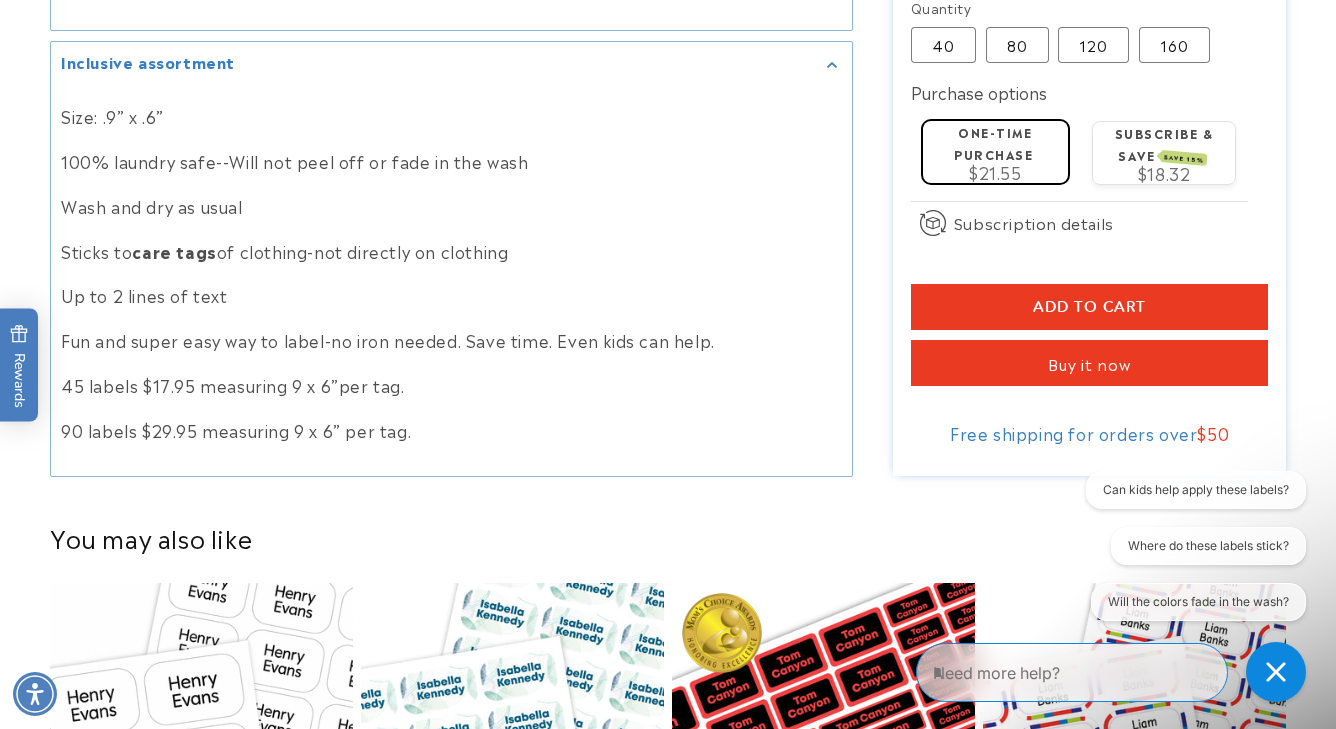 click on "Add to cart" at bounding box center [1090, 307] 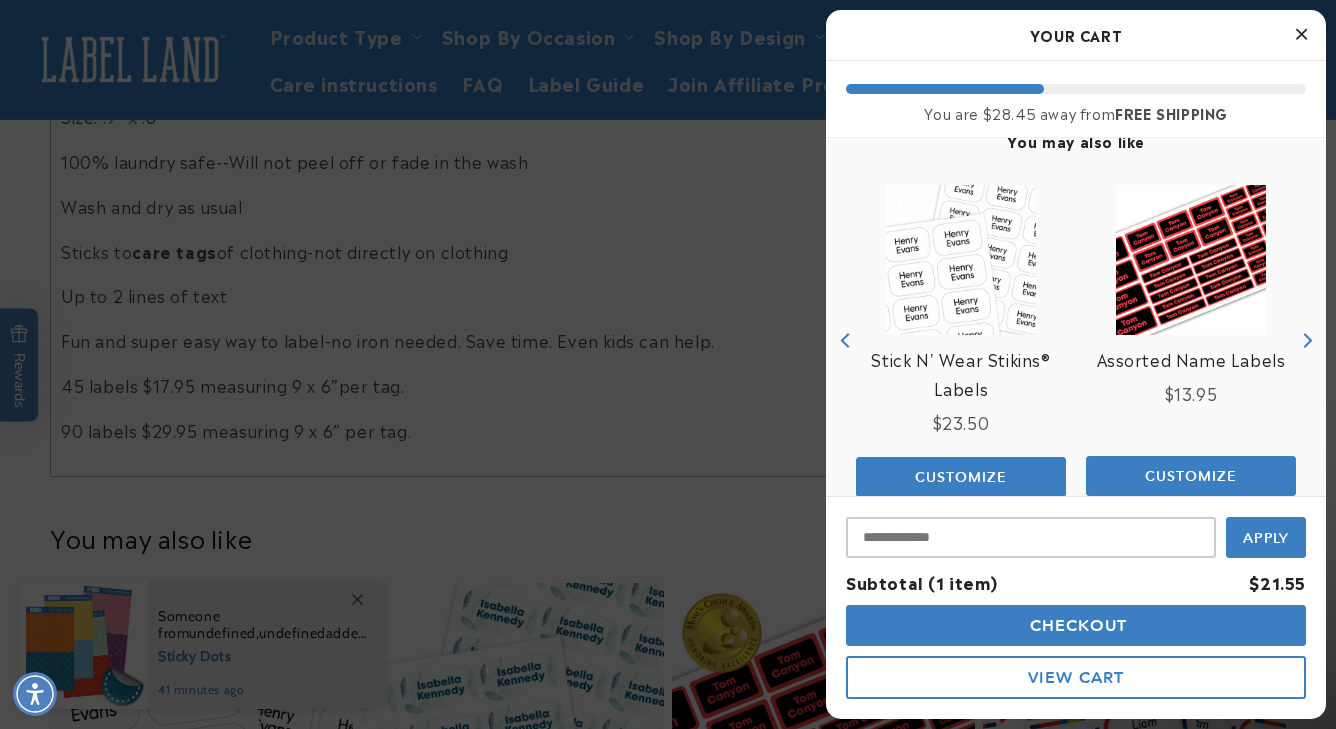 scroll, scrollTop: 252, scrollLeft: 0, axis: vertical 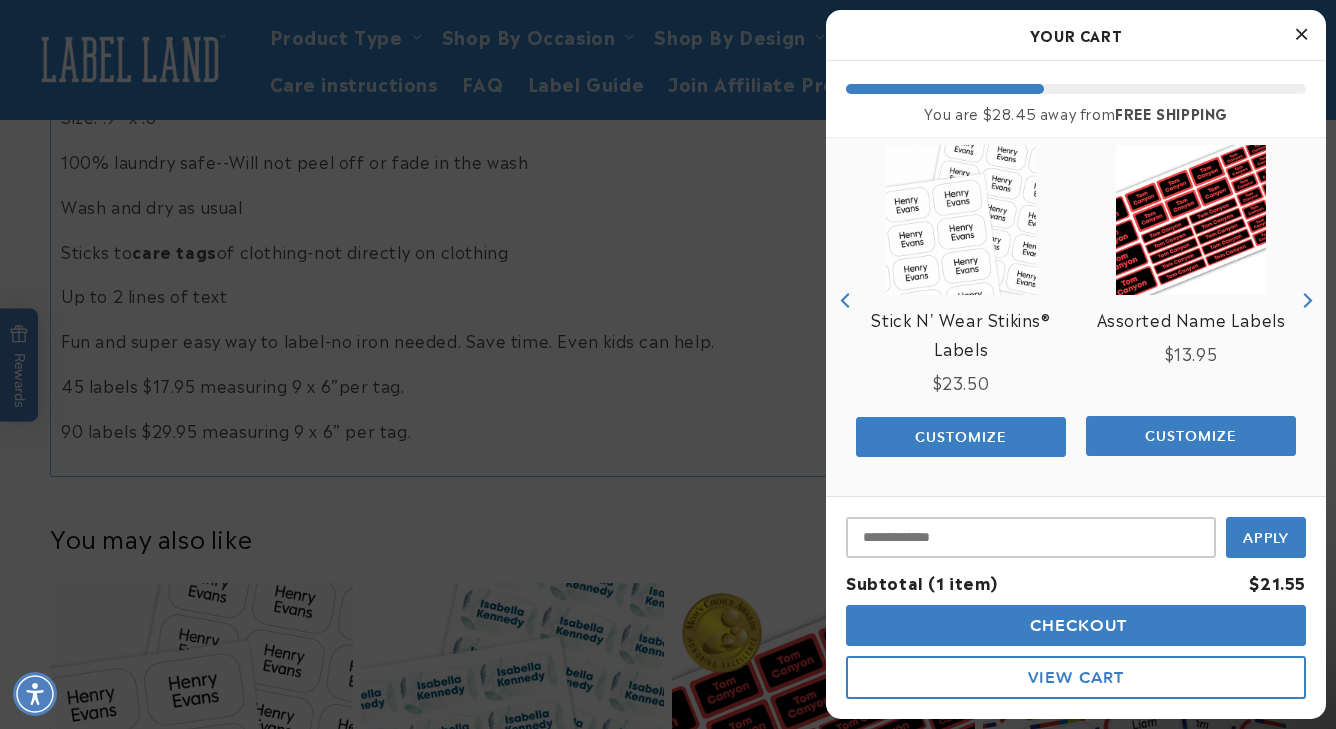 click on "Checkout" at bounding box center [1076, 625] 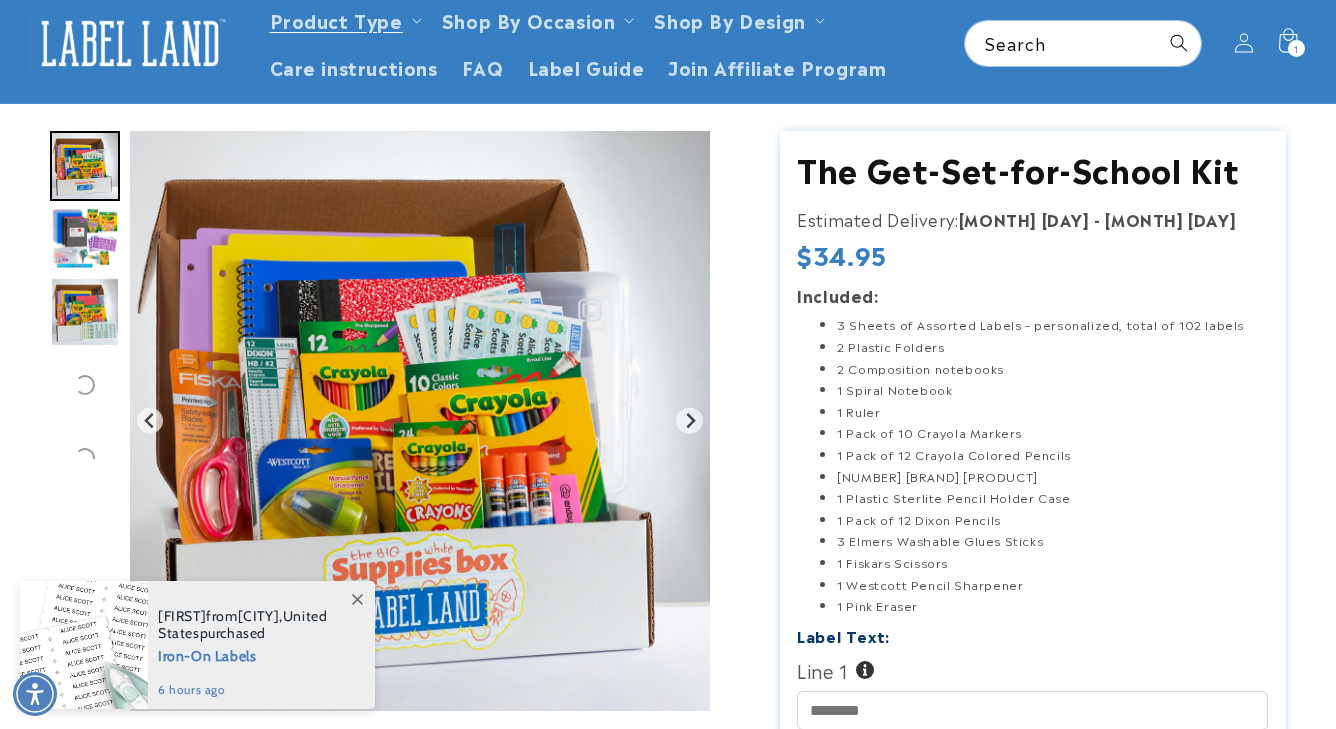 scroll, scrollTop: 66, scrollLeft: 0, axis: vertical 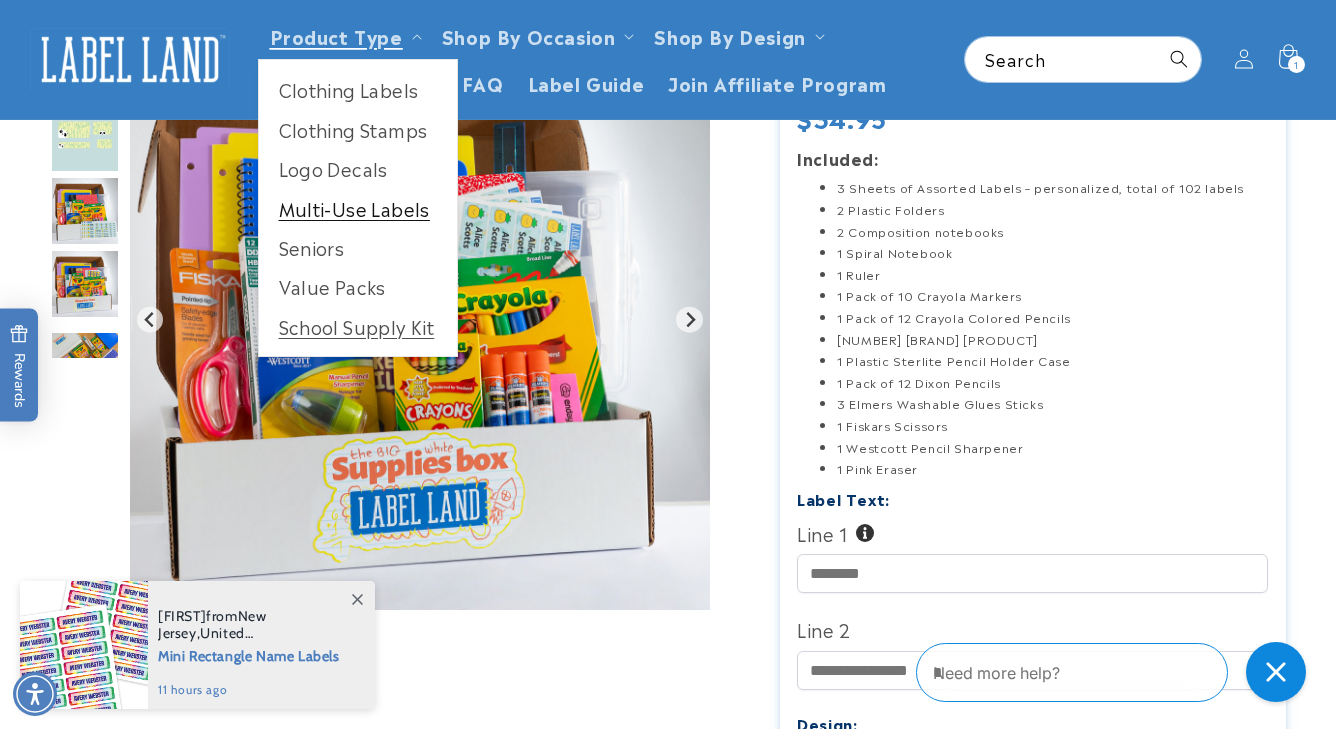 click on "Multi-Use Labels" at bounding box center [358, 208] 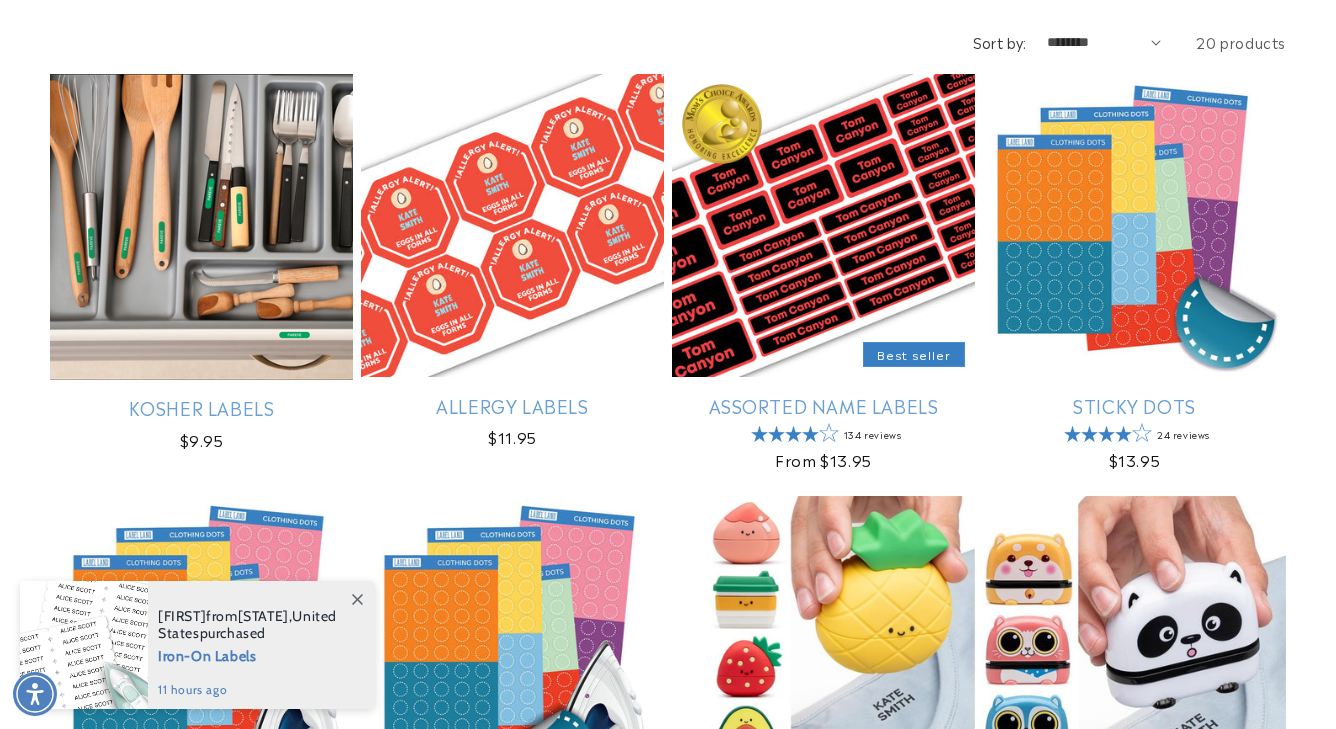 scroll, scrollTop: 473, scrollLeft: 0, axis: vertical 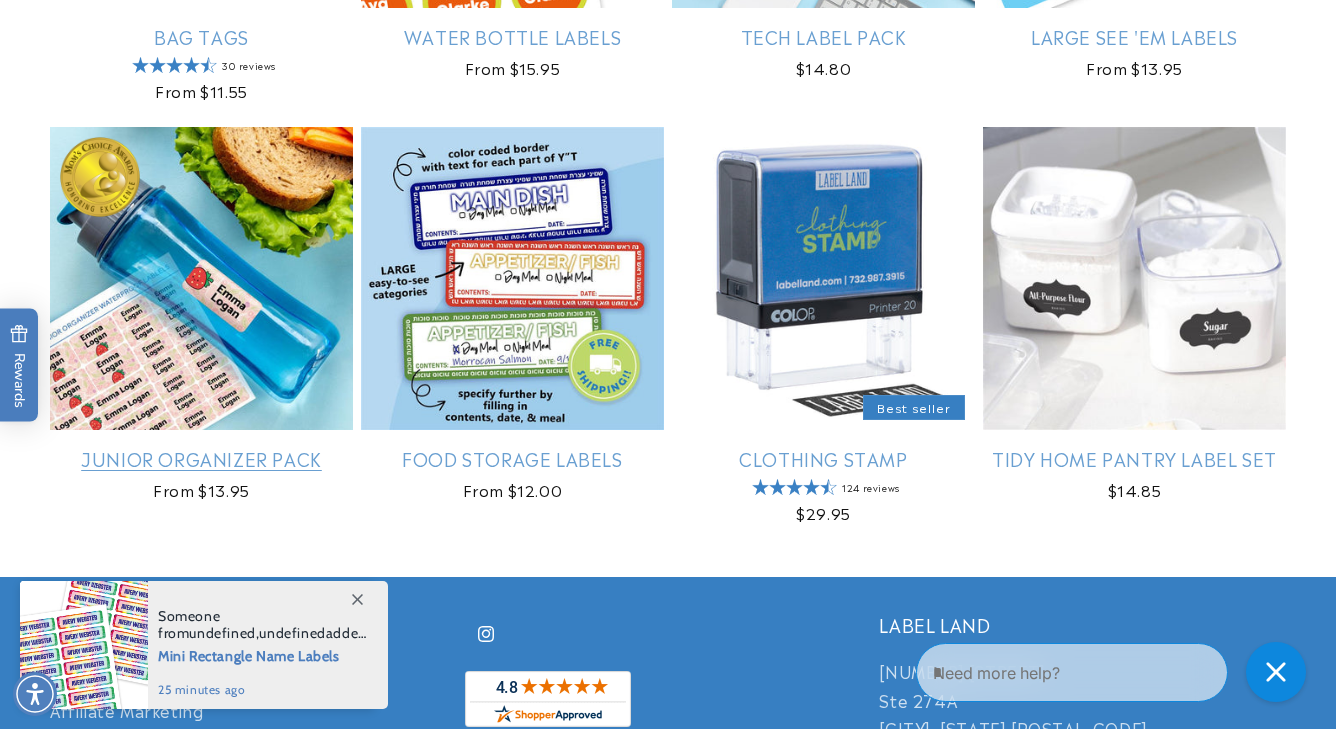 click on "Junior Organizer Pack" at bounding box center [201, 458] 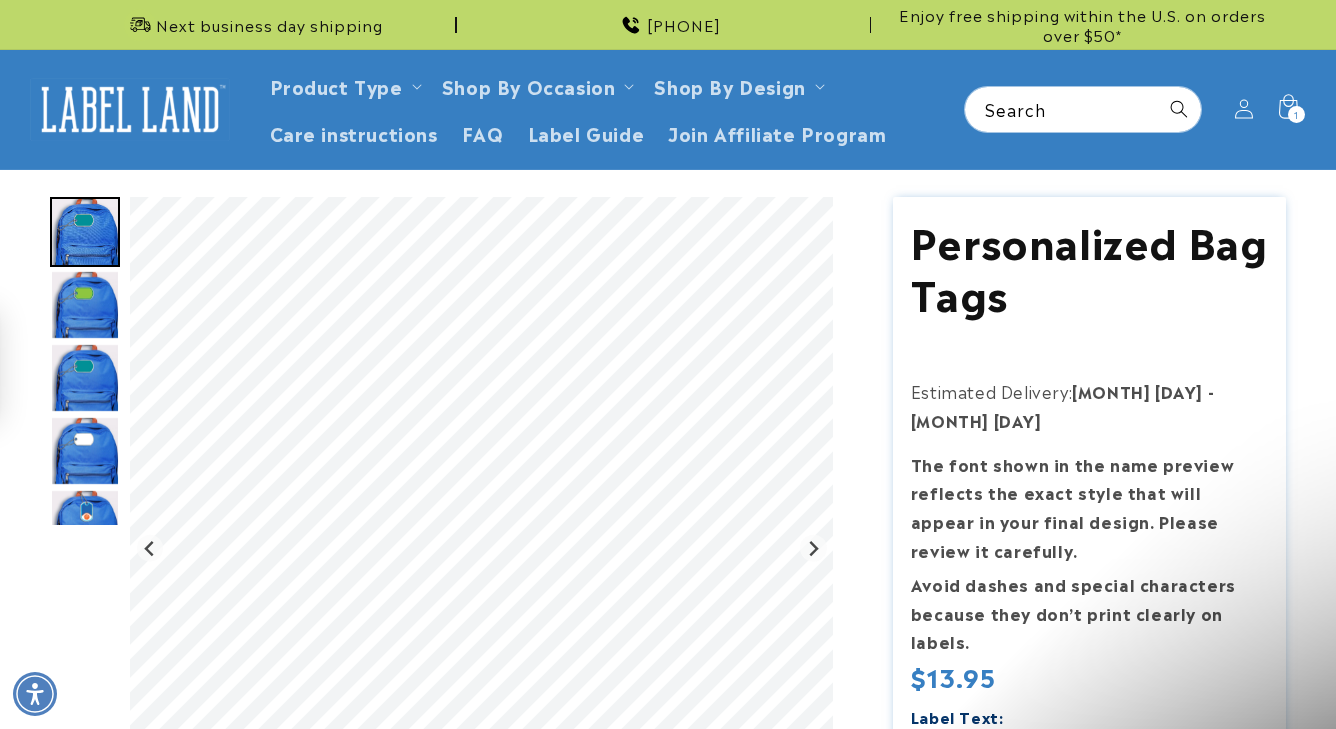 scroll, scrollTop: 0, scrollLeft: 0, axis: both 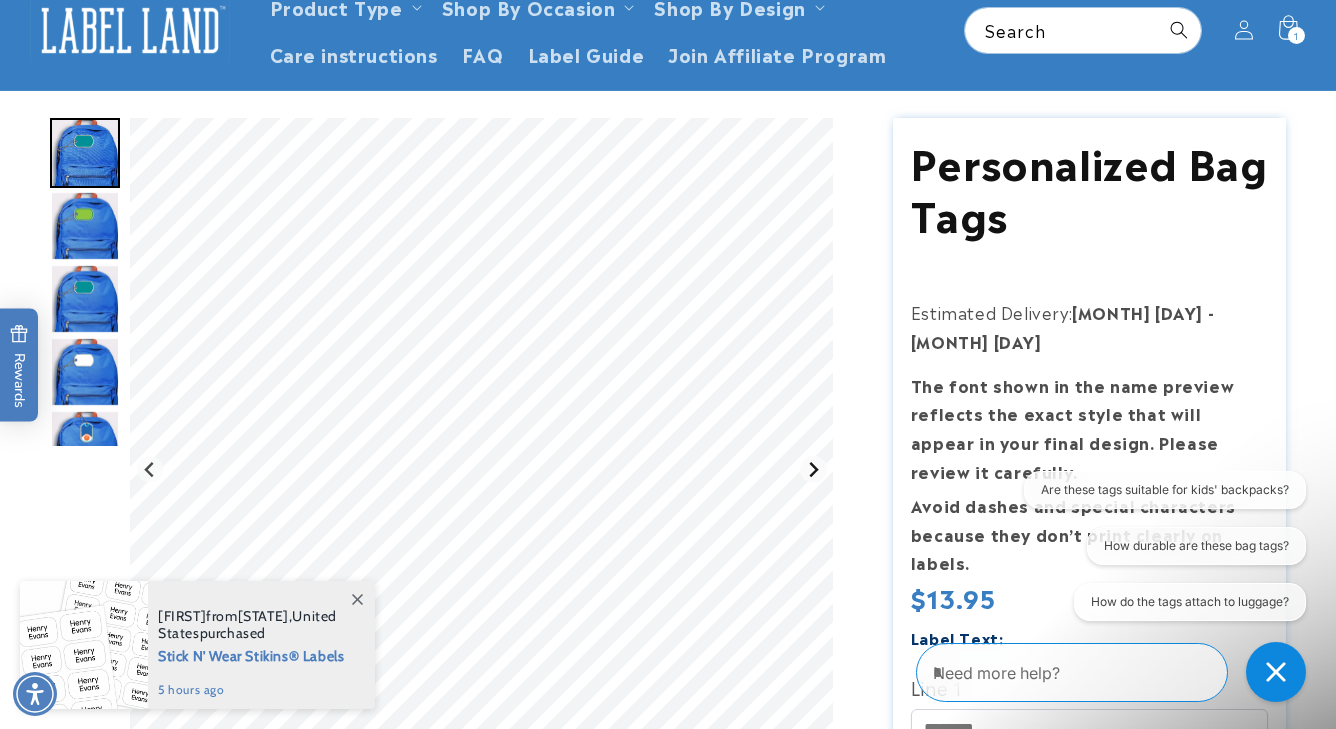 click 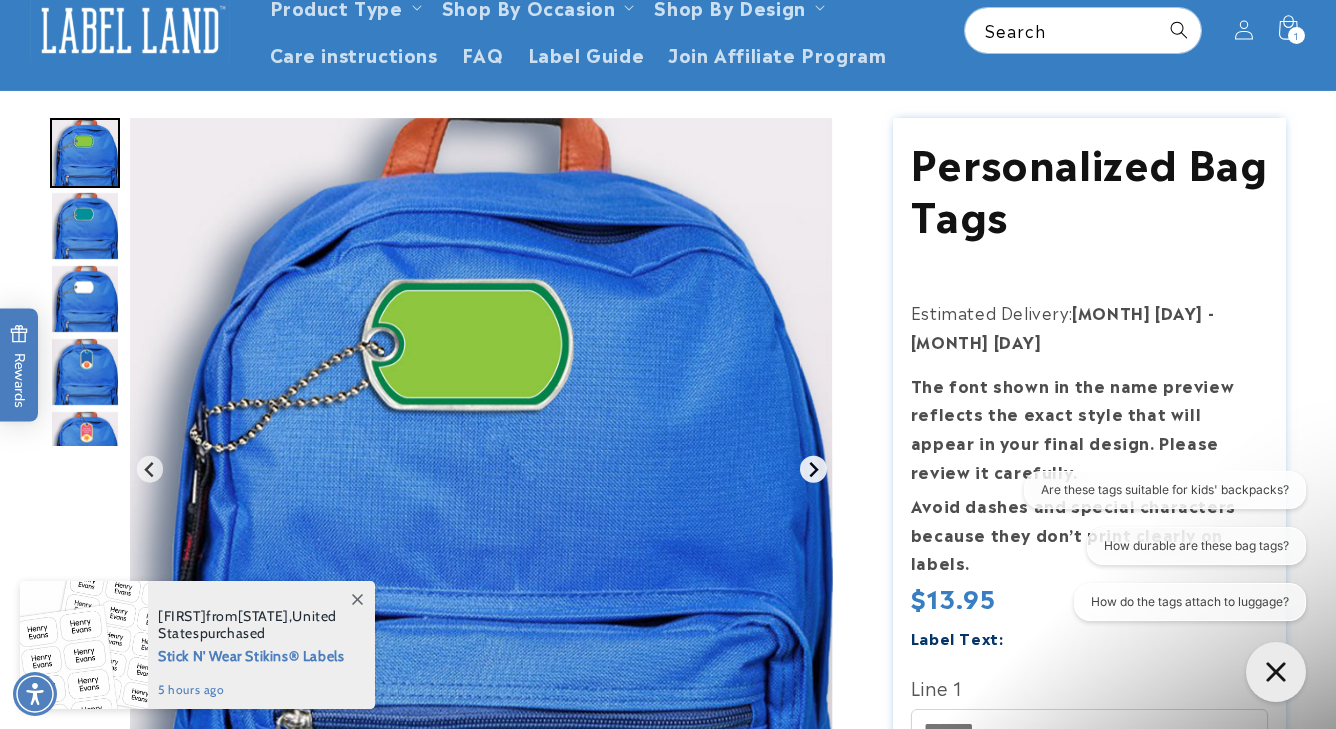 click 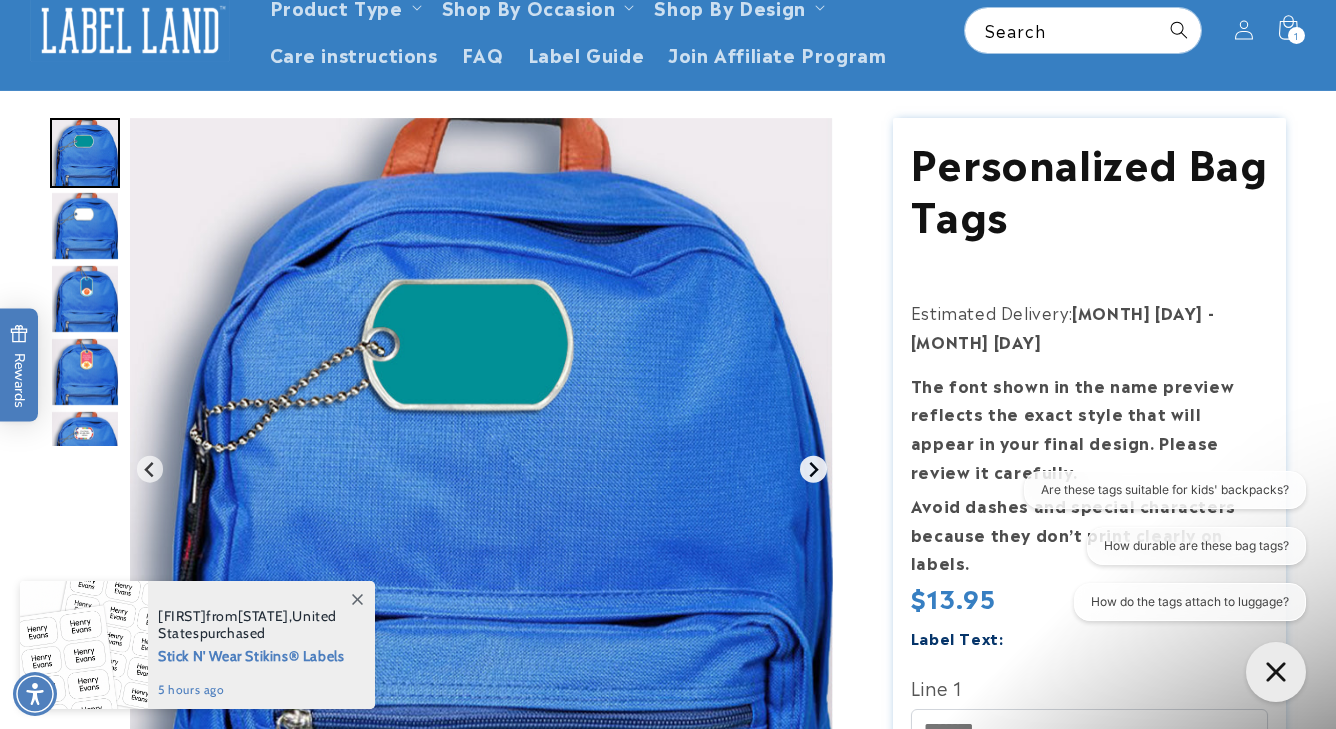 click 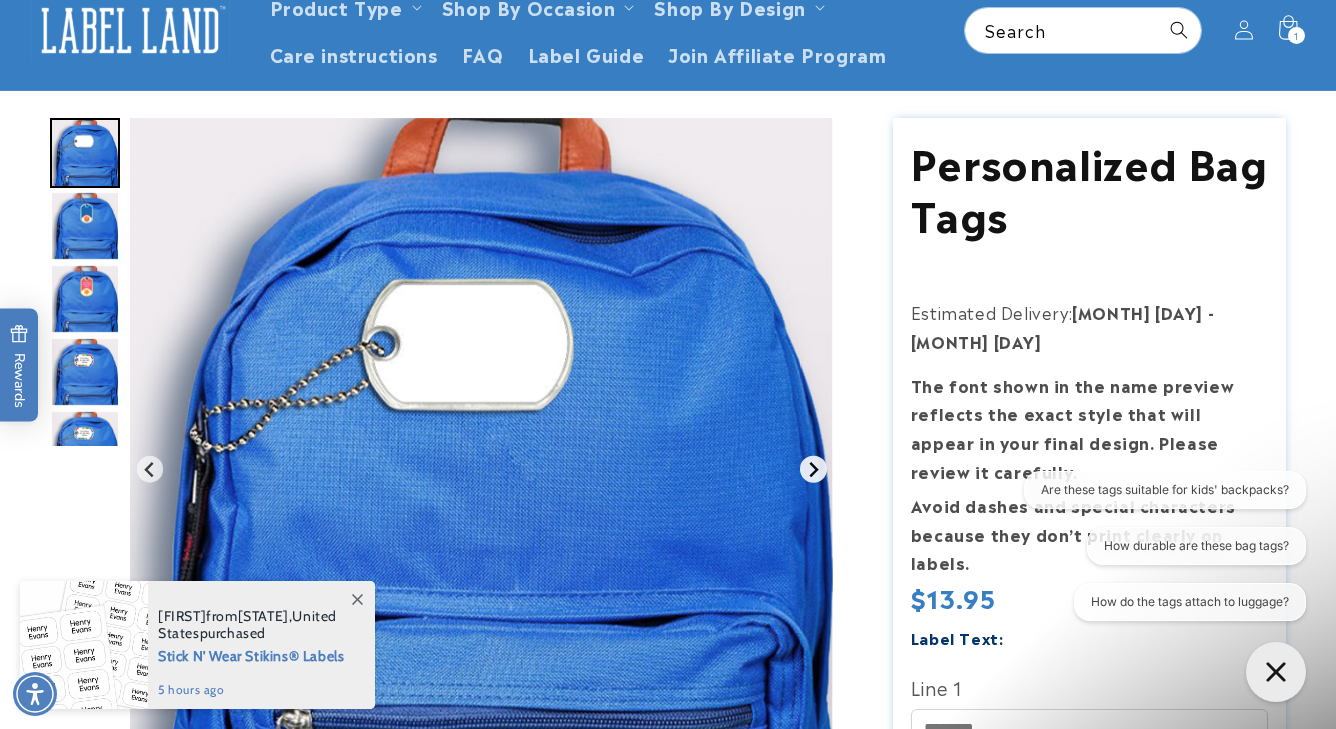 click 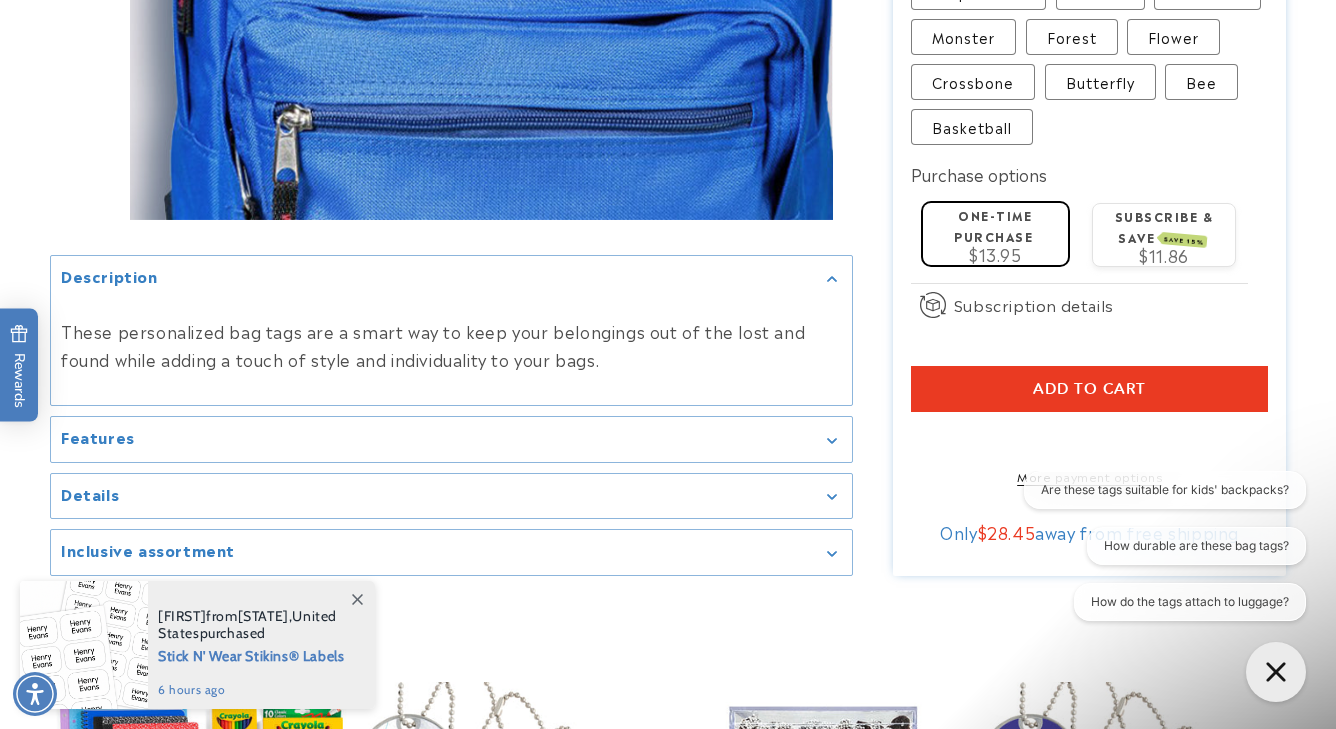 scroll, scrollTop: 1846, scrollLeft: 0, axis: vertical 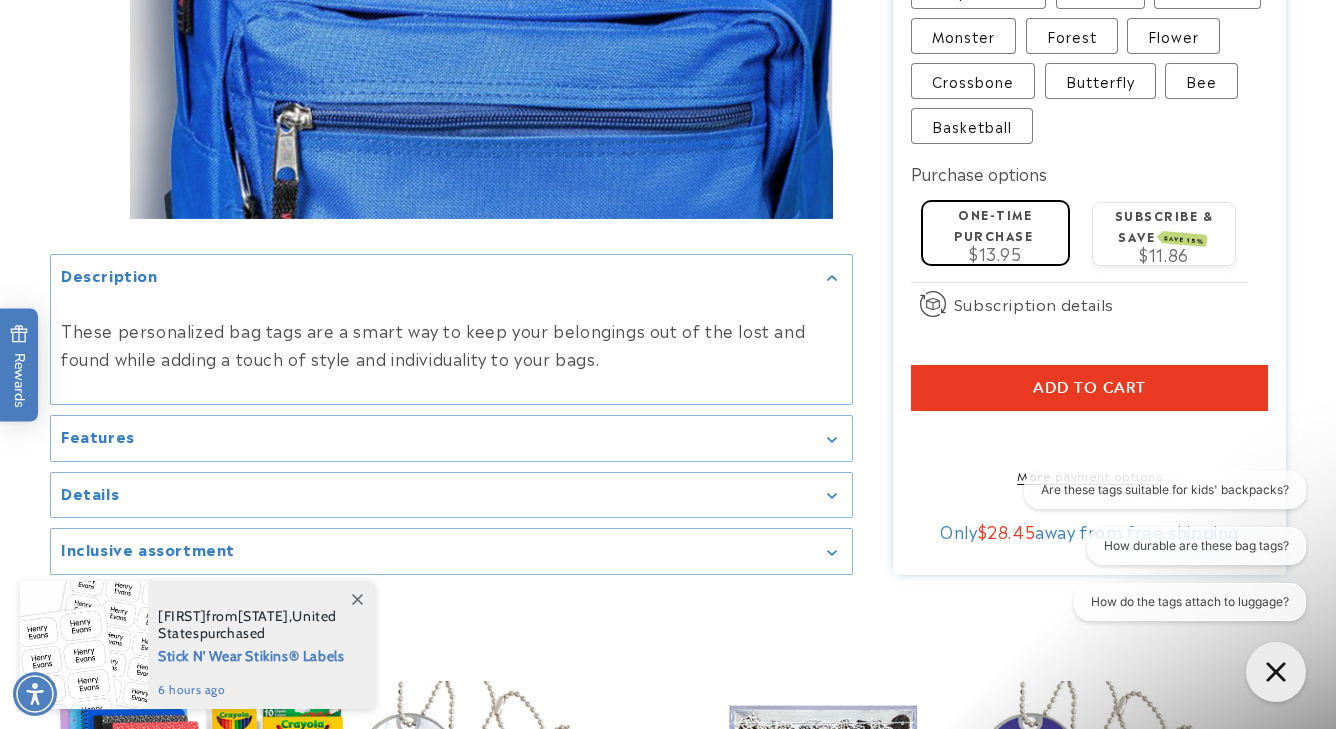 click on "Features" at bounding box center (451, 438) 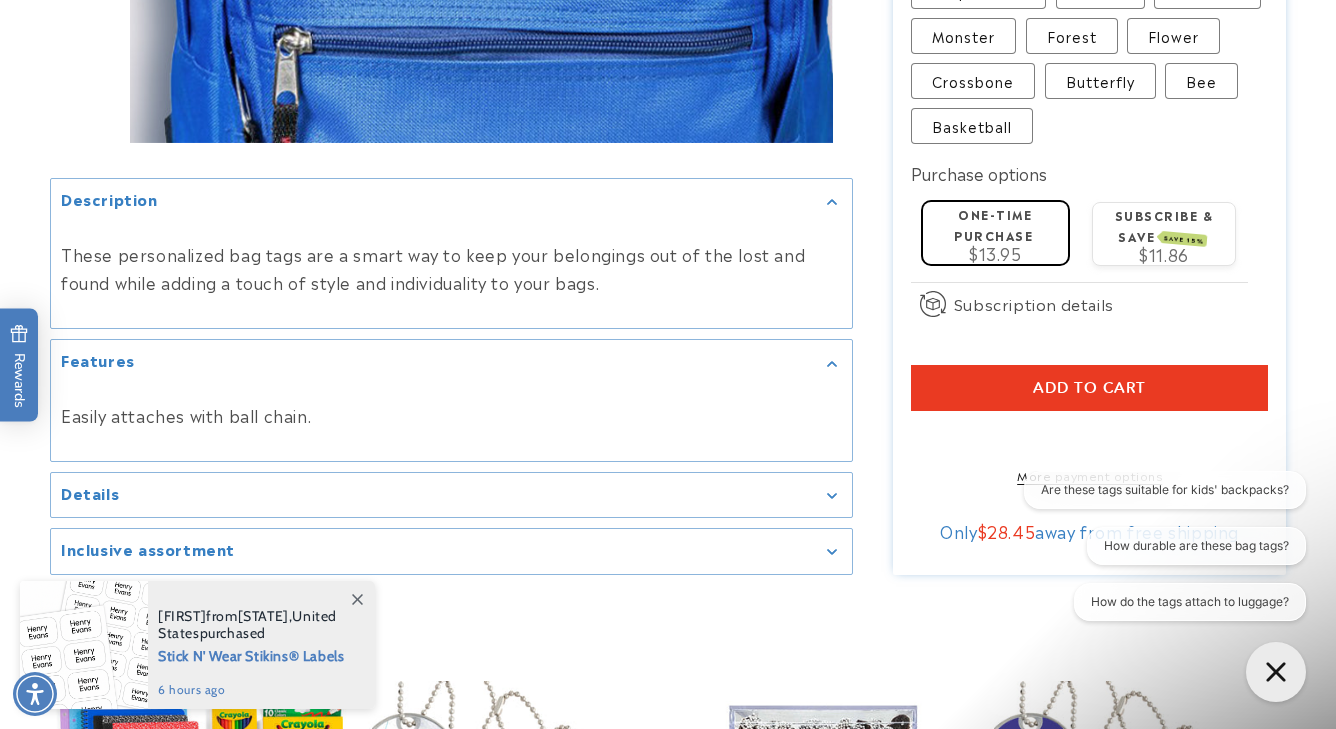 click on "Details" at bounding box center (451, 495) 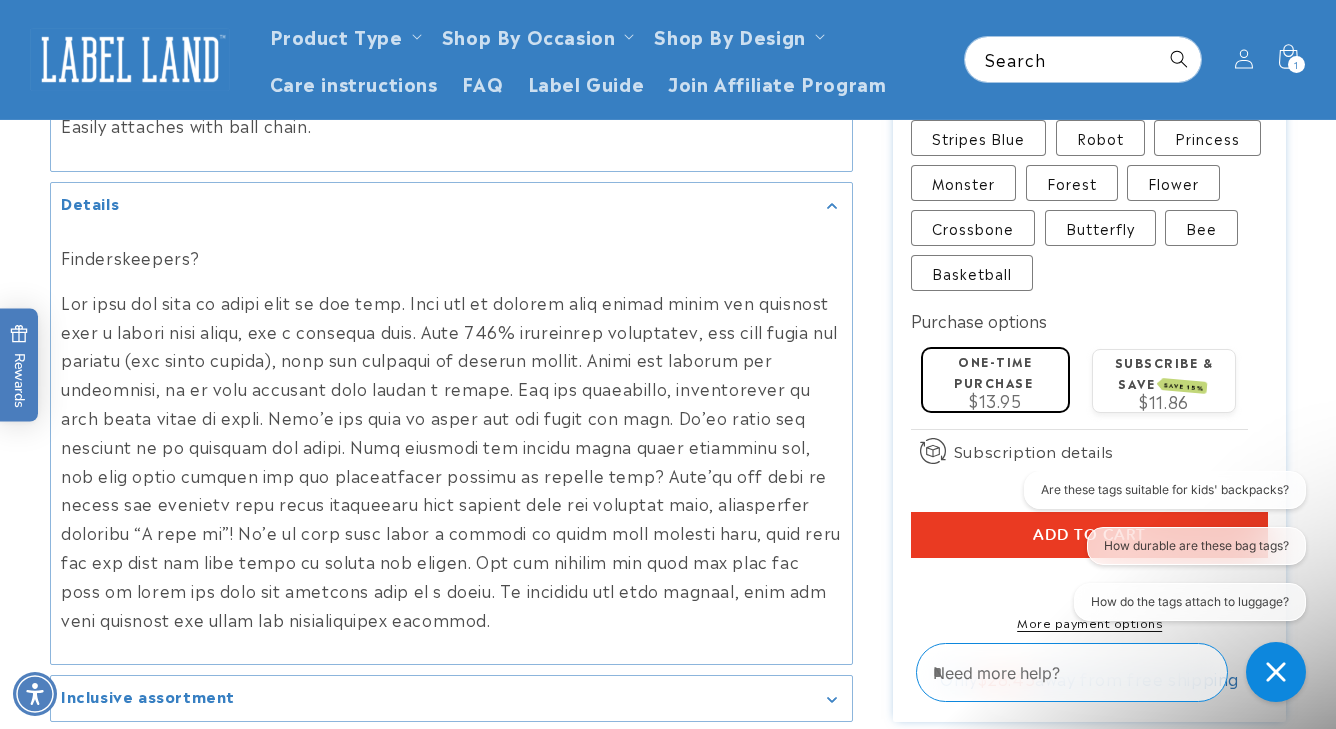 scroll, scrollTop: 1652, scrollLeft: 0, axis: vertical 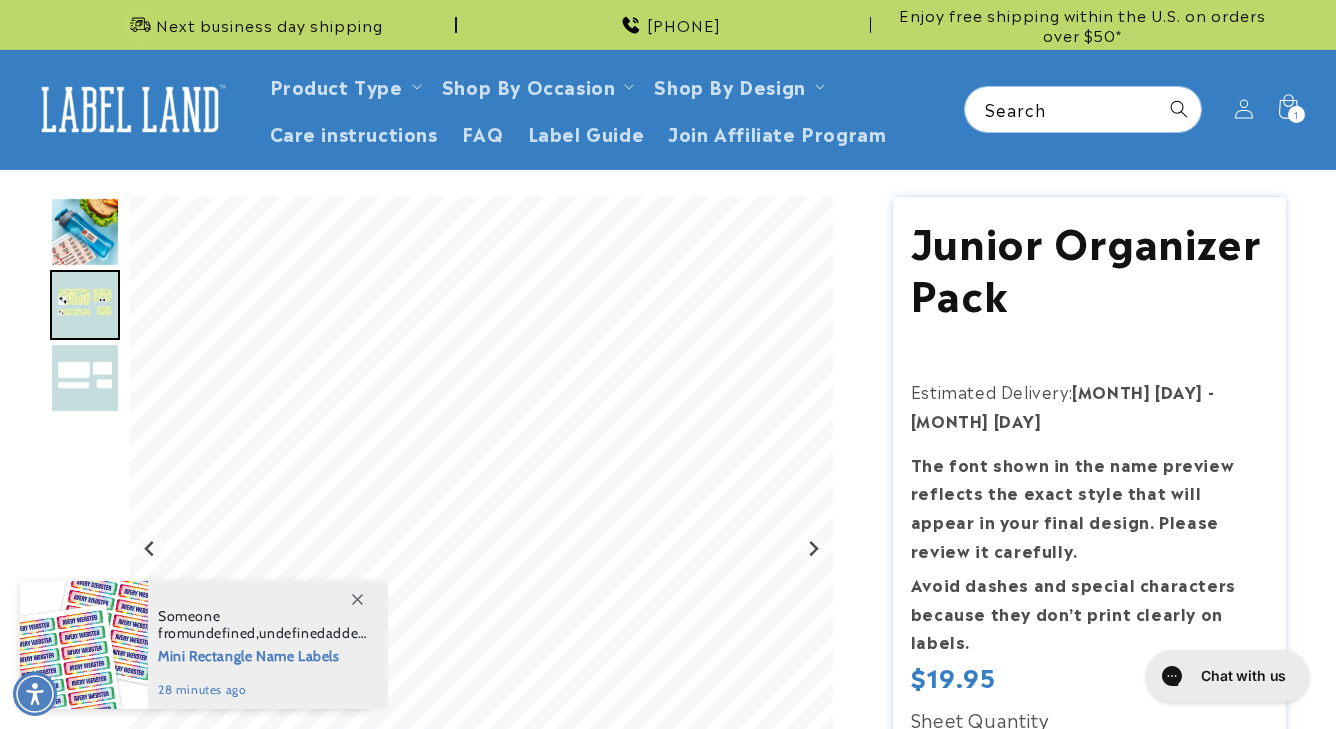 click 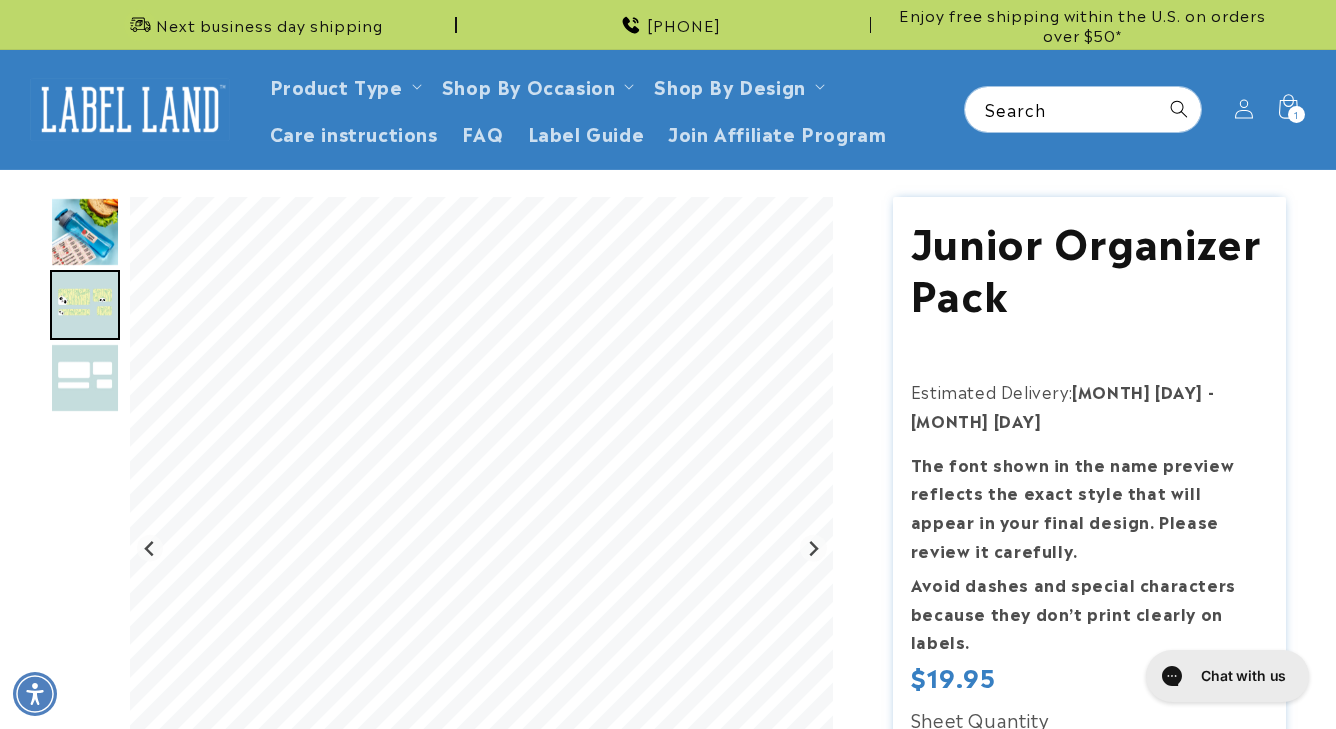 scroll, scrollTop: 0, scrollLeft: 0, axis: both 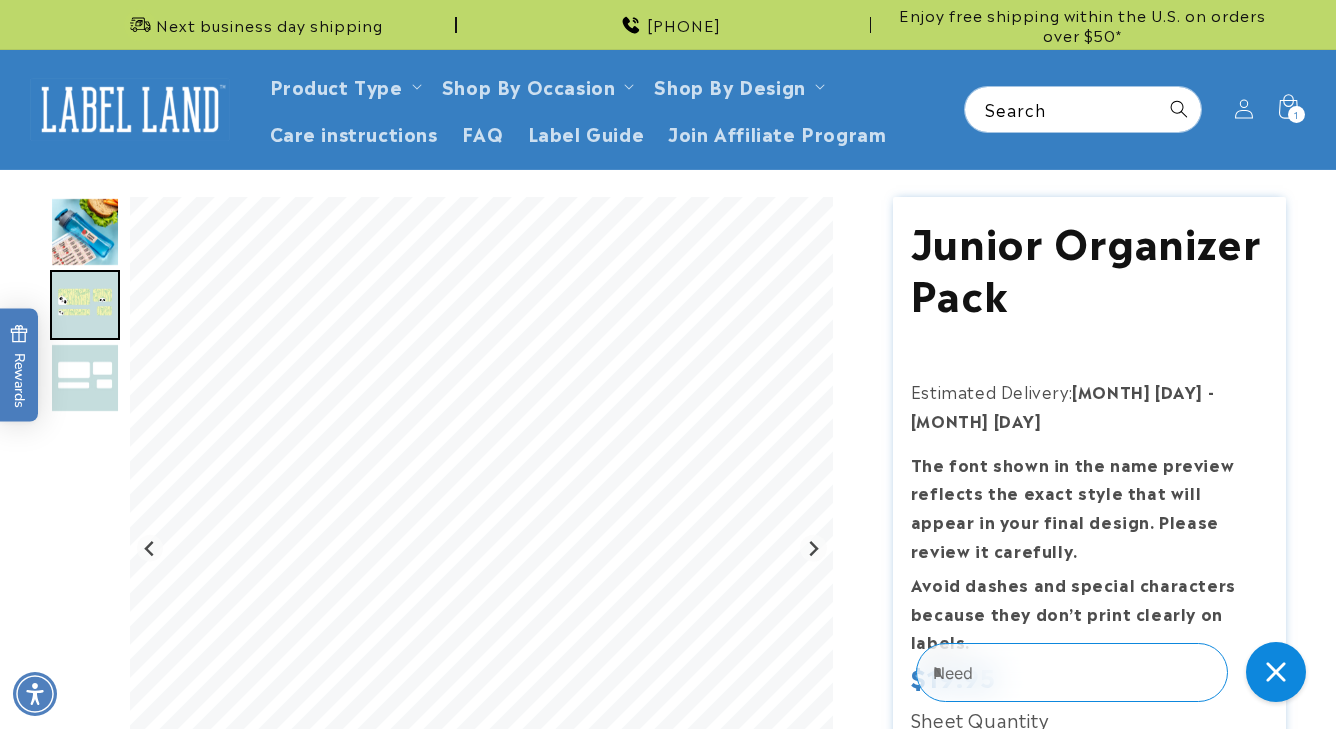 click at bounding box center (85, 232) 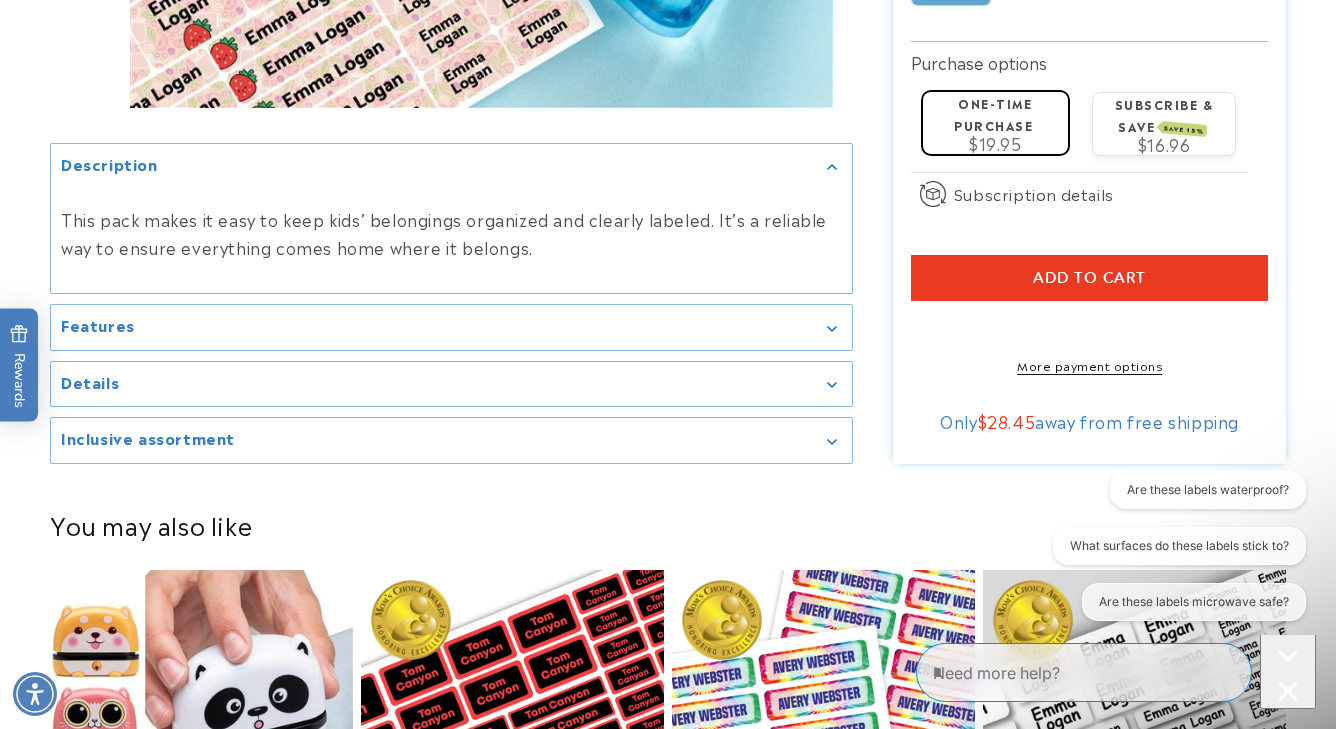 scroll, scrollTop: 1534, scrollLeft: 0, axis: vertical 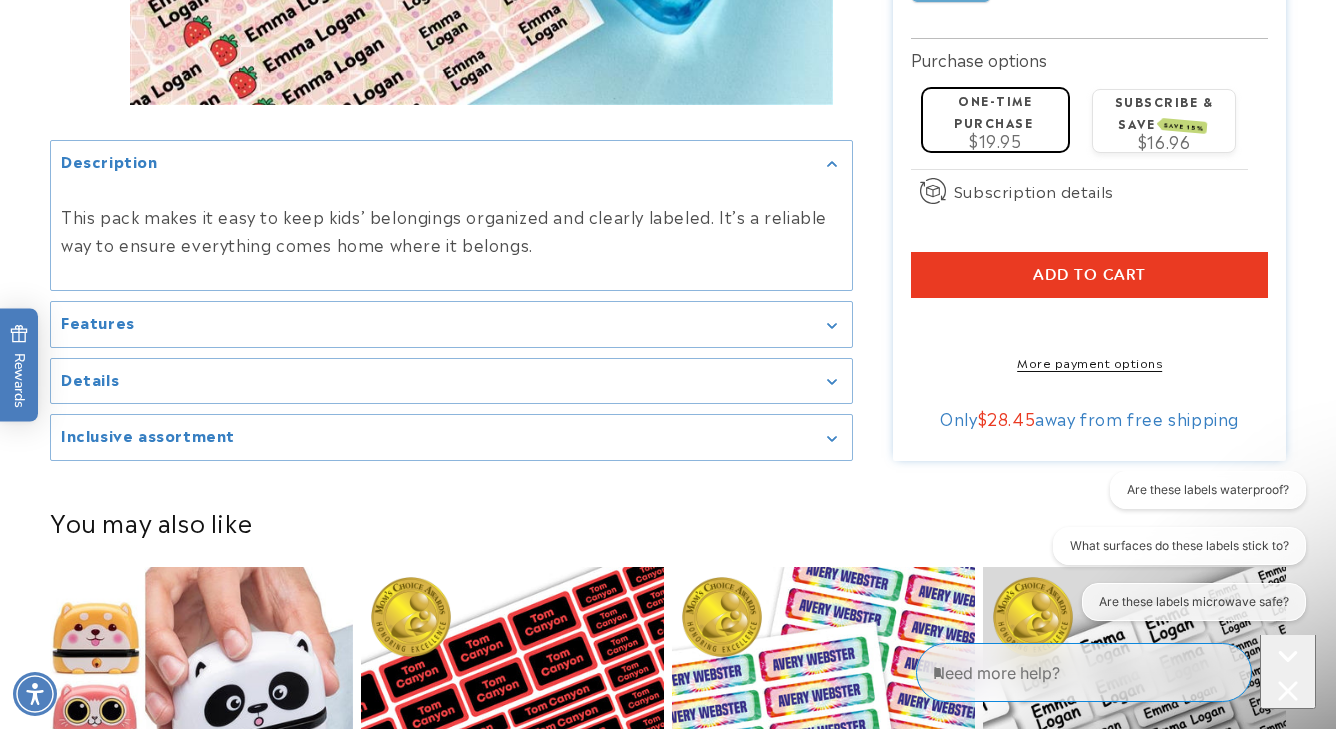 click on "Features" at bounding box center (451, 325) 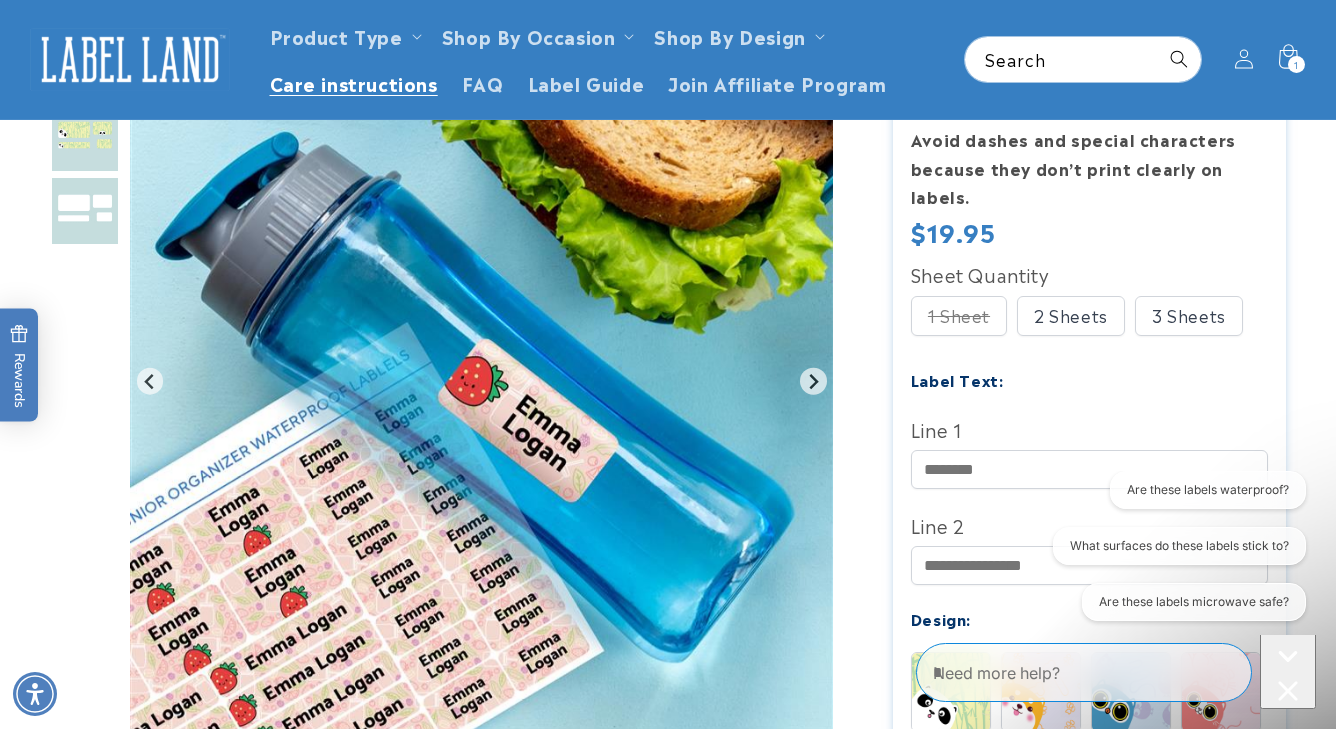 scroll, scrollTop: 443, scrollLeft: 0, axis: vertical 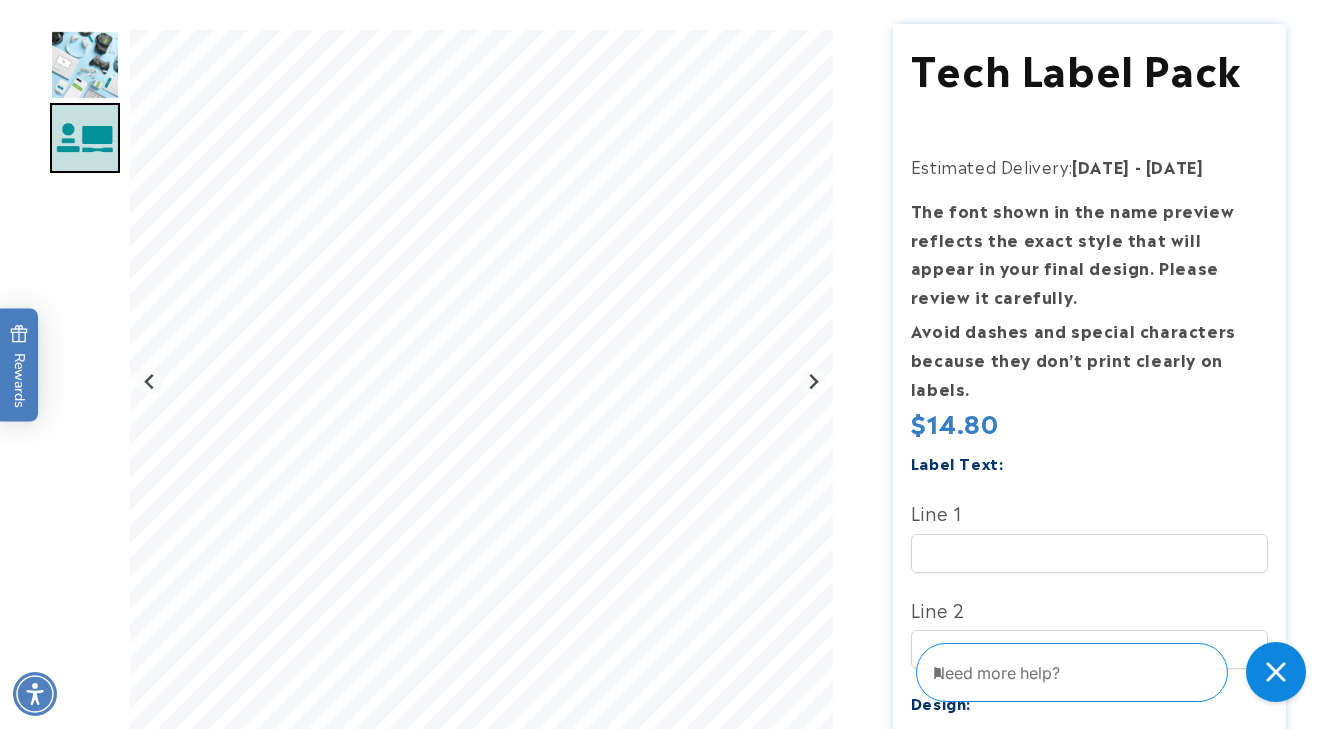 click at bounding box center (85, 65) 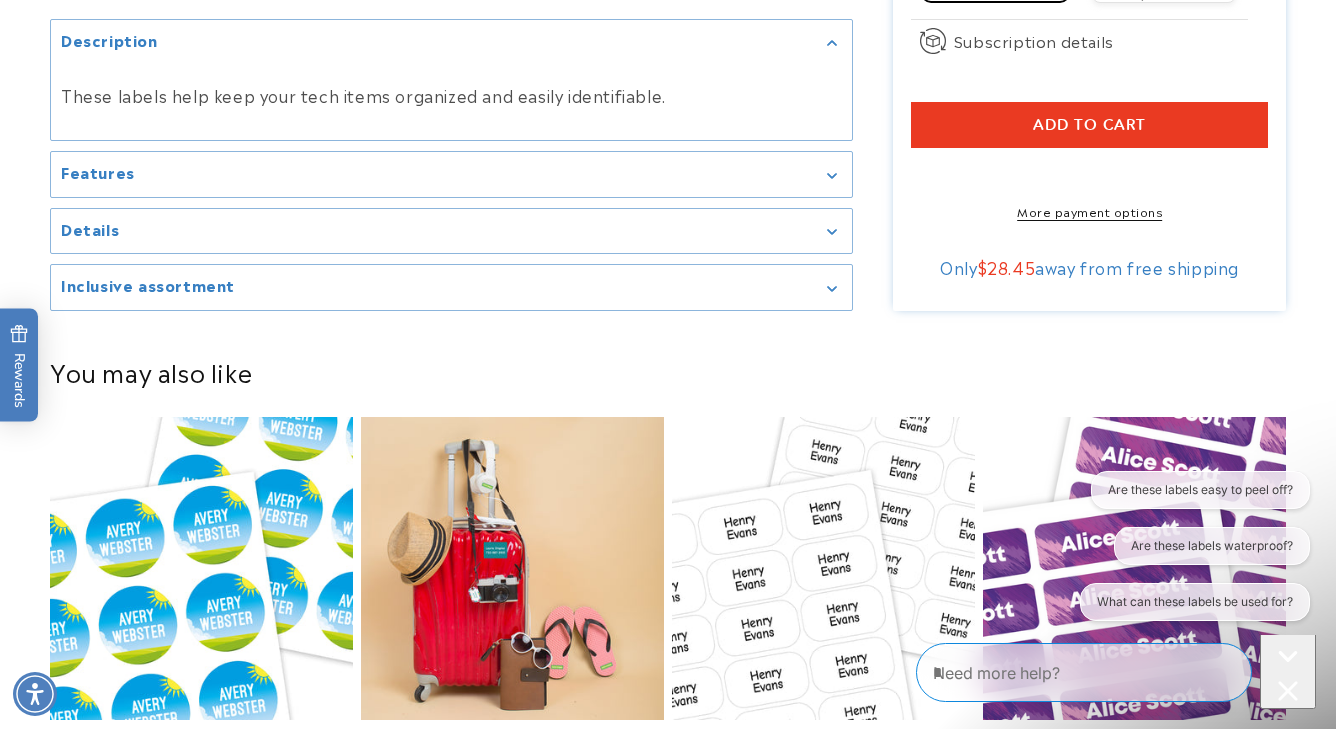 scroll, scrollTop: 1235, scrollLeft: 0, axis: vertical 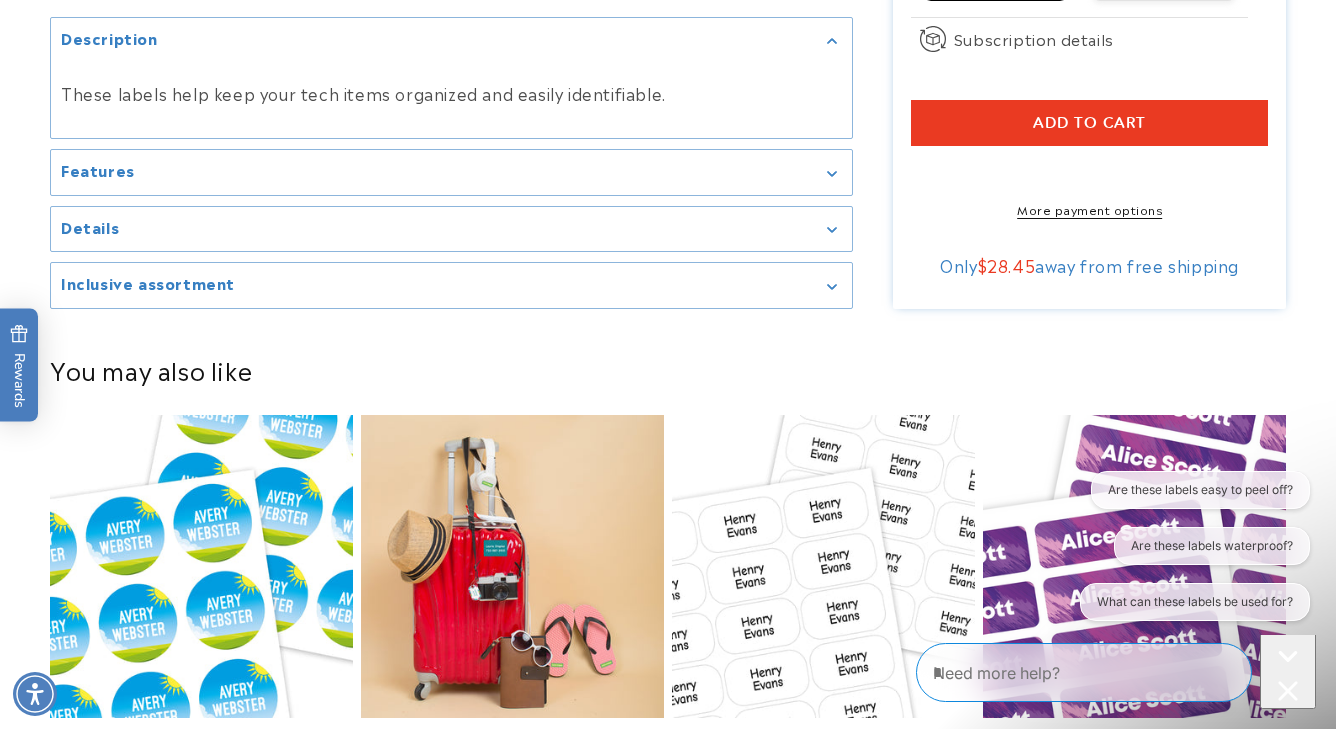 click on "Features" at bounding box center [451, 172] 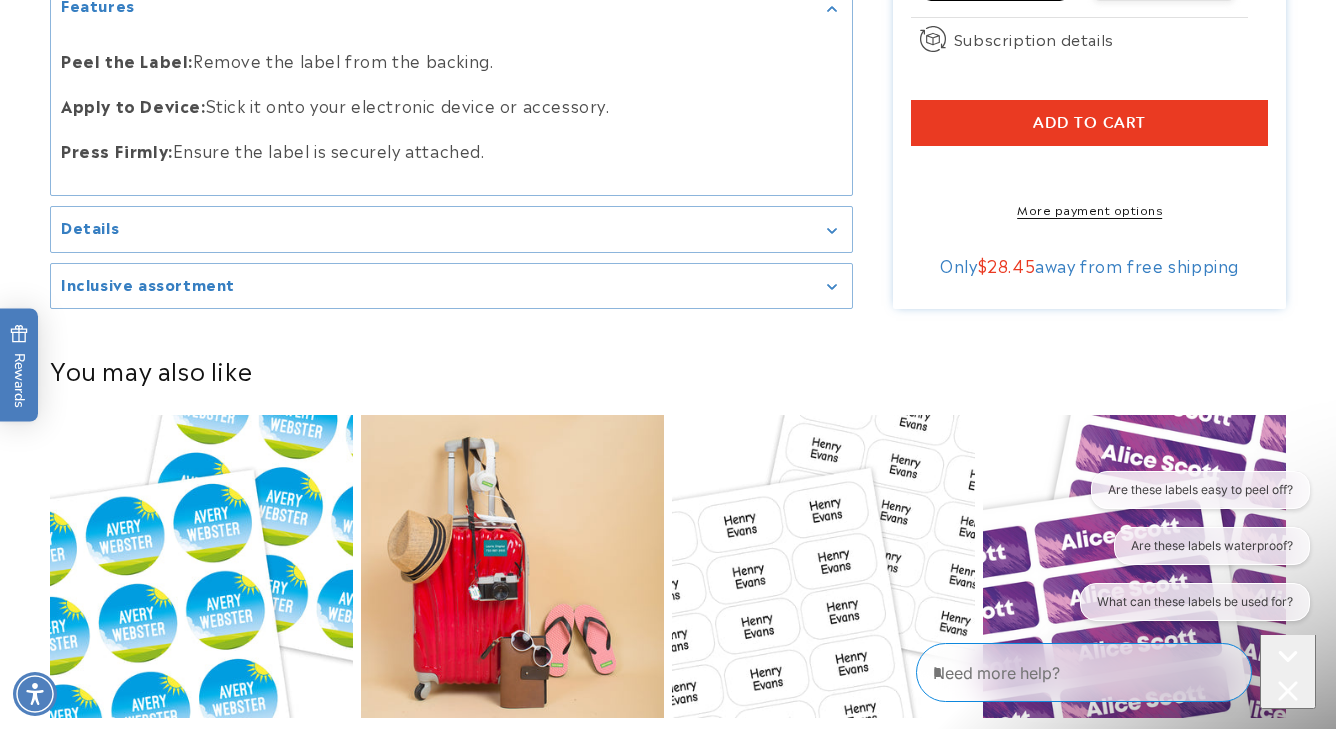 click on "Details" at bounding box center [451, 229] 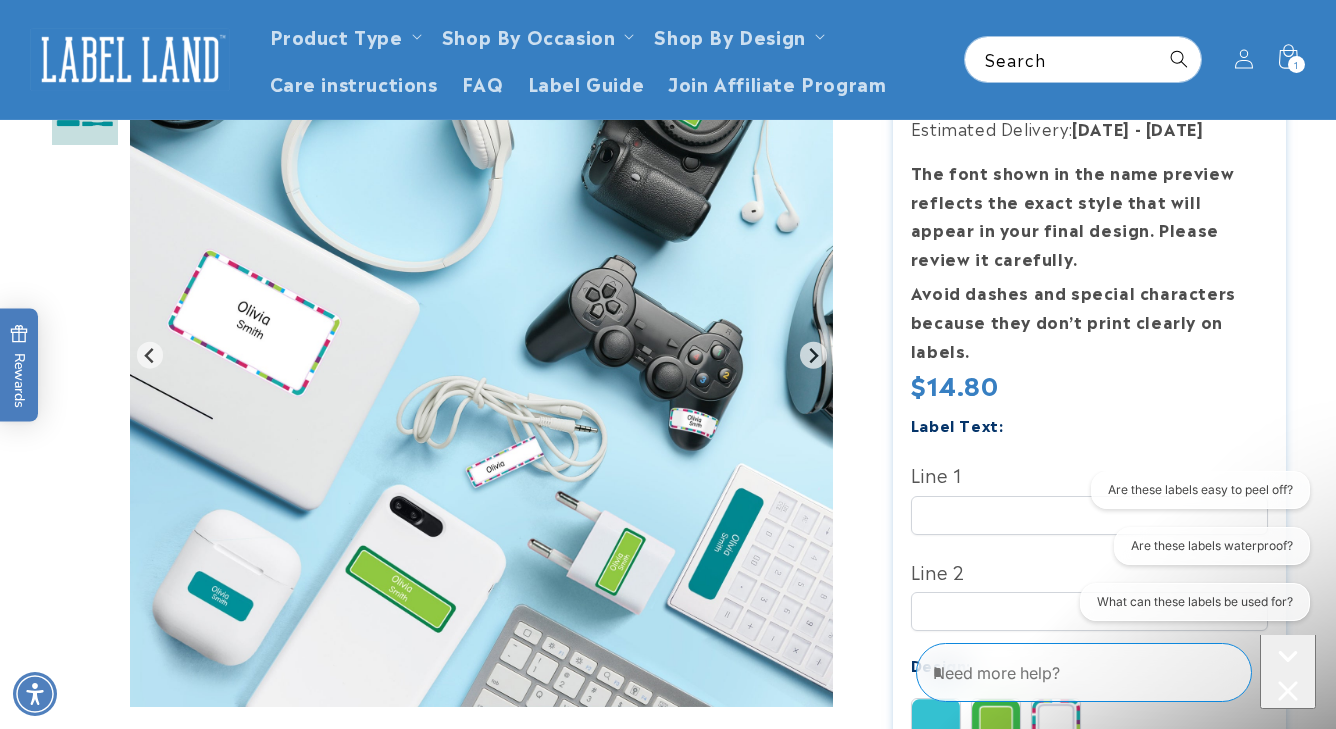scroll, scrollTop: 186, scrollLeft: 0, axis: vertical 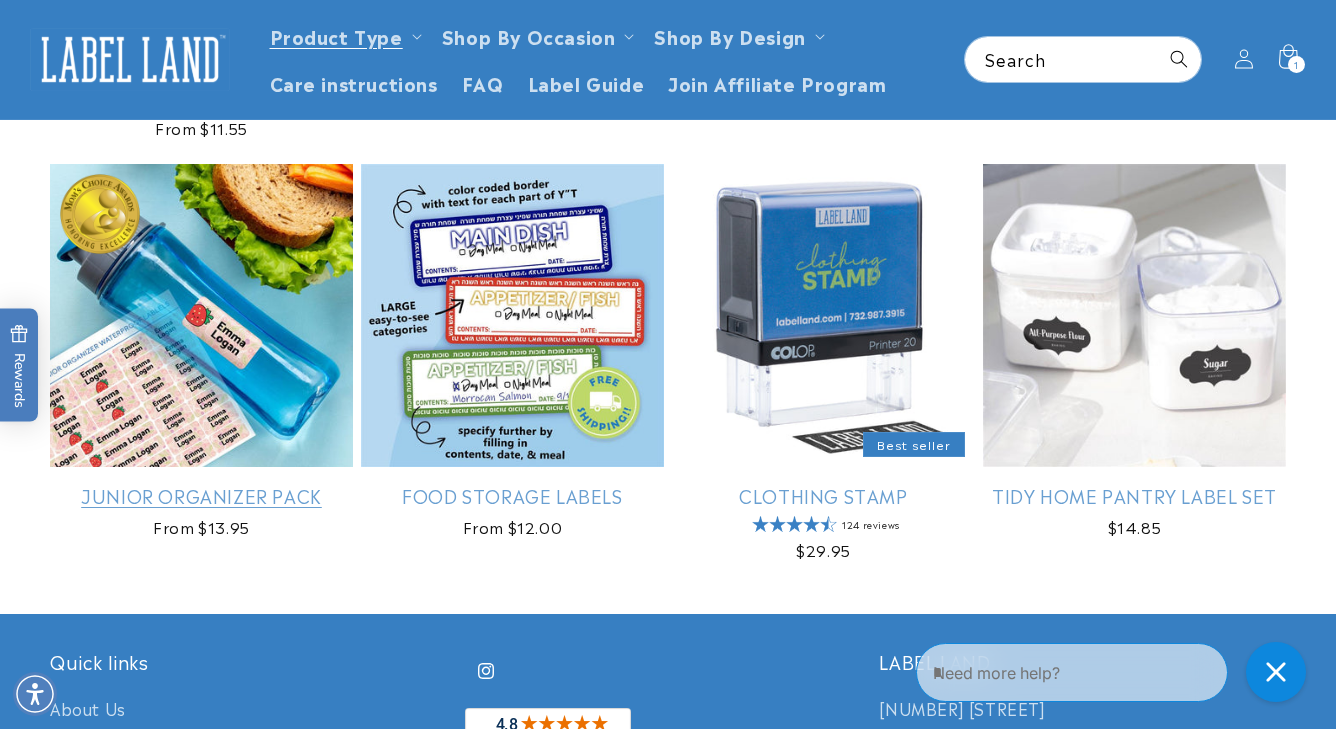 click on "Junior Organizer Pack" at bounding box center [201, 495] 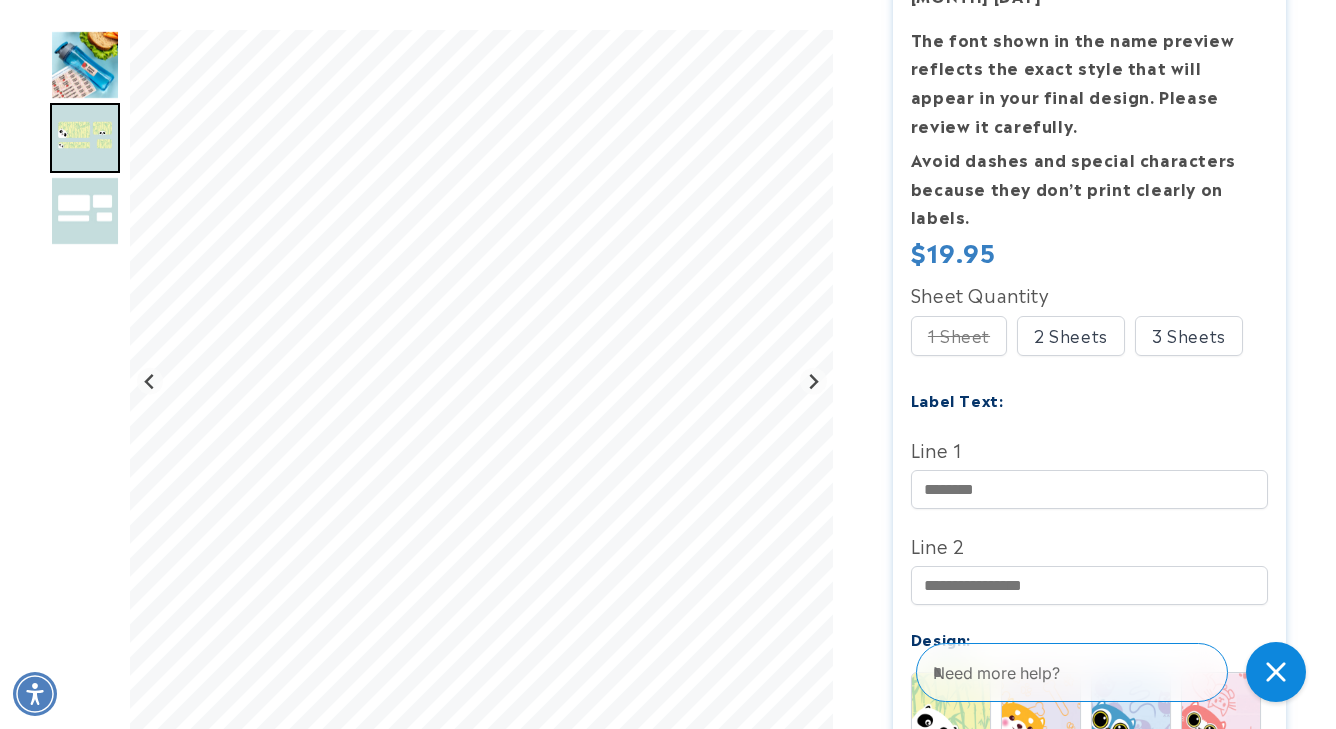 scroll, scrollTop: 1239, scrollLeft: 0, axis: vertical 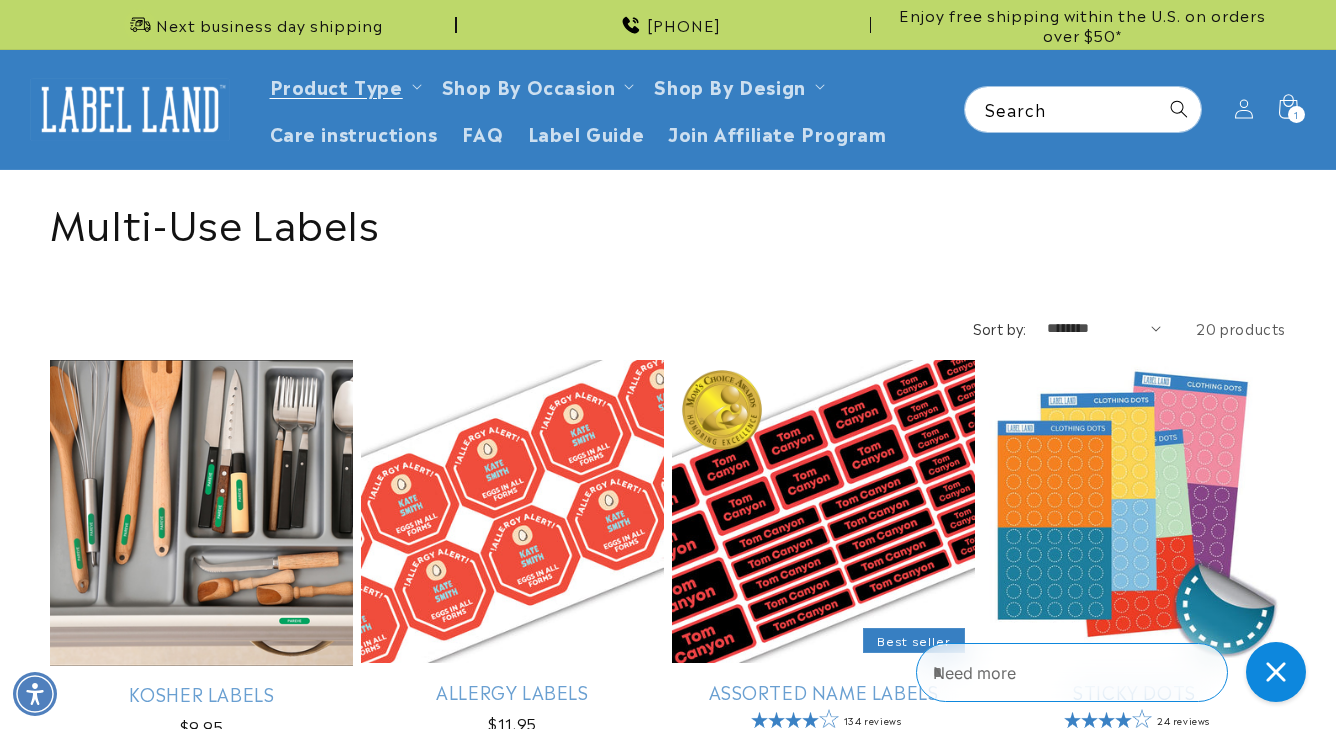 click at bounding box center (130, 109) 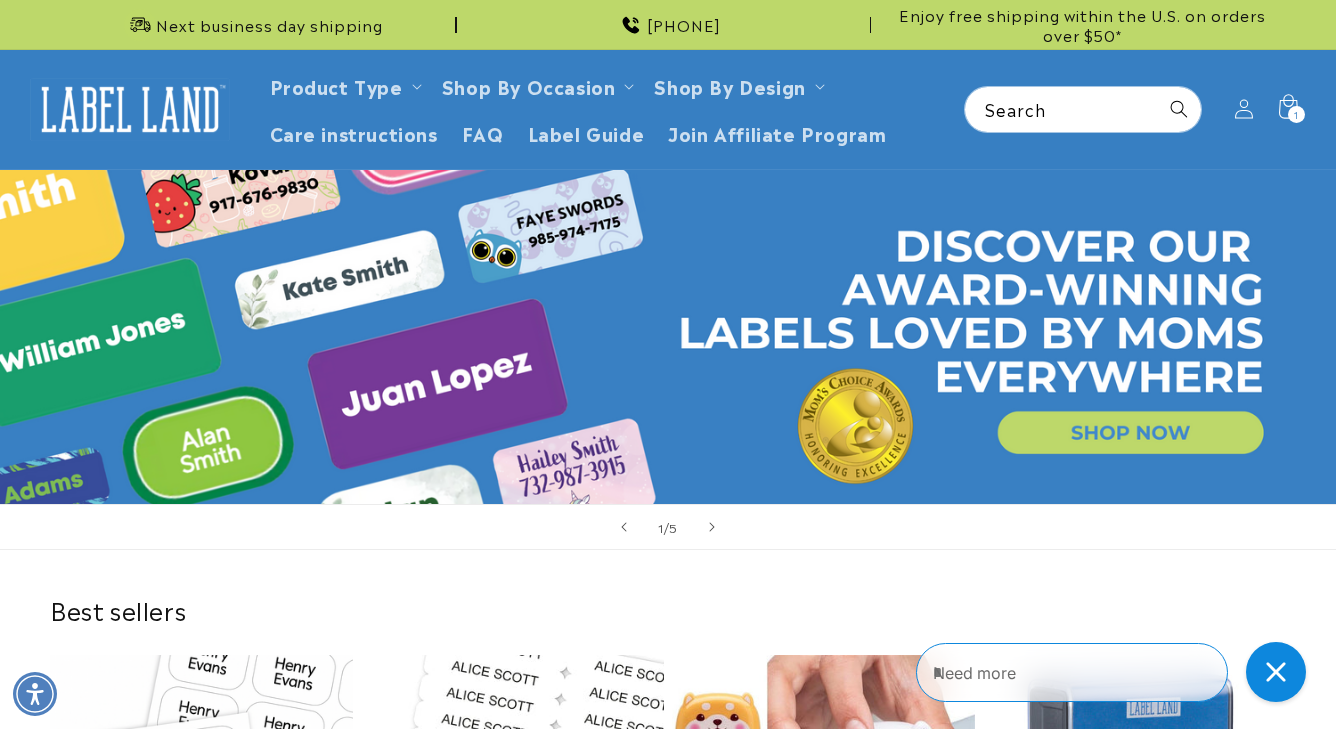 scroll, scrollTop: 0, scrollLeft: 0, axis: both 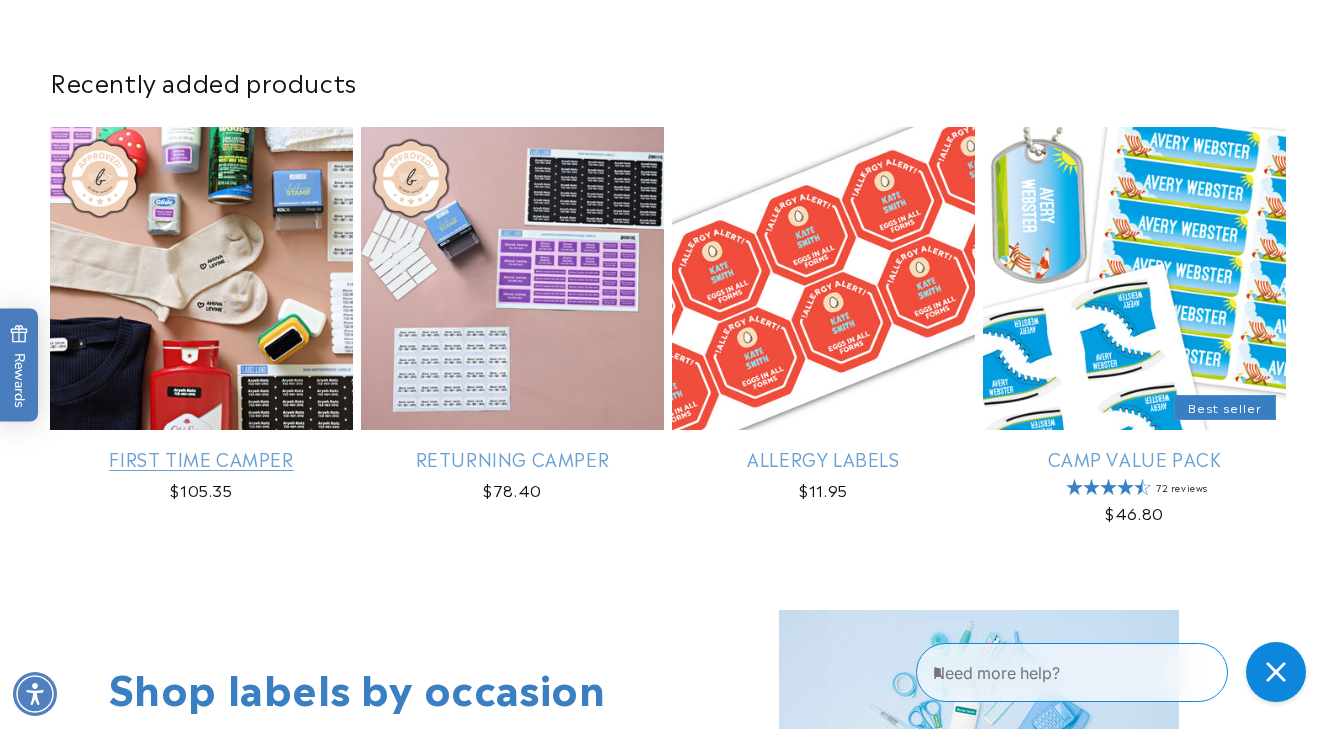 click on "First Time Camper" at bounding box center [201, 458] 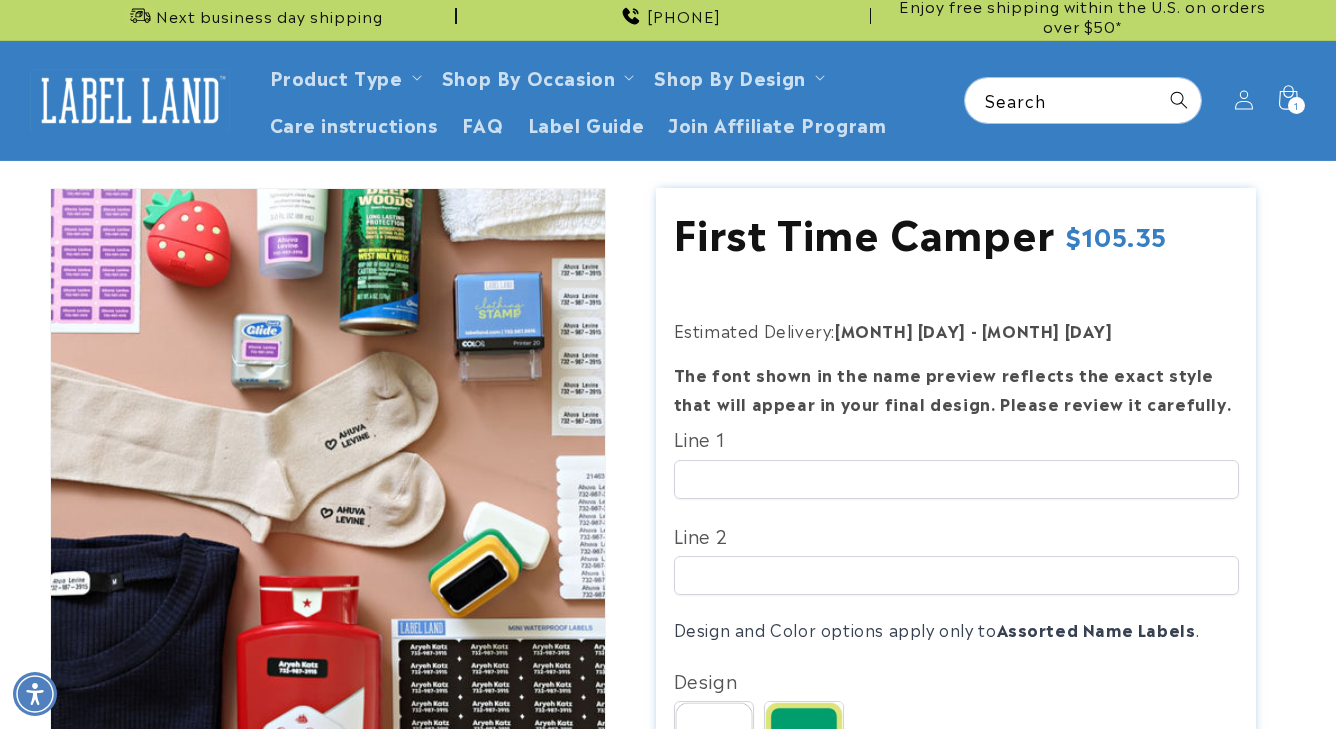 scroll, scrollTop: 20, scrollLeft: 0, axis: vertical 